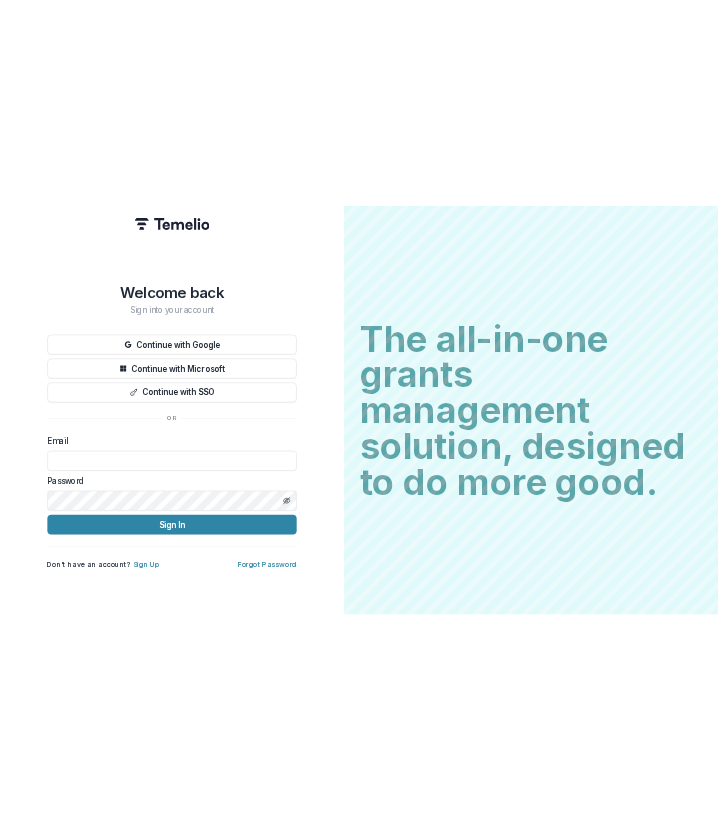 scroll, scrollTop: 0, scrollLeft: 0, axis: both 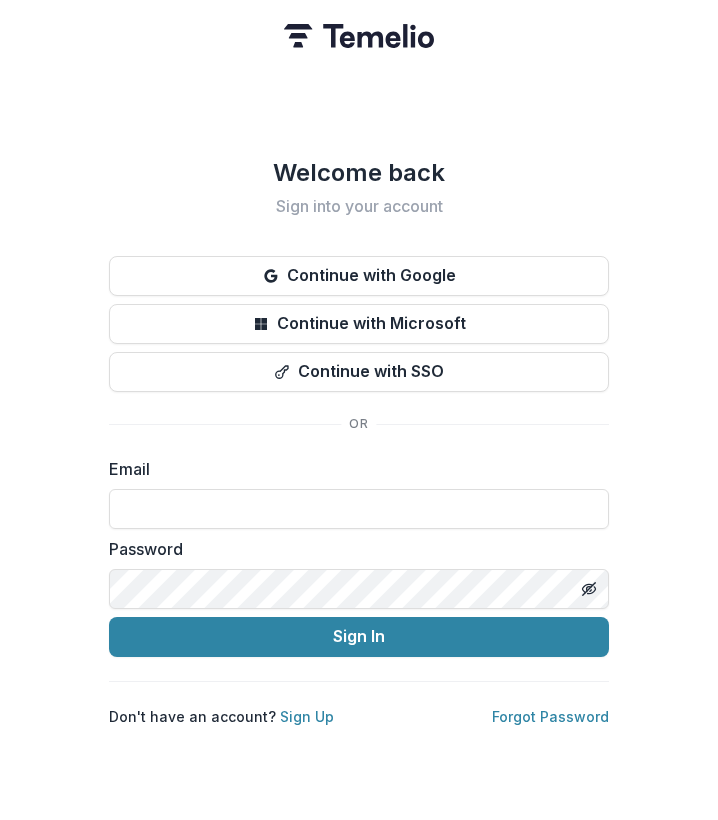 type on "**********" 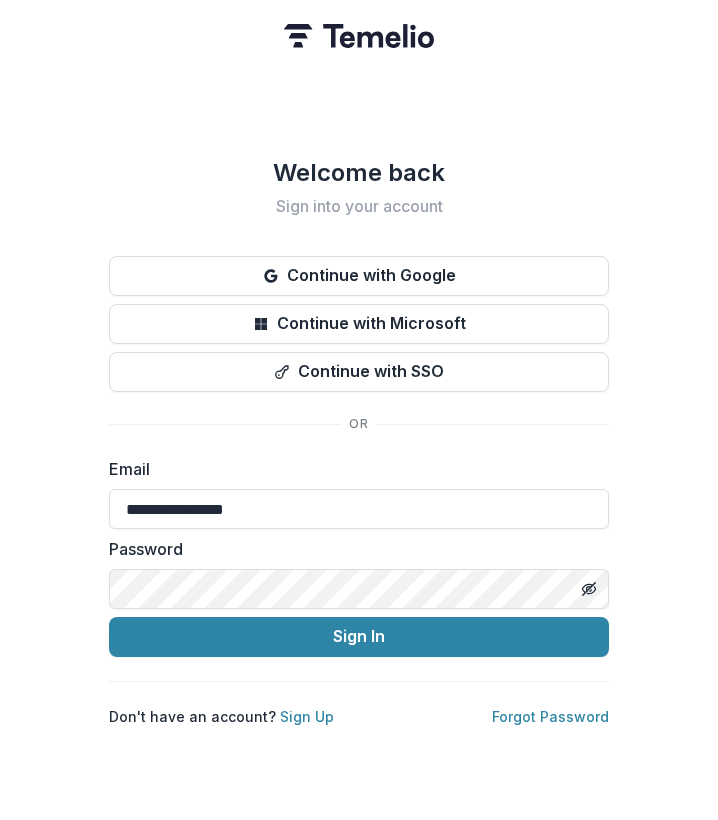 click on "Sign In" at bounding box center [359, 637] 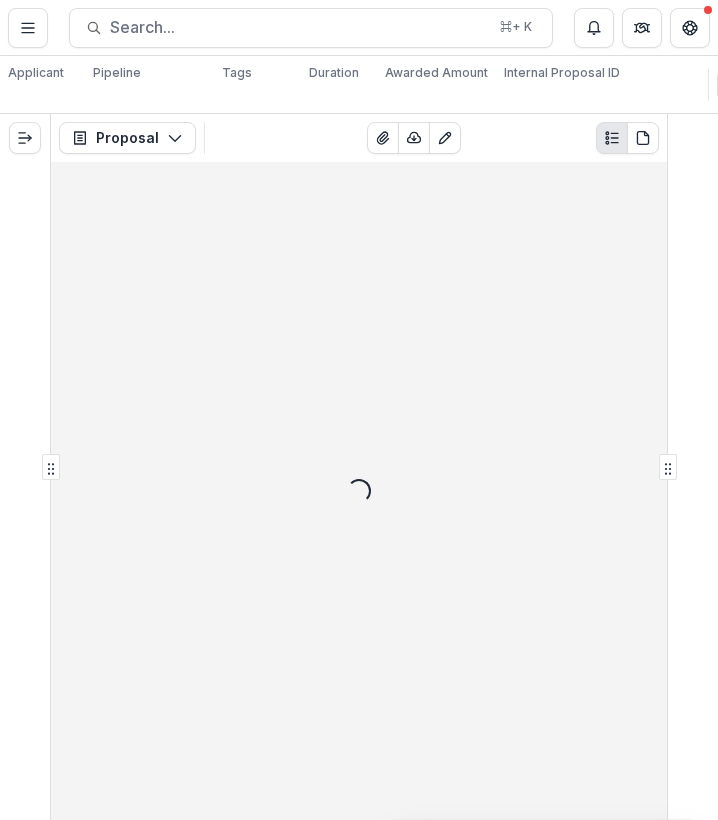 scroll, scrollTop: 0, scrollLeft: 0, axis: both 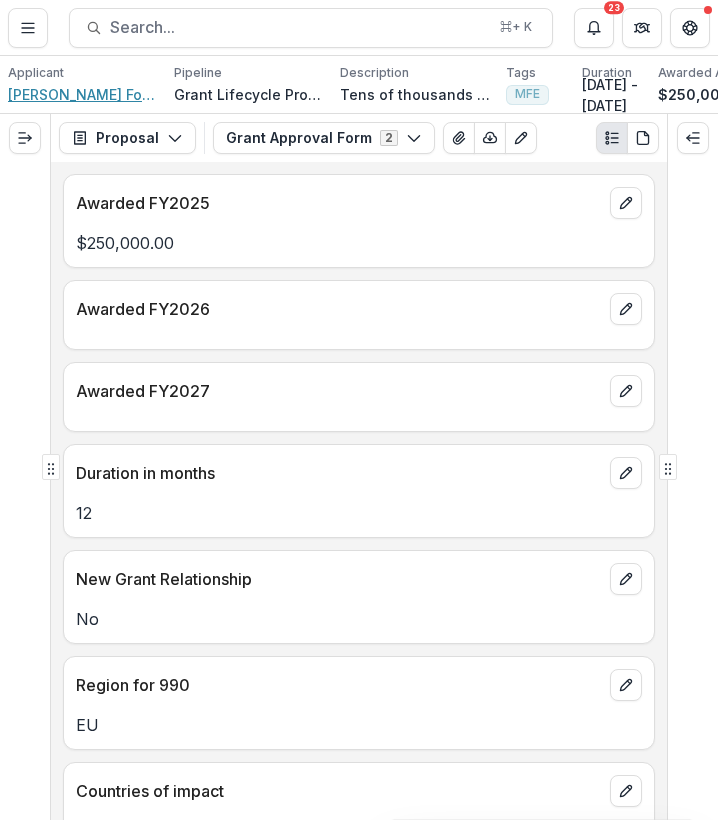 click on "Boris Nemtsov Foundation for Freedom gGmbH" at bounding box center [83, 94] 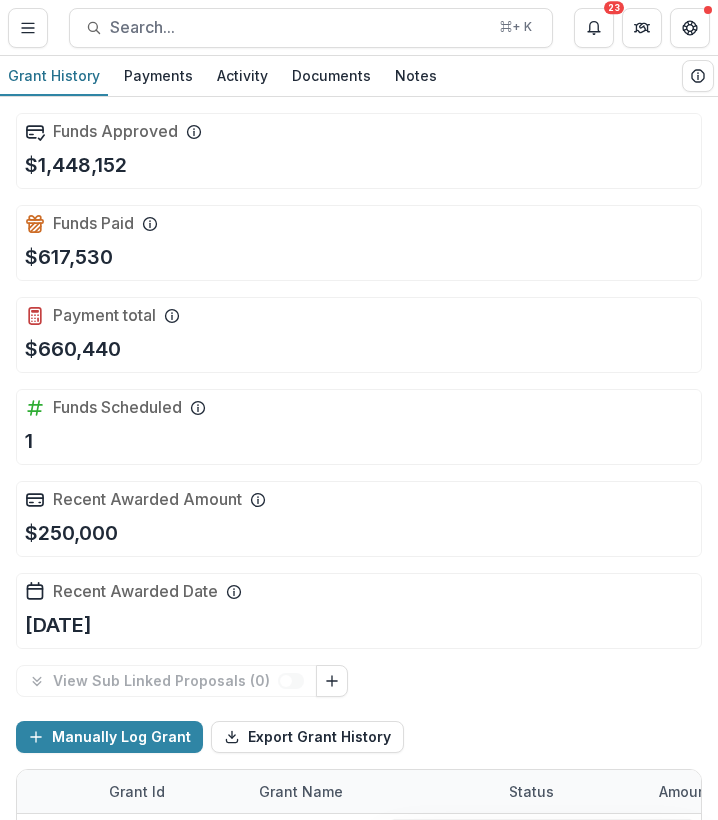 scroll, scrollTop: 0, scrollLeft: 0, axis: both 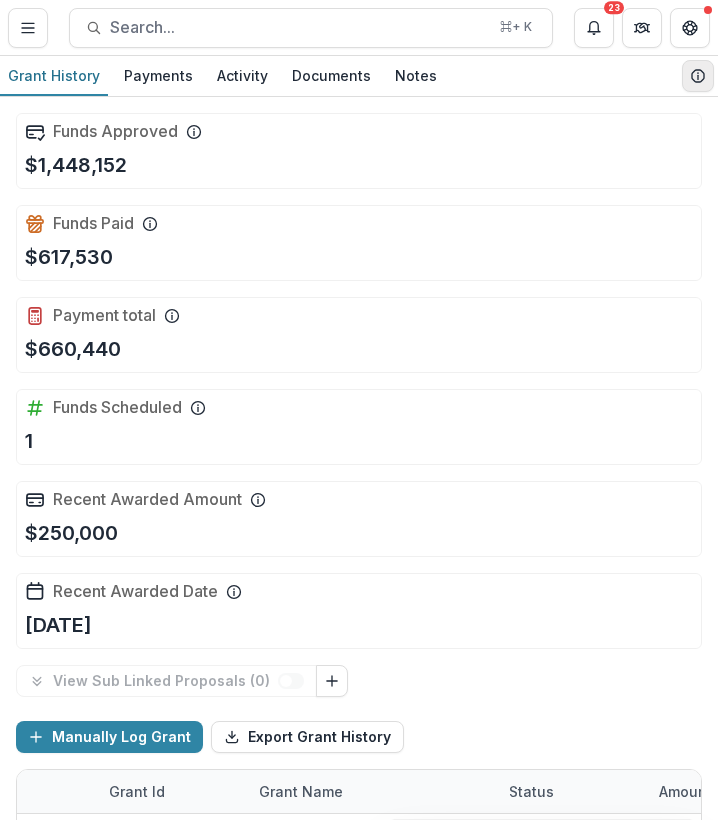 click 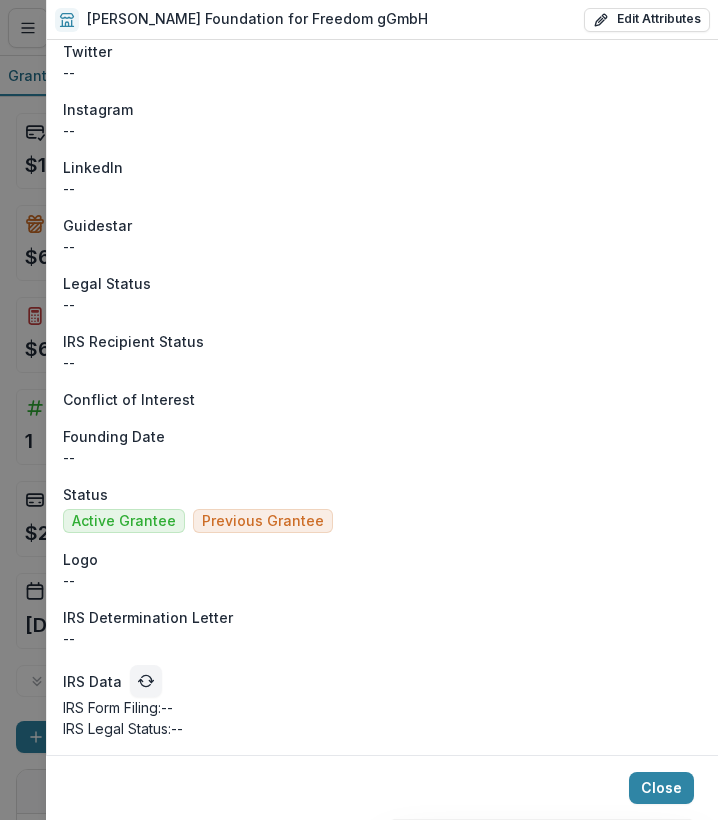 scroll, scrollTop: 1667, scrollLeft: 0, axis: vertical 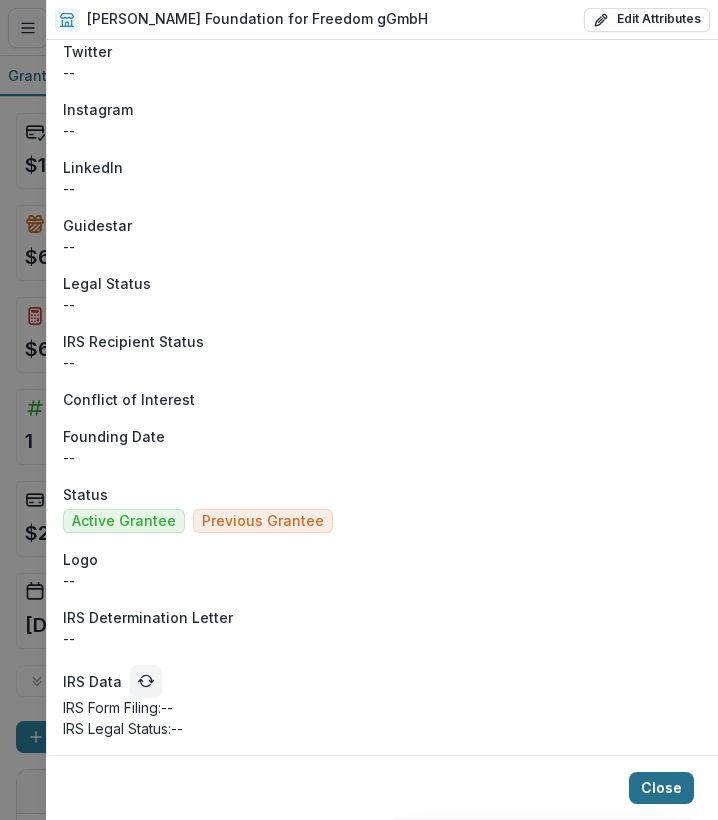 click on "Close" at bounding box center (661, 788) 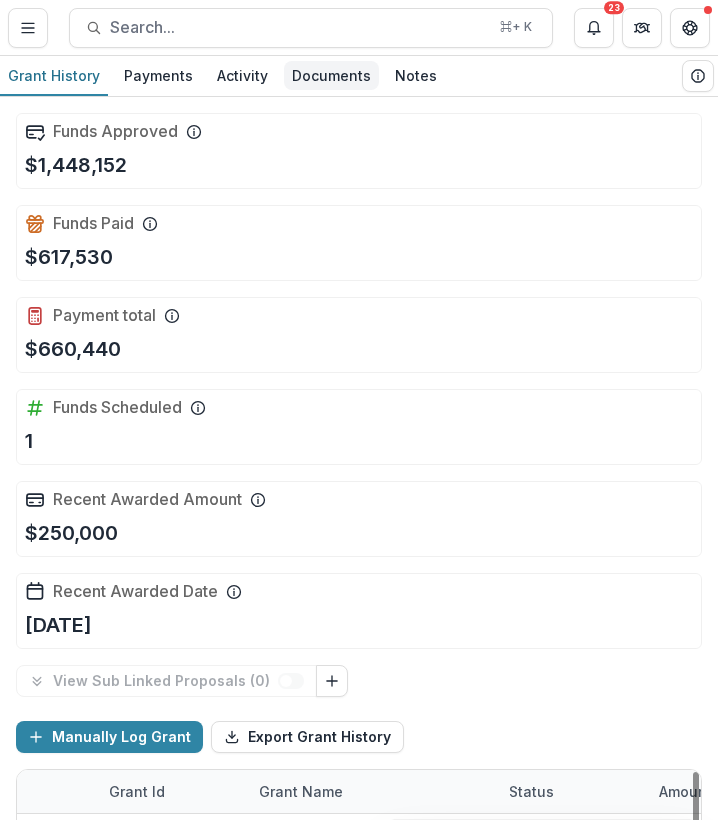 click on "Documents" at bounding box center (331, 75) 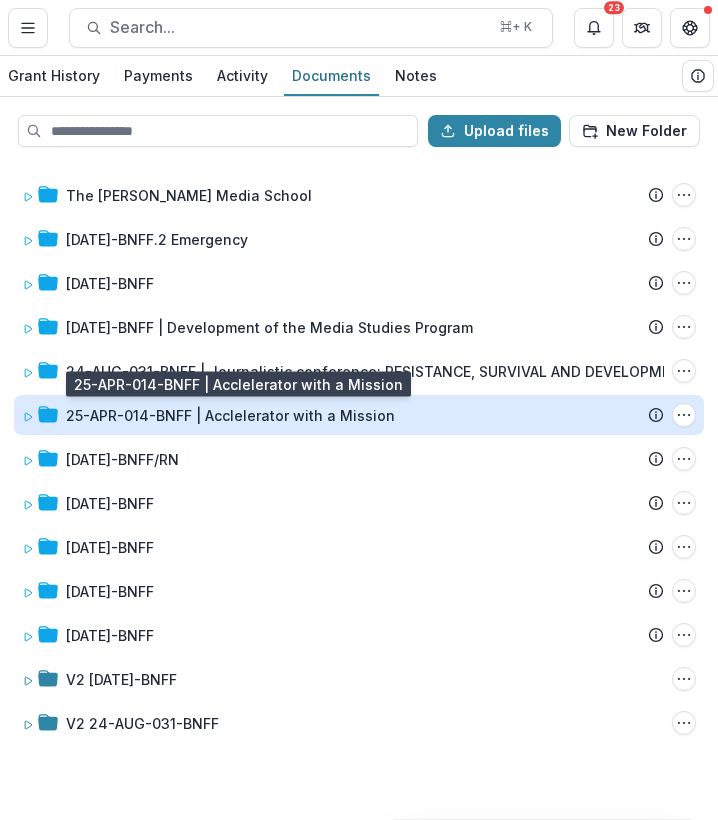click on "25-APR-014-BNFF | Acclelerator with a Mission" at bounding box center [230, 415] 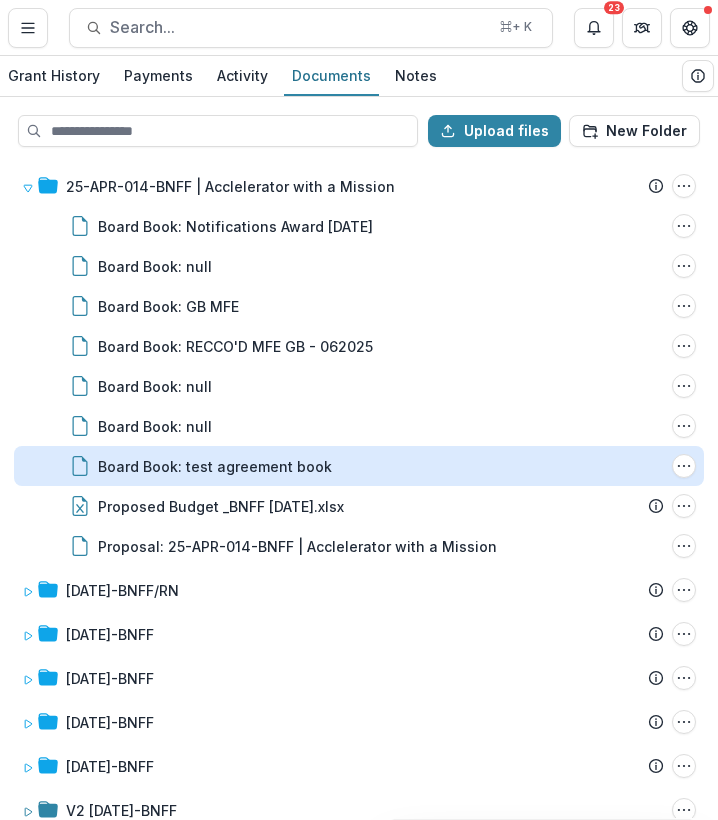 scroll, scrollTop: 220, scrollLeft: 0, axis: vertical 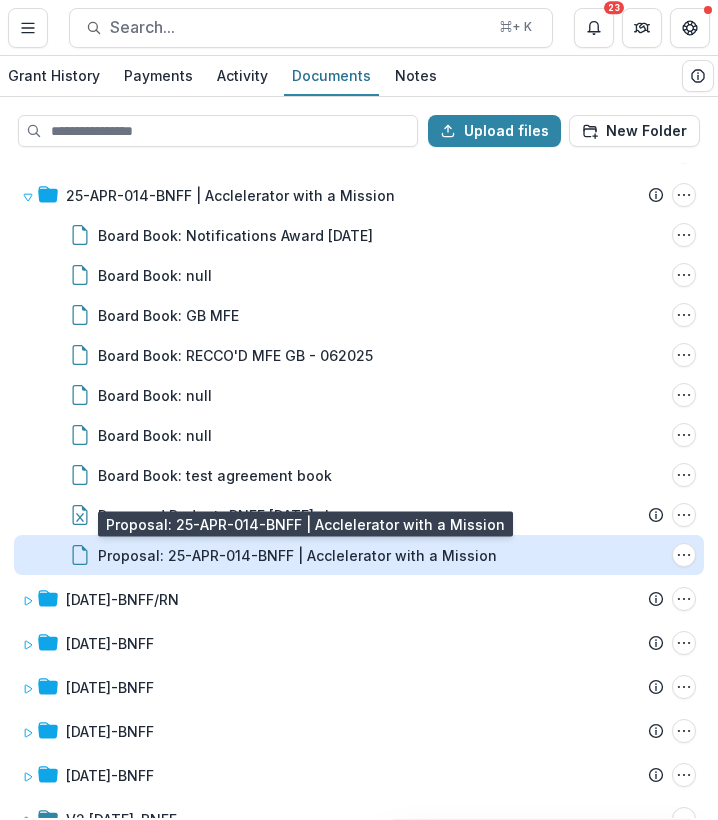 click on "Proposal: 25-APR-014-BNFF | Acclelerator with a Mission" at bounding box center [297, 555] 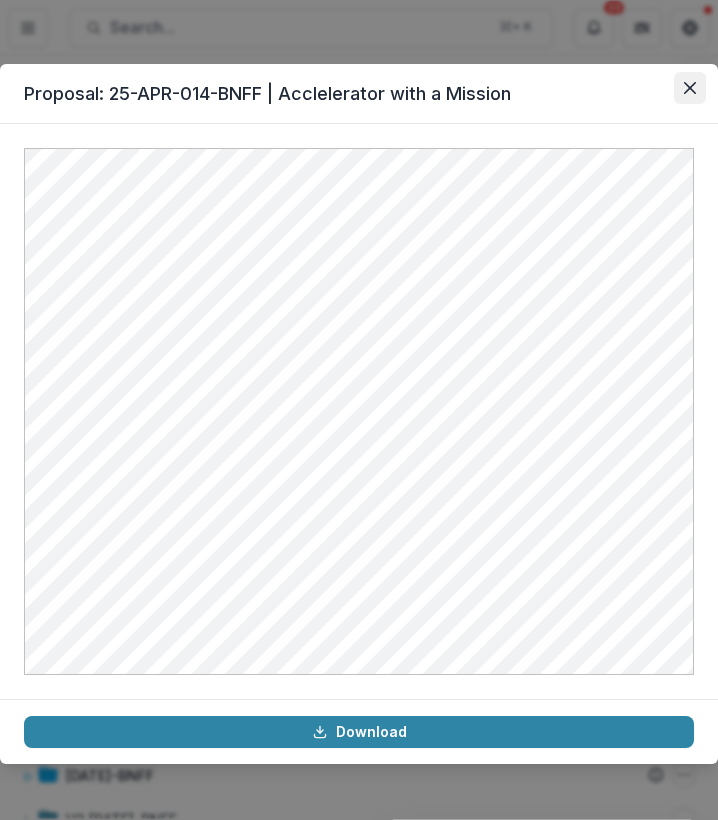 click 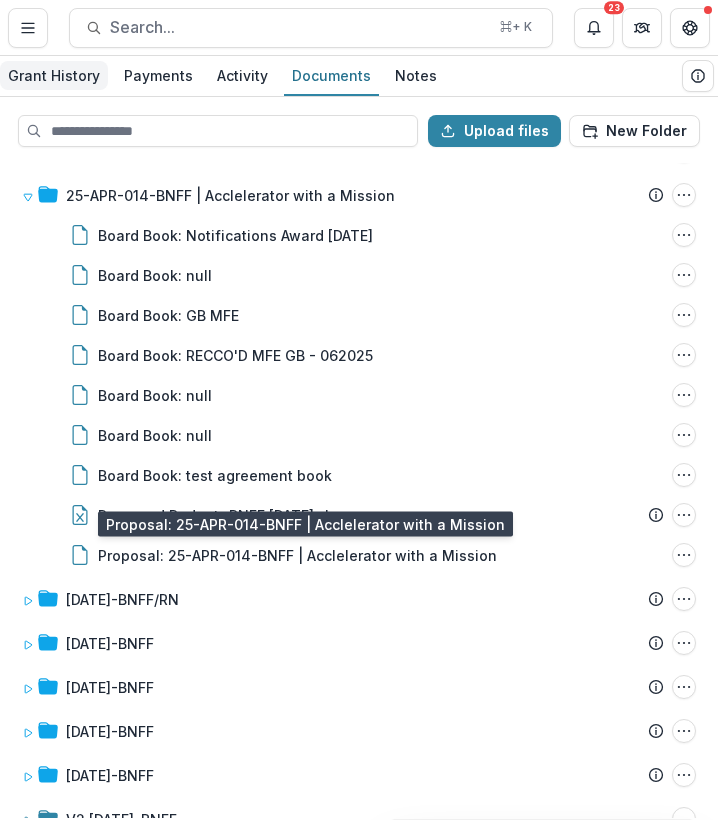 click on "Grant History" at bounding box center [54, 75] 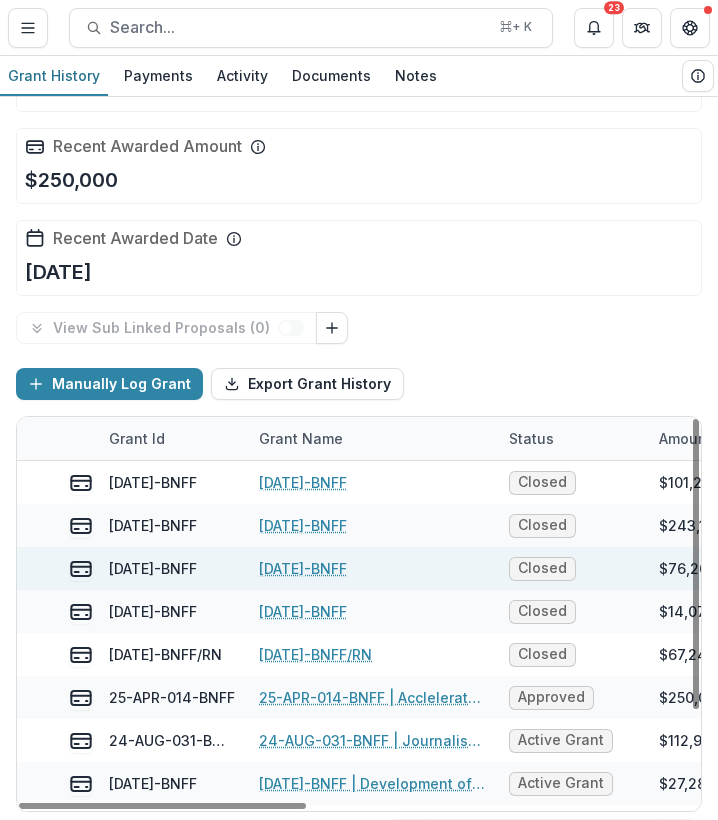scroll, scrollTop: 353, scrollLeft: 0, axis: vertical 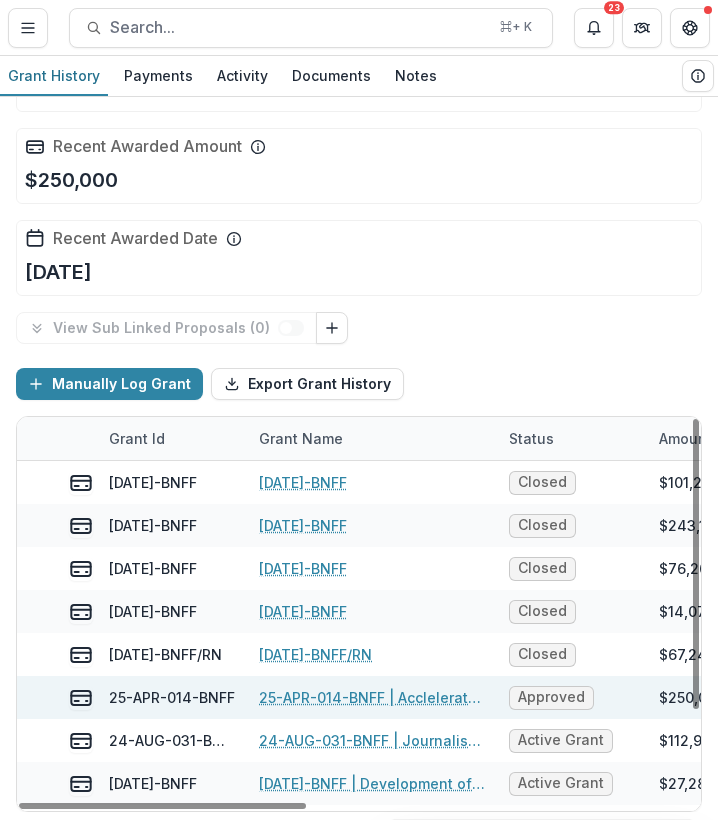 click on "25-APR-014-BNFF | Acclelerator with a Mission" at bounding box center (372, 697) 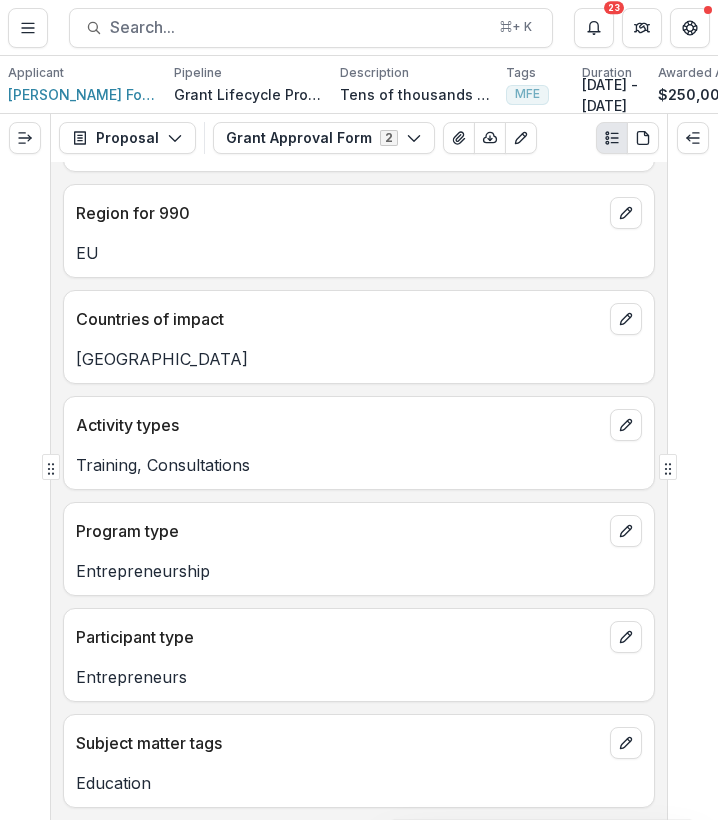 scroll, scrollTop: 473, scrollLeft: 0, axis: vertical 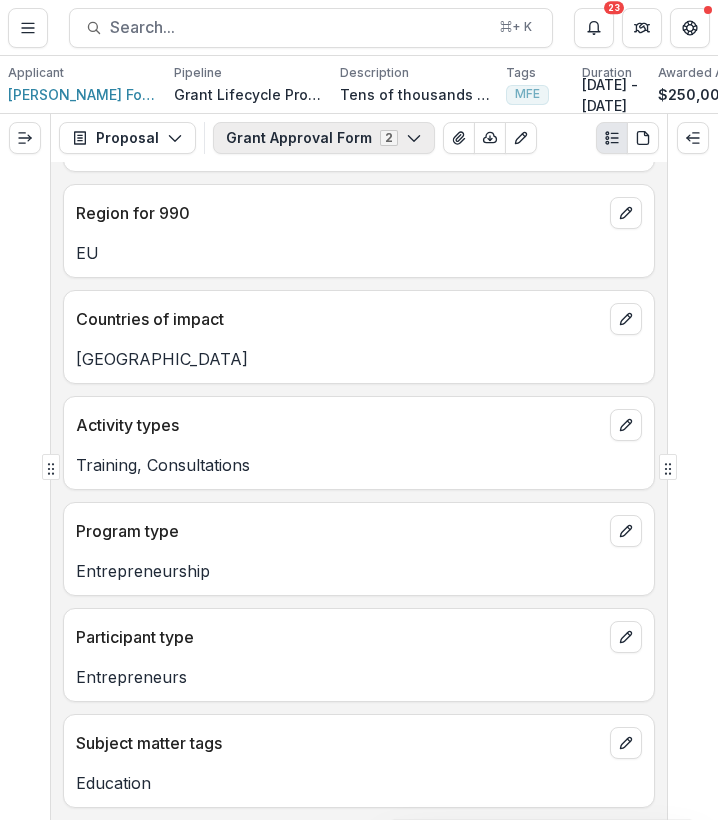 click on "Grant Approval Form 2" at bounding box center (324, 138) 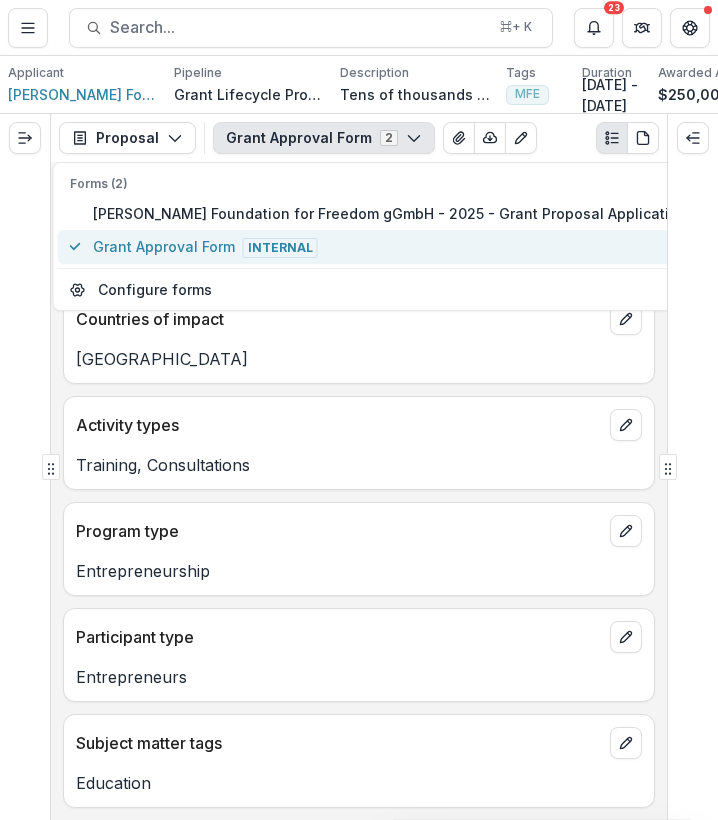 click on "Grant Approval Form Internal" at bounding box center (390, 247) 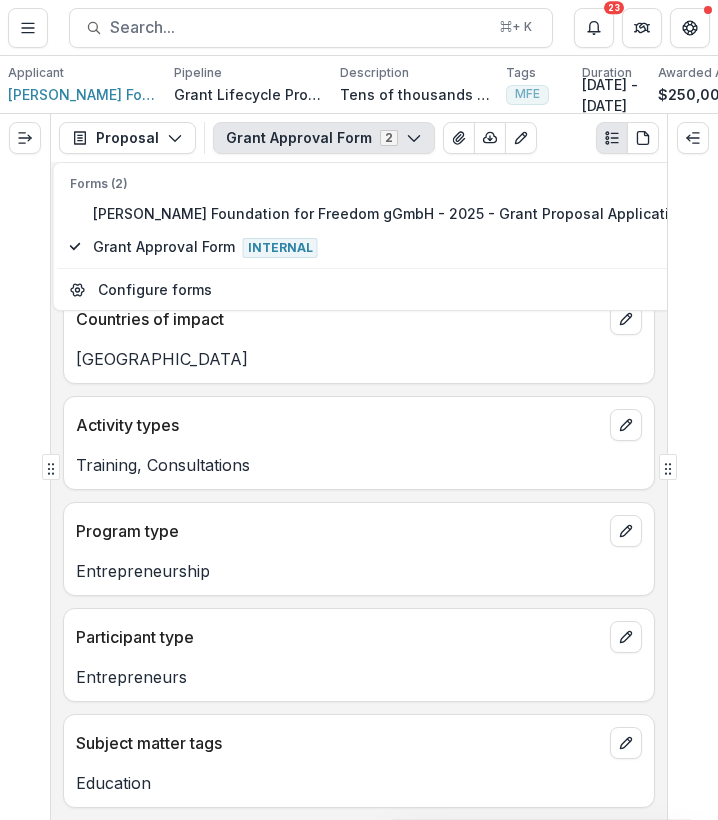 click on "Participant type" at bounding box center (359, 631) 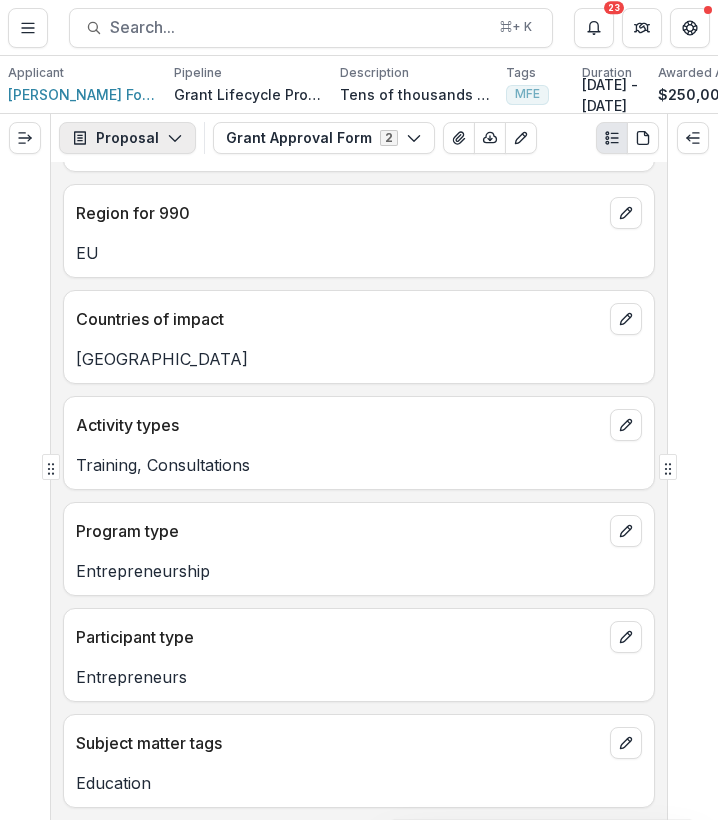 click on "Proposal" at bounding box center (127, 138) 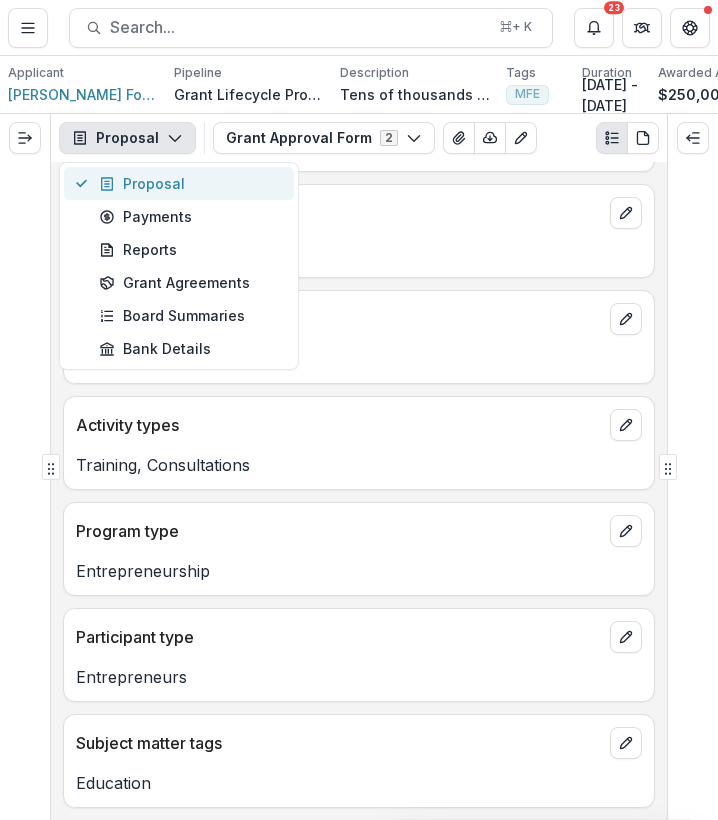 click on "Proposal" at bounding box center (179, 183) 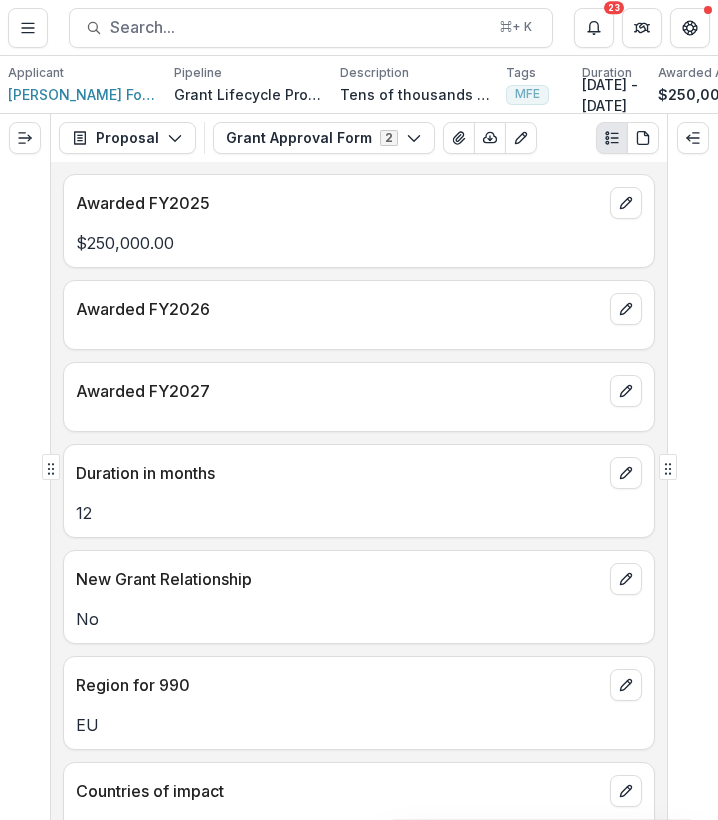scroll, scrollTop: 0, scrollLeft: 0, axis: both 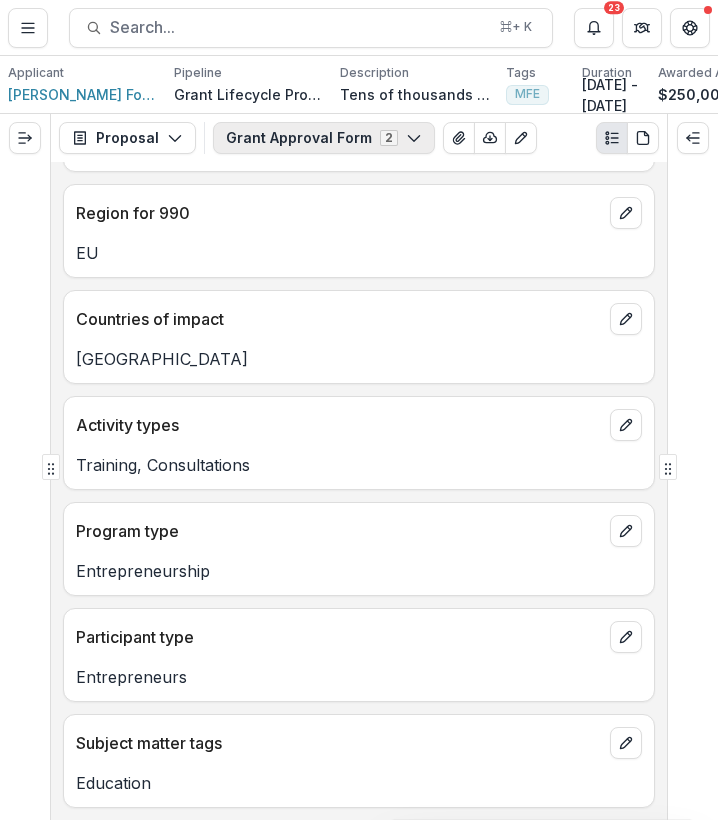 click on "Grant Approval Form 2" at bounding box center [324, 138] 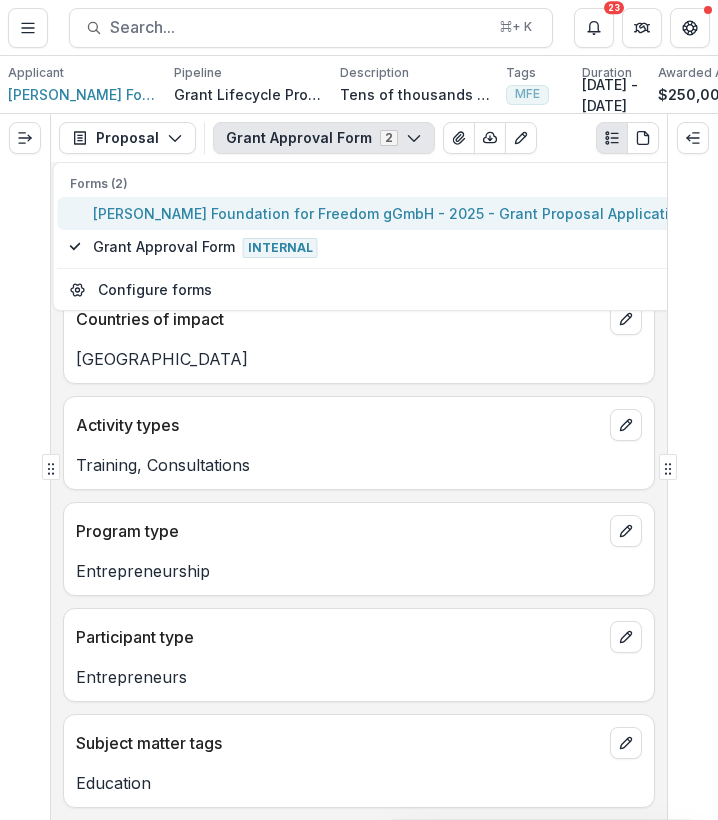 click on "Boris Nemtsov Foundation for Freedom gGmbH  - 2025 - Grant Proposal Application" at bounding box center (390, 213) 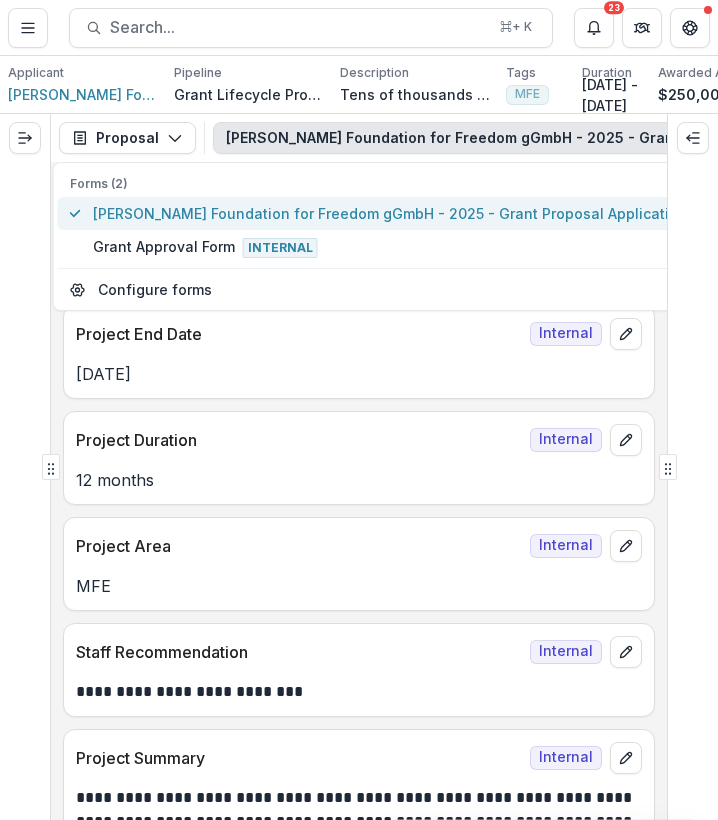 click on "Boris Nemtsov Foundation for Freedom gGmbH  - 2025 - Grant Proposal Application" at bounding box center (390, 213) 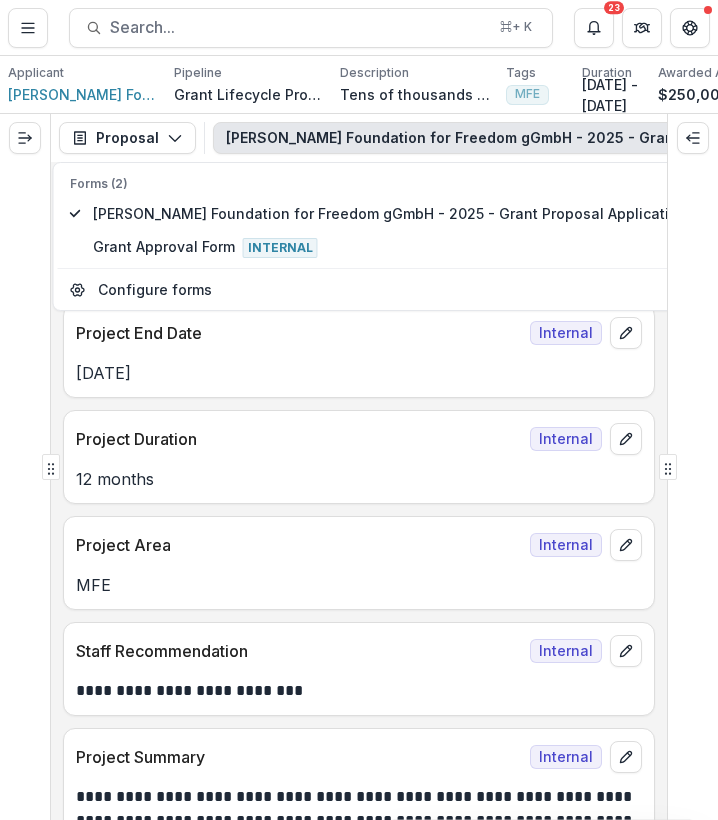 click on "Project Duration Internal" at bounding box center (359, 433) 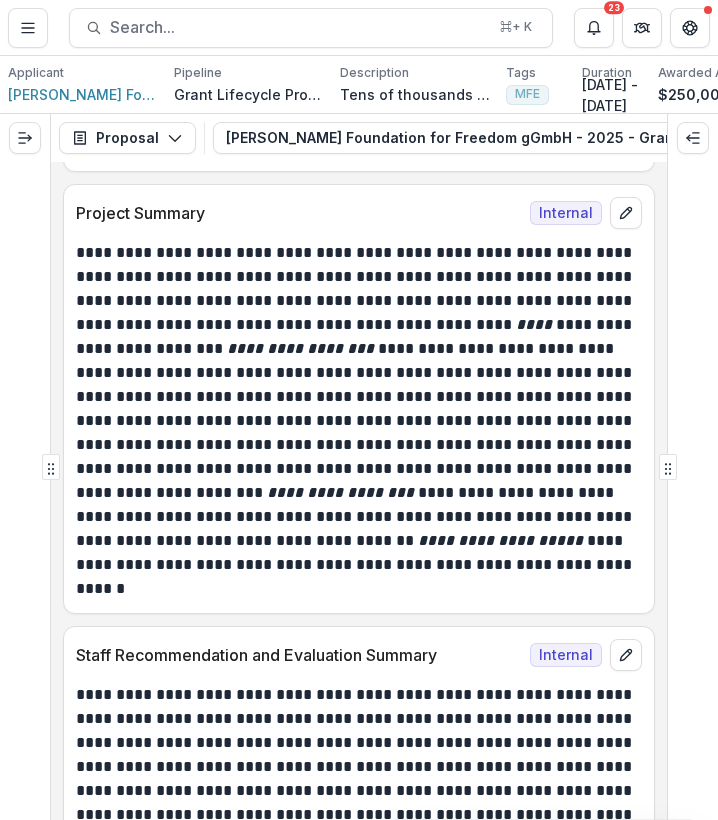 scroll, scrollTop: 1014, scrollLeft: 0, axis: vertical 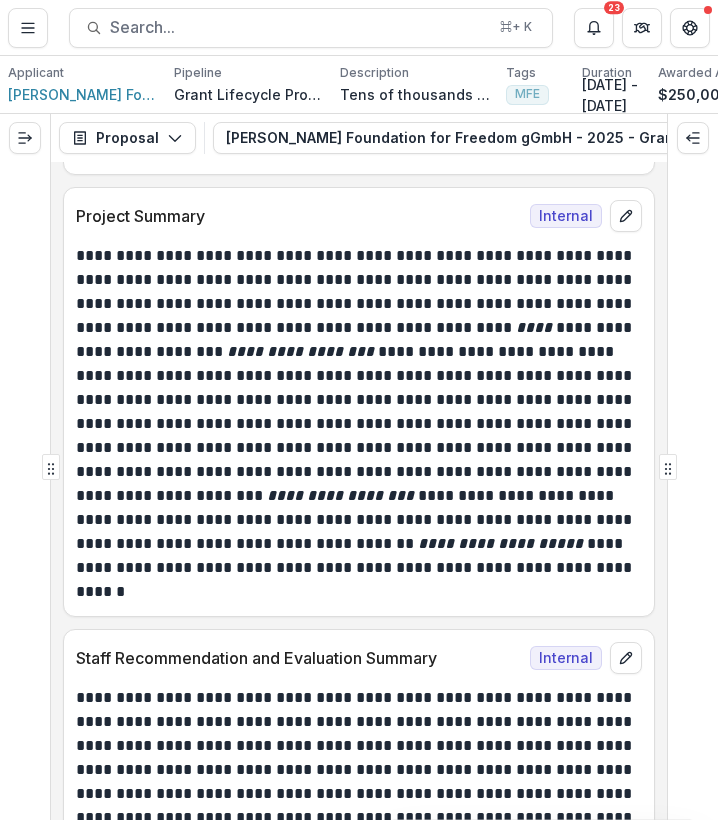 click on "**********" at bounding box center [356, 424] 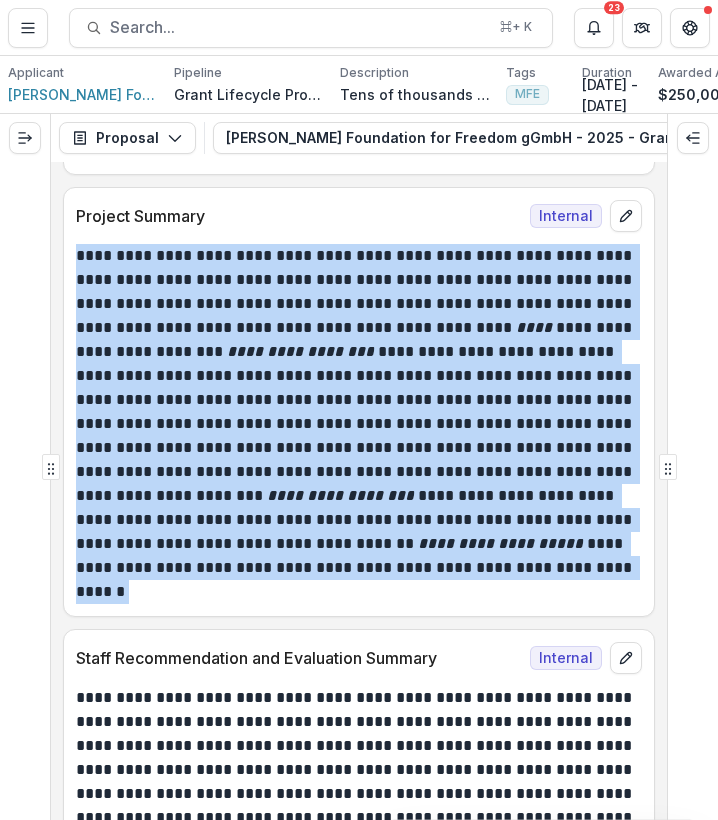 drag, startPoint x: 269, startPoint y: 594, endPoint x: 73, endPoint y: 265, distance: 382.95822 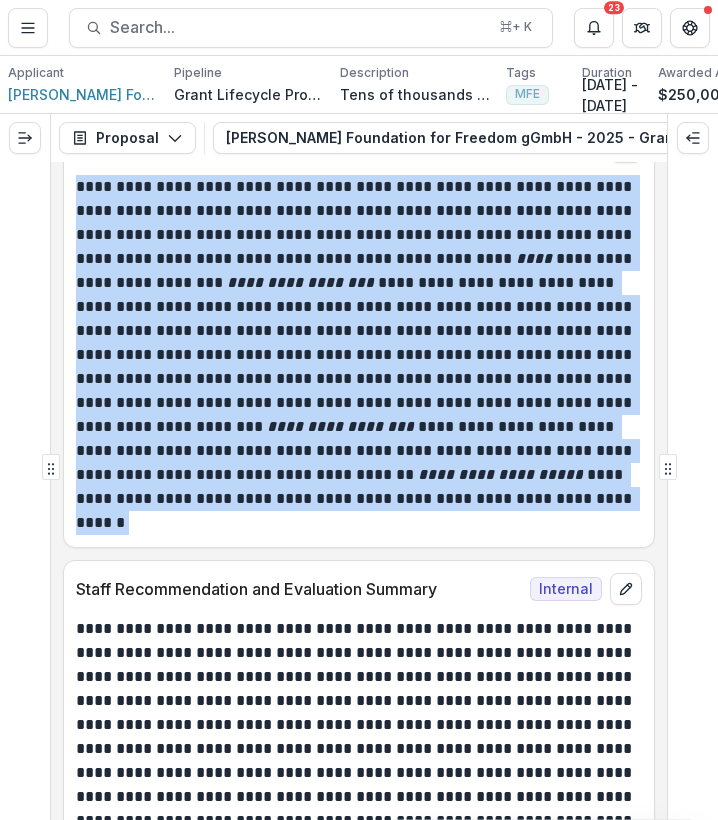 click on "**********" at bounding box center (356, 355) 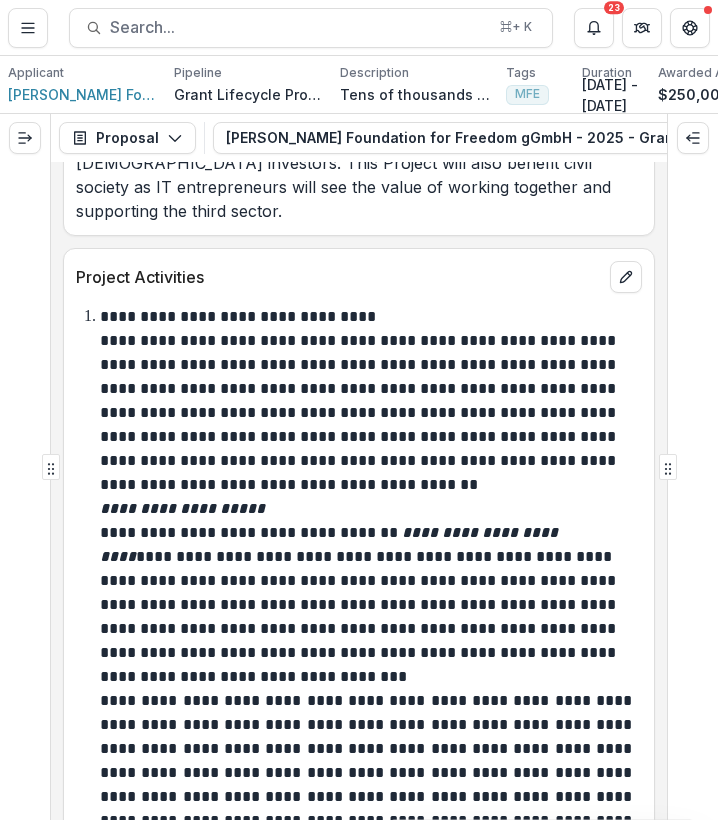 scroll, scrollTop: 10328, scrollLeft: 0, axis: vertical 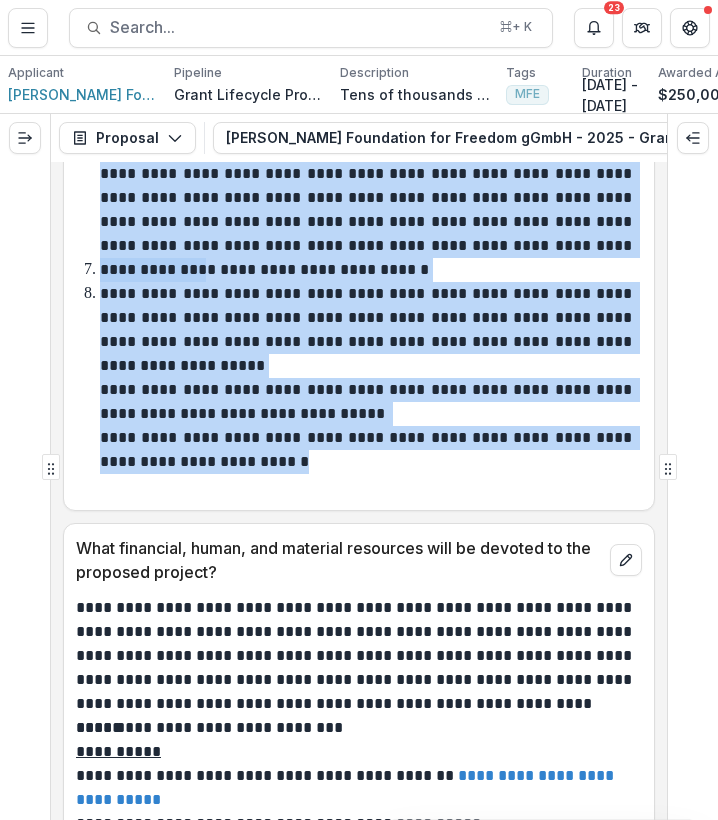 drag, startPoint x: 79, startPoint y: 296, endPoint x: 349, endPoint y: 472, distance: 322.298 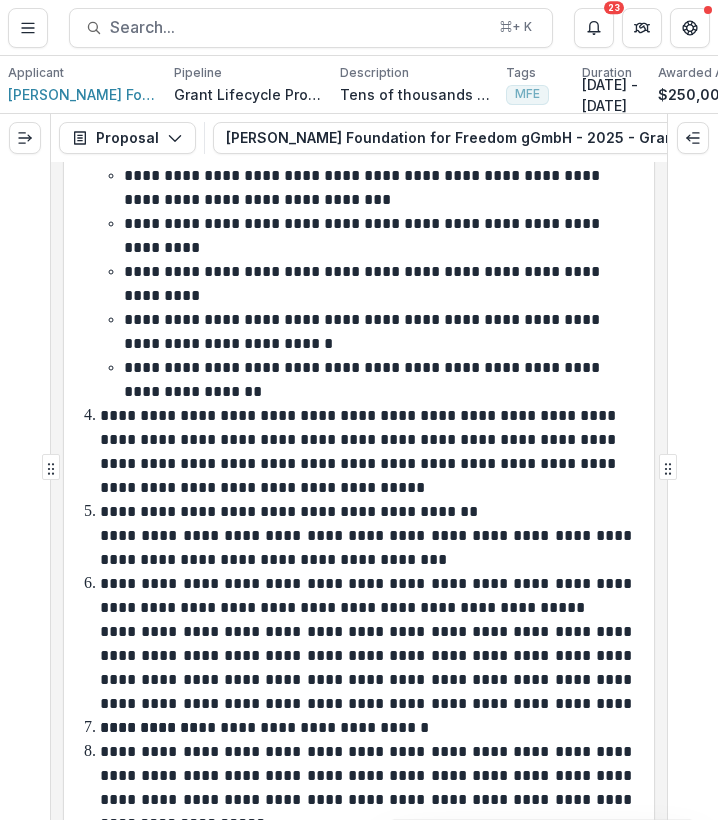 click on "**********" at bounding box center [380, 332] 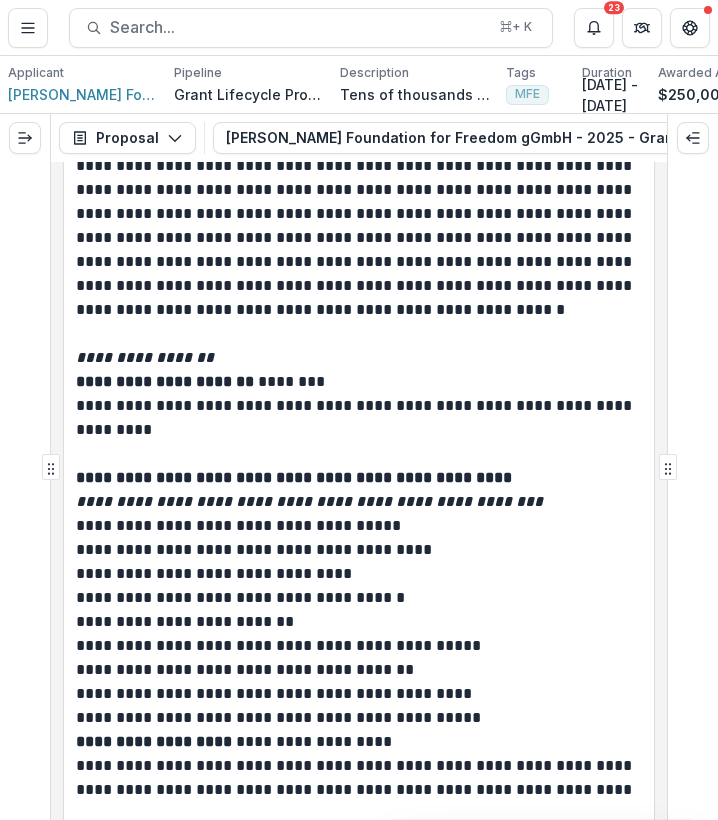 scroll, scrollTop: 13874, scrollLeft: 0, axis: vertical 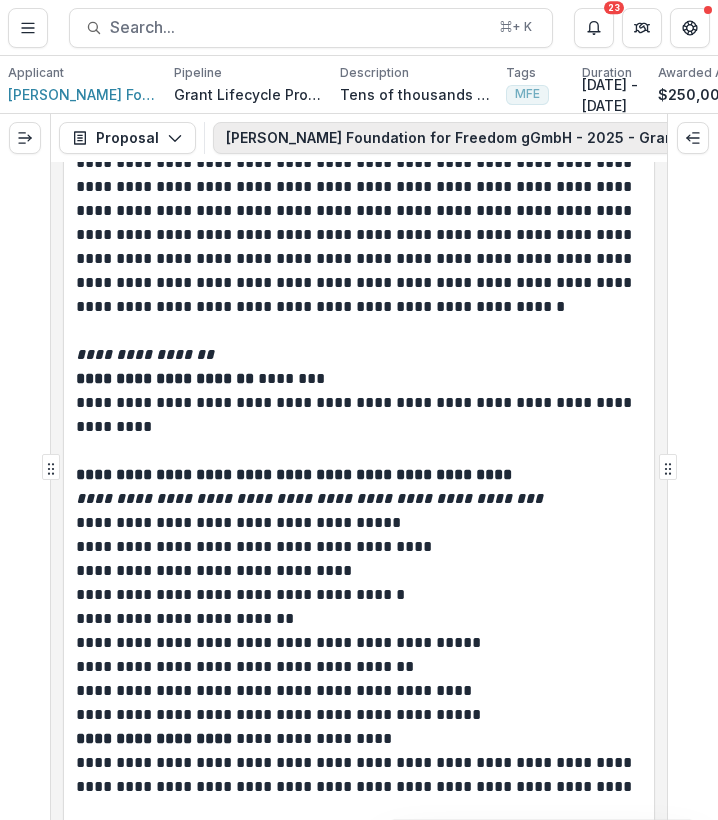 click on "Boris Nemtsov Foundation for Freedom gGmbH  - 2025 - Grant Proposal Application 2" at bounding box center [553, 138] 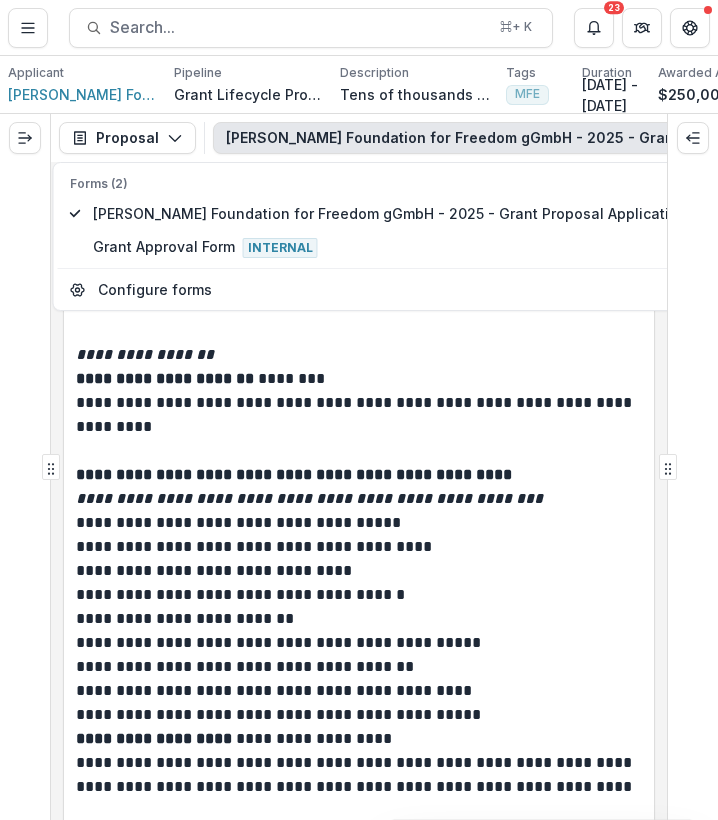 click on "**********" at bounding box center [294, 474] 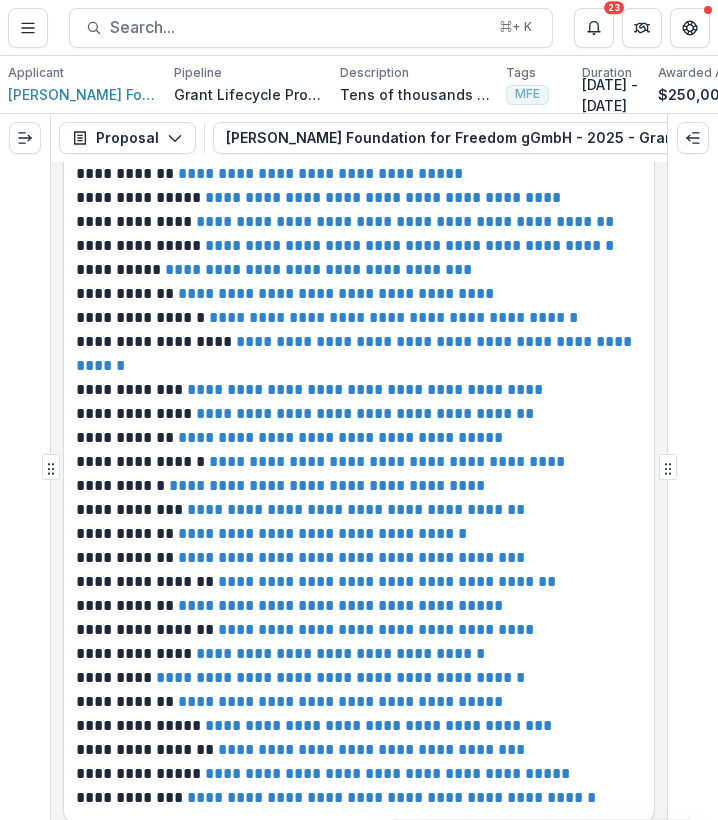 type 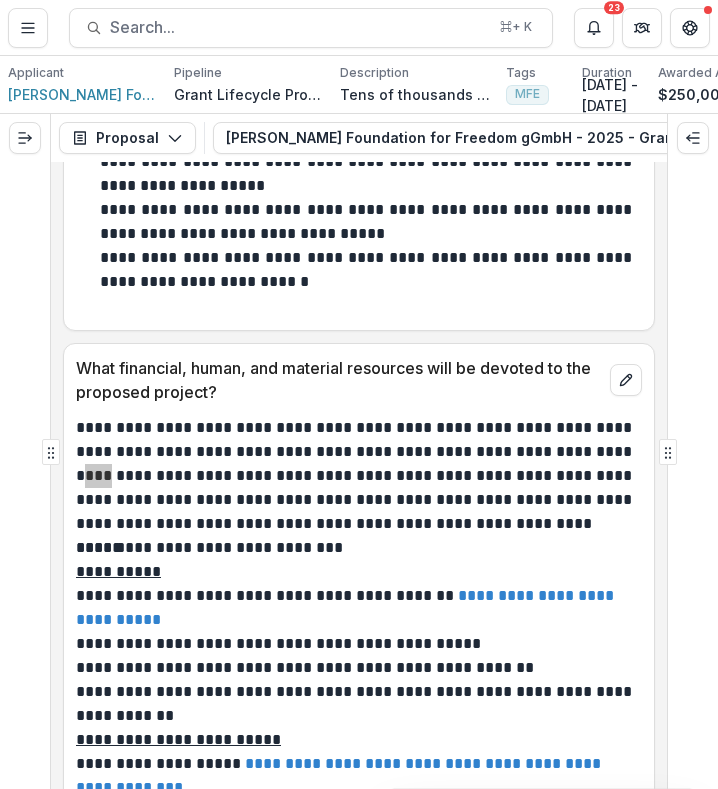 scroll, scrollTop: 18677, scrollLeft: 0, axis: vertical 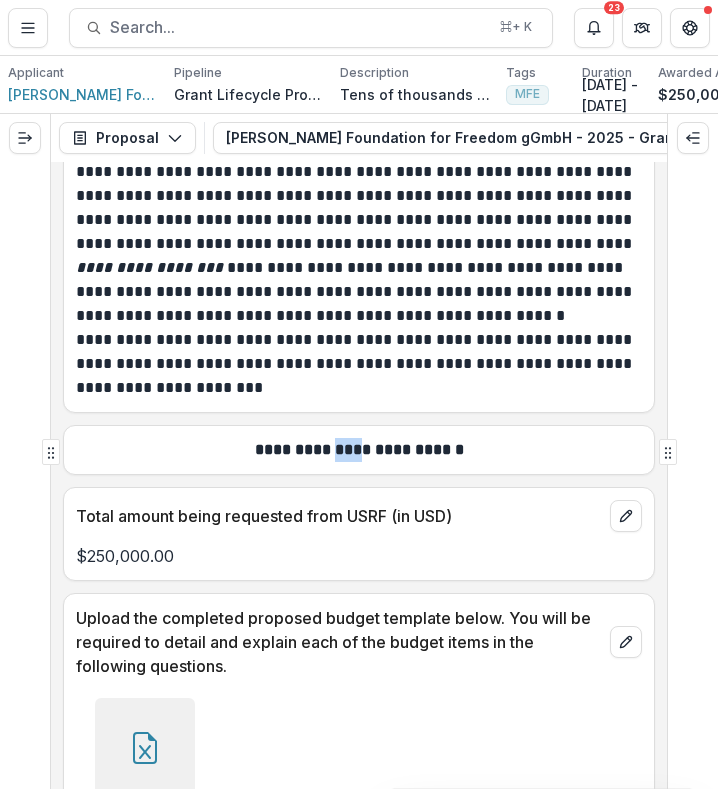 click on "Total amount being requested from USRF (in USD)" at bounding box center (339, 516) 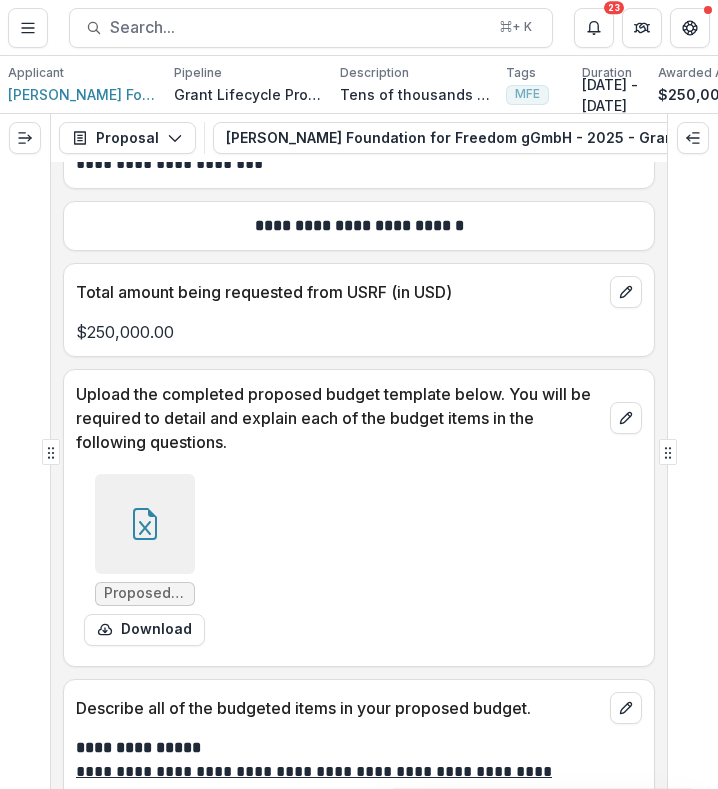 scroll, scrollTop: 18917, scrollLeft: 0, axis: vertical 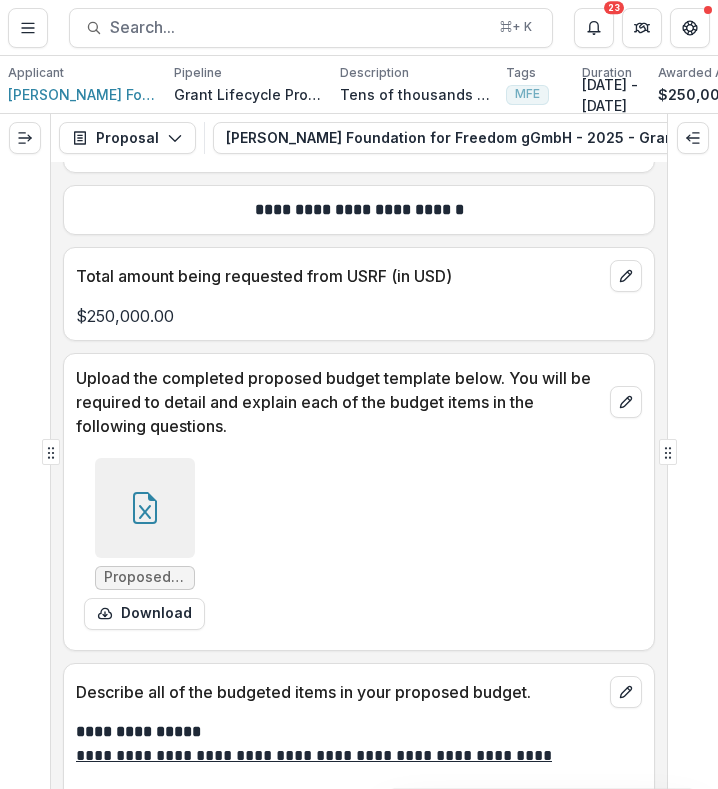 click 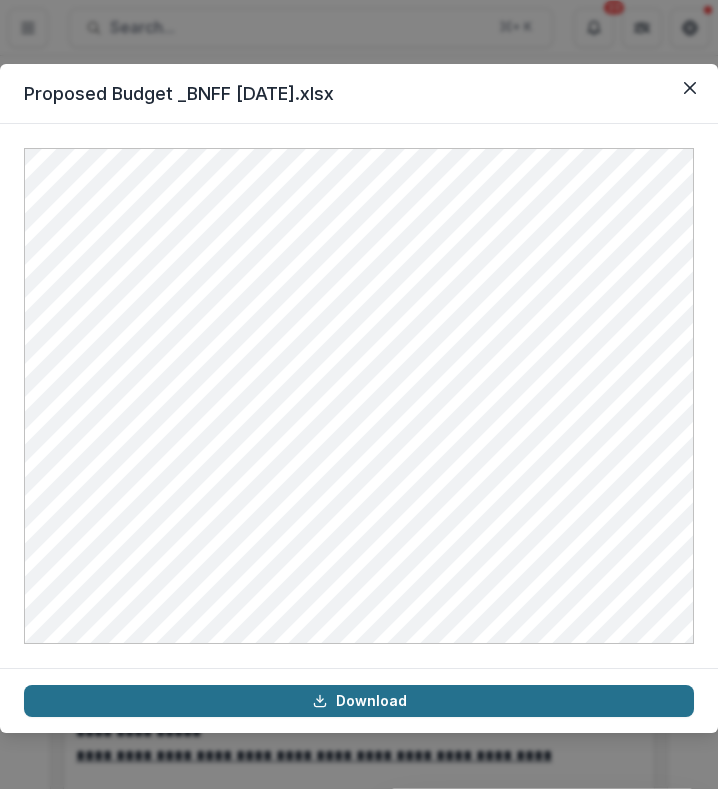 click on "Download" at bounding box center [359, 701] 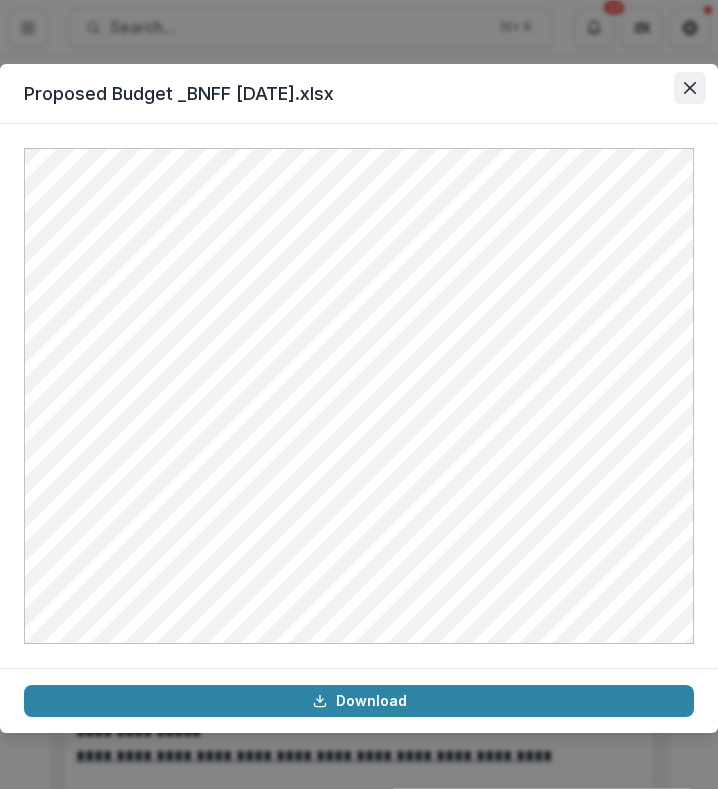 click 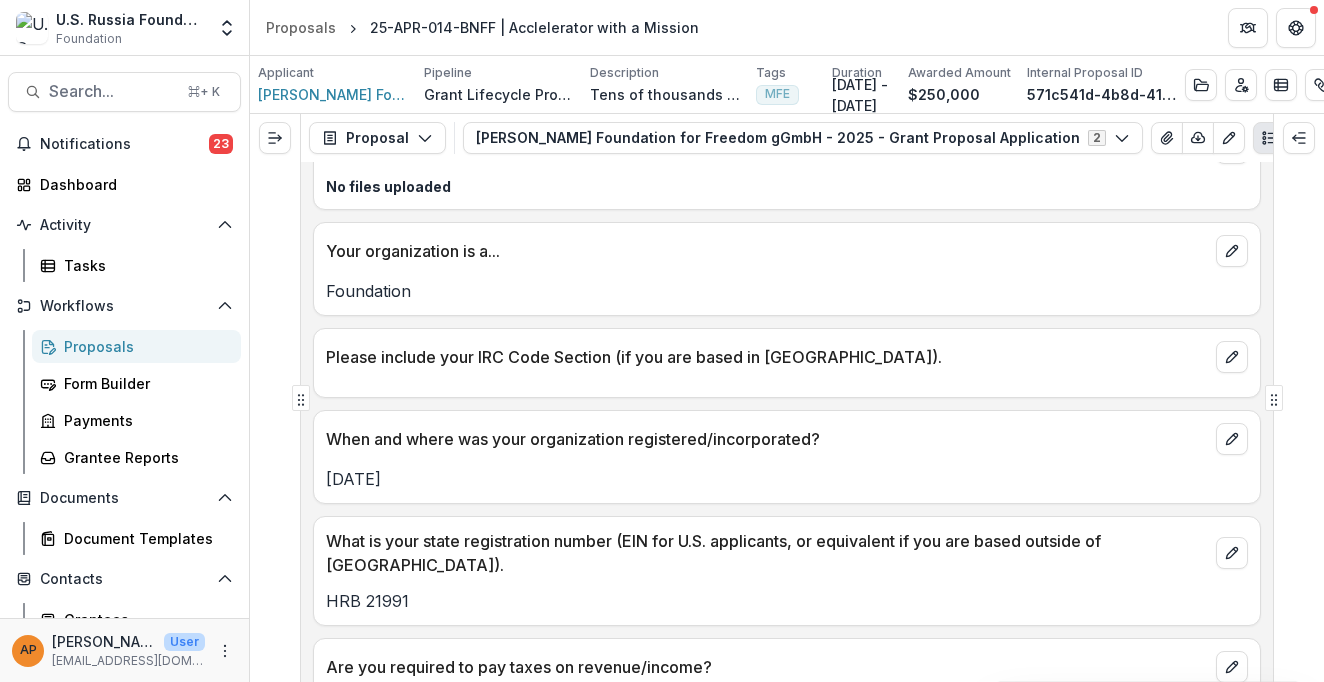 scroll, scrollTop: 19201, scrollLeft: 0, axis: vertical 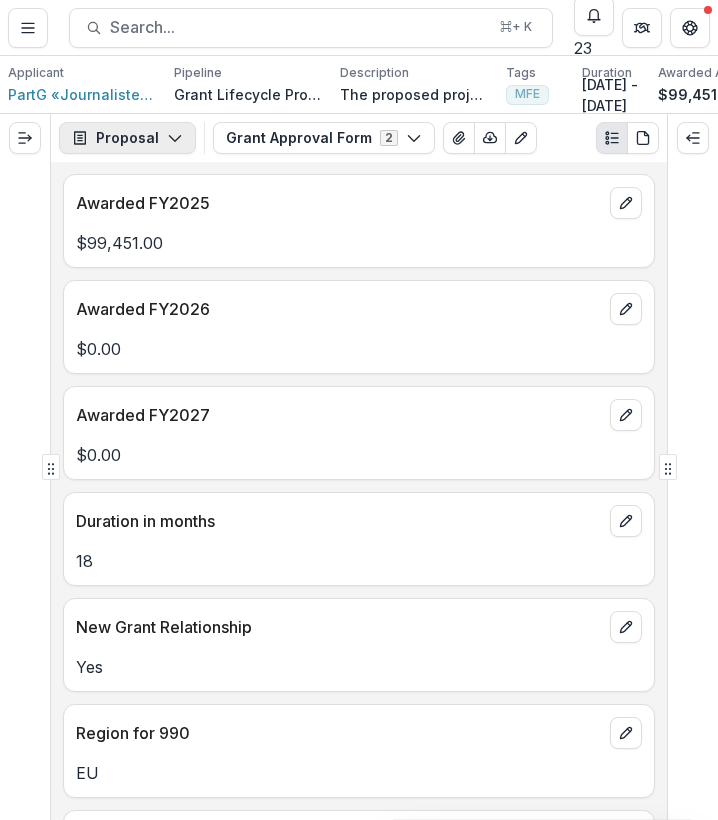 click on "Proposal" at bounding box center [127, 138] 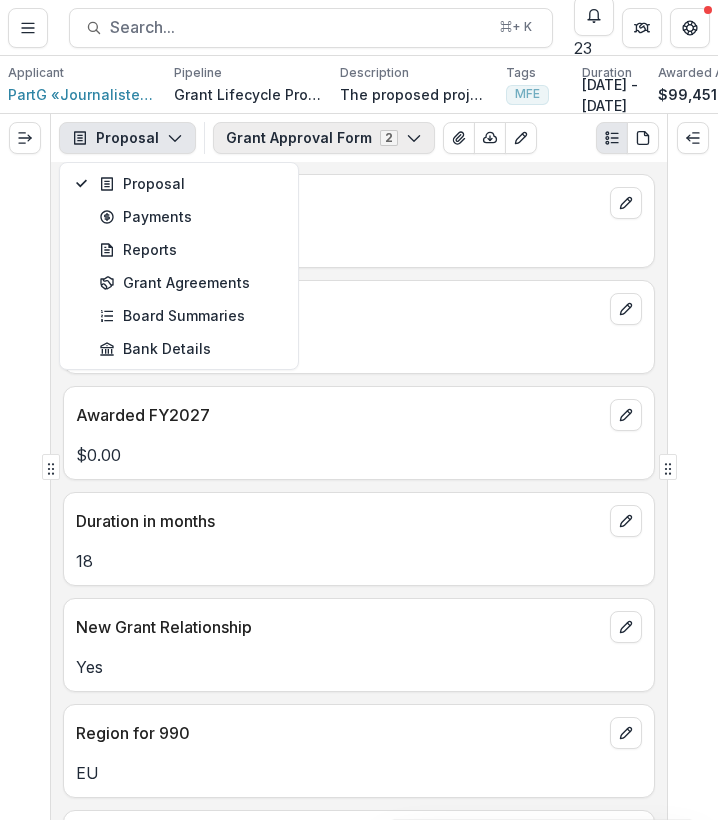 click on "Grant Approval Form 2" at bounding box center (324, 138) 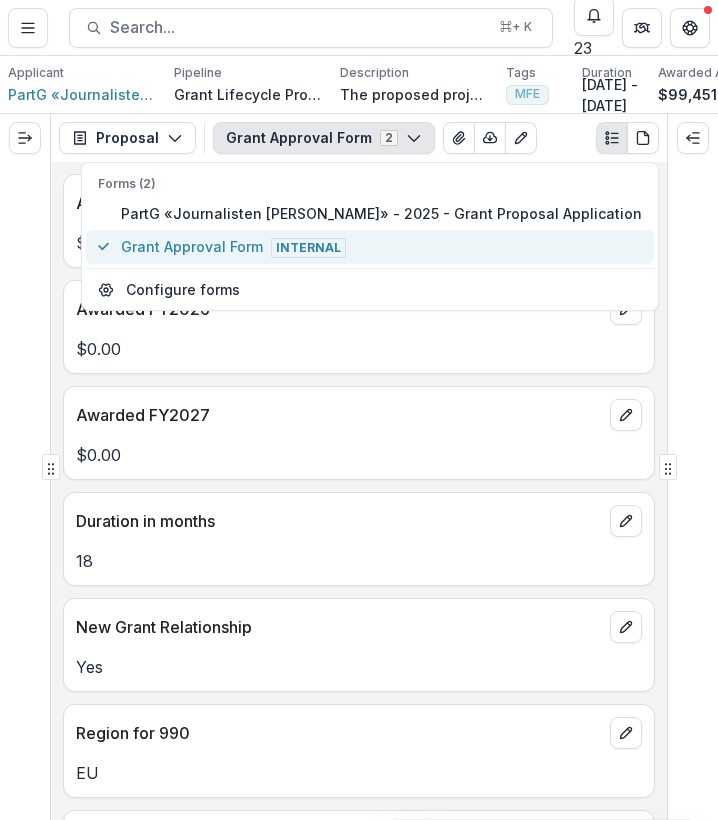 click on "Grant Approval Form Internal" at bounding box center (381, 247) 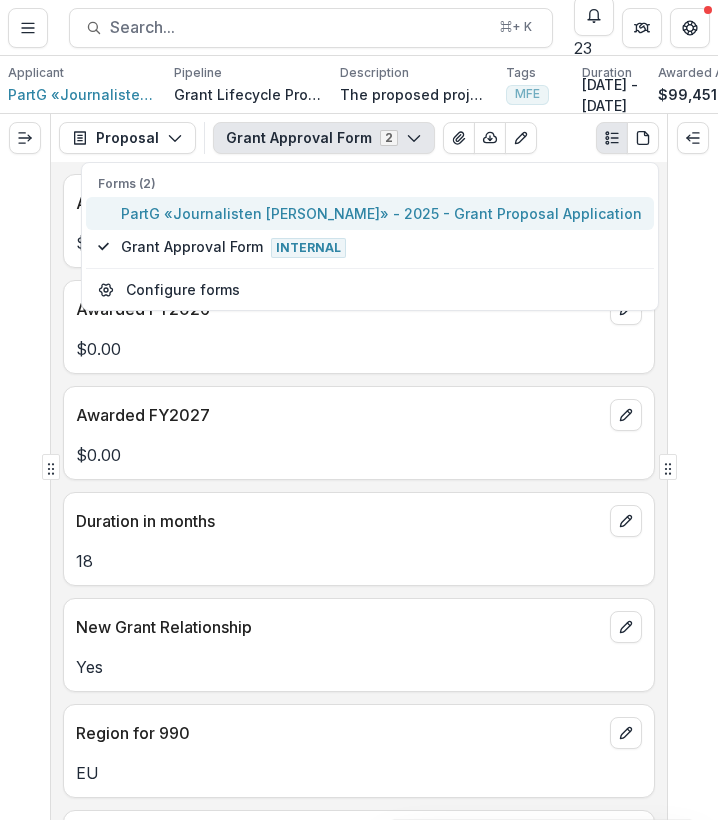 click on "PartG «Journalisten Rustamova&Tovkaylo» - 2025 - Grant Proposal Application" at bounding box center (381, 213) 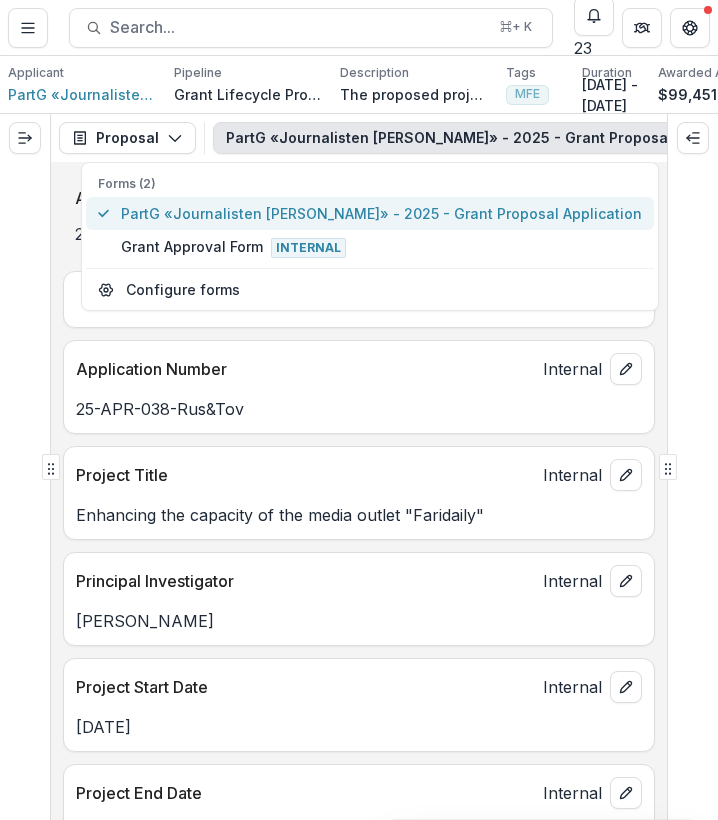 click on "PartG «Journalisten Rustamova&Tovkaylo» - 2025 - Grant Proposal Application" at bounding box center (381, 213) 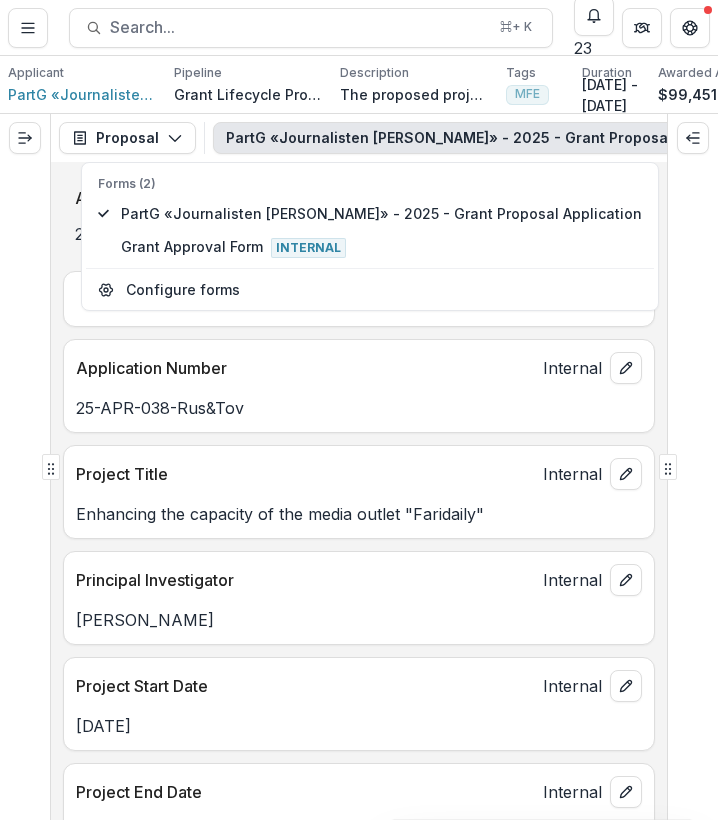 click on "Enhancing the capacity of the media outlet "Faridaily"" at bounding box center (359, 514) 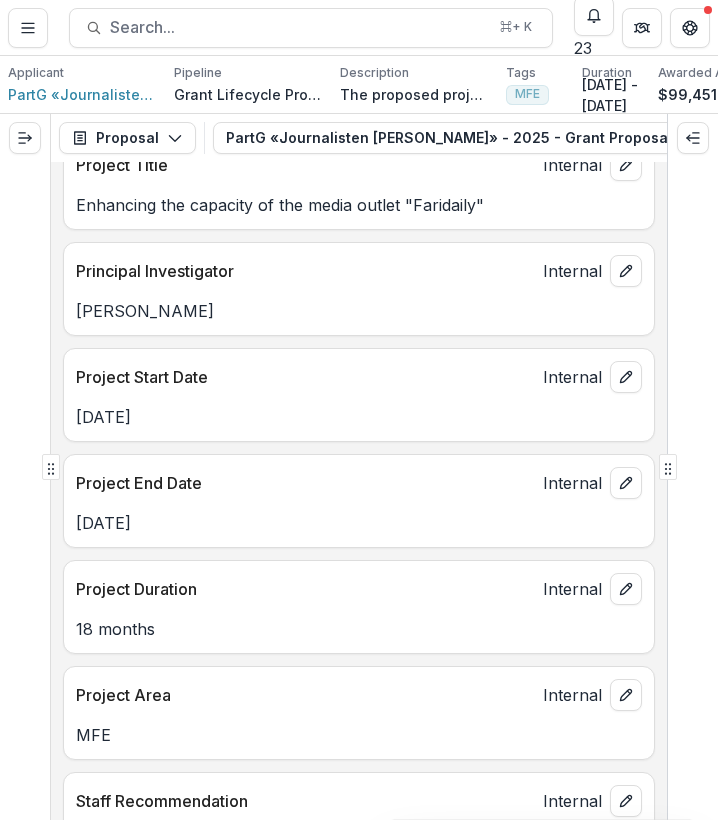 scroll, scrollTop: 484, scrollLeft: 0, axis: vertical 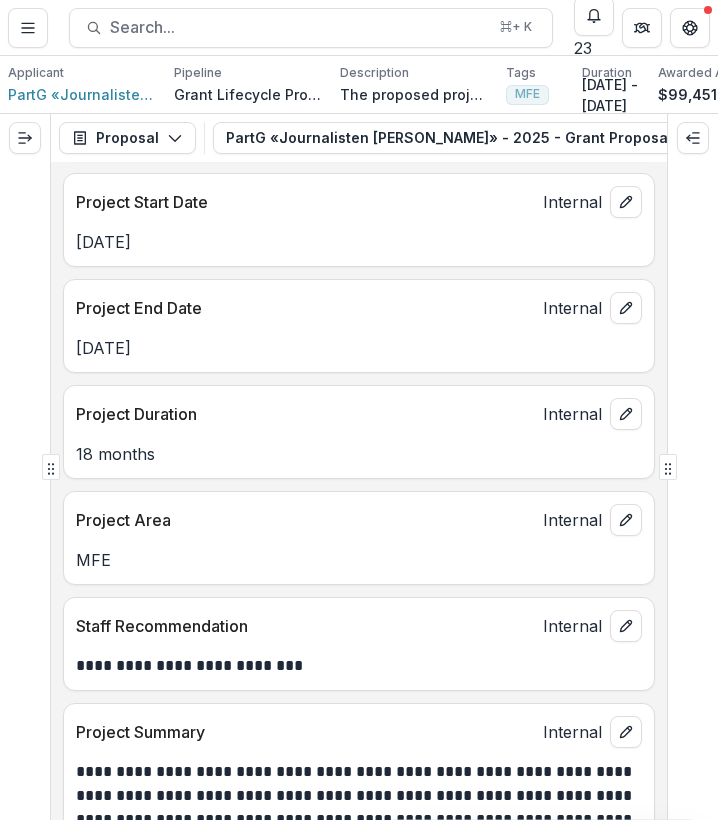 drag, startPoint x: 660, startPoint y: 186, endPoint x: 652, endPoint y: 300, distance: 114.28036 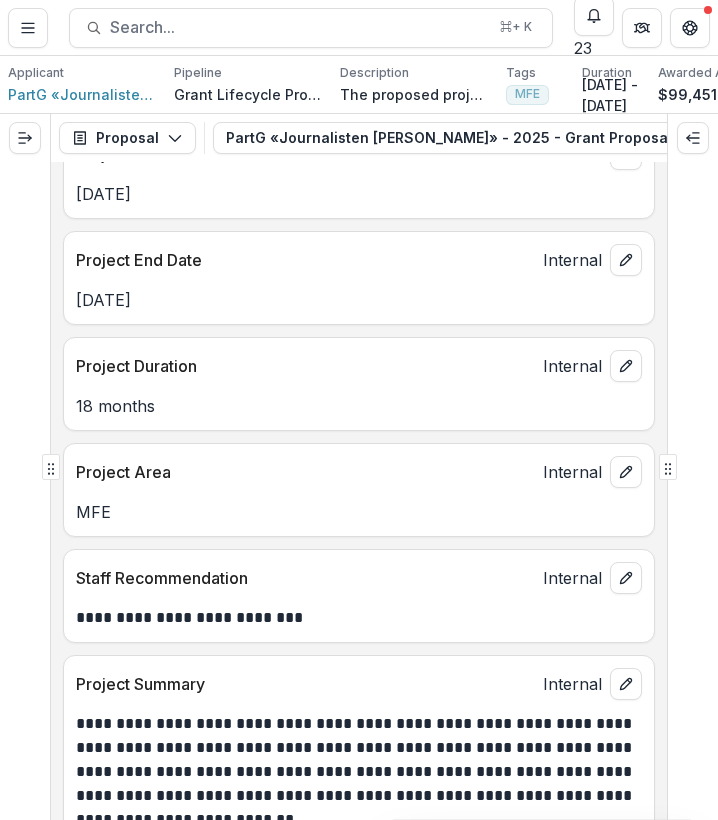 scroll, scrollTop: 709, scrollLeft: 0, axis: vertical 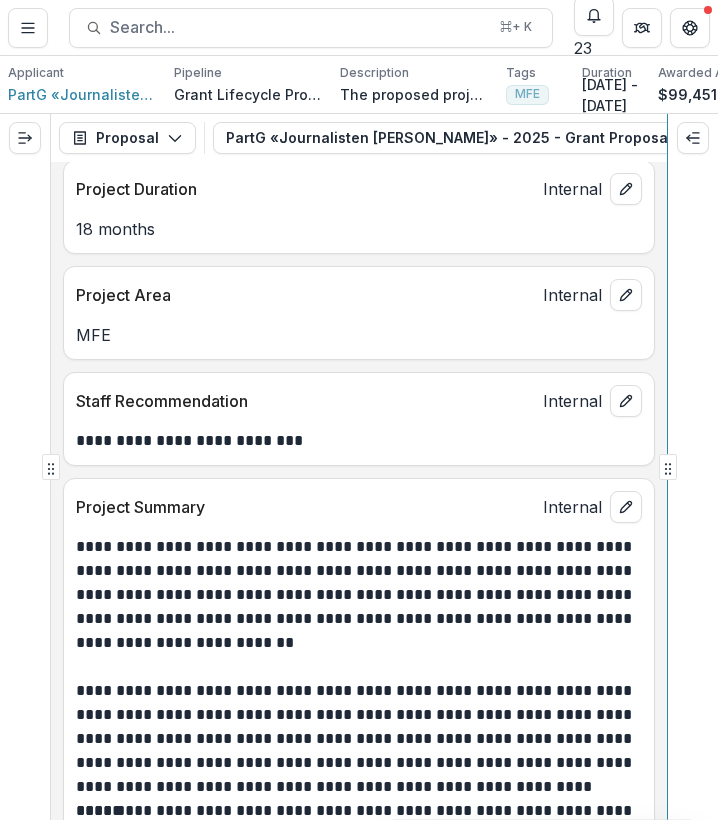 click on "**********" at bounding box center [359, 467] 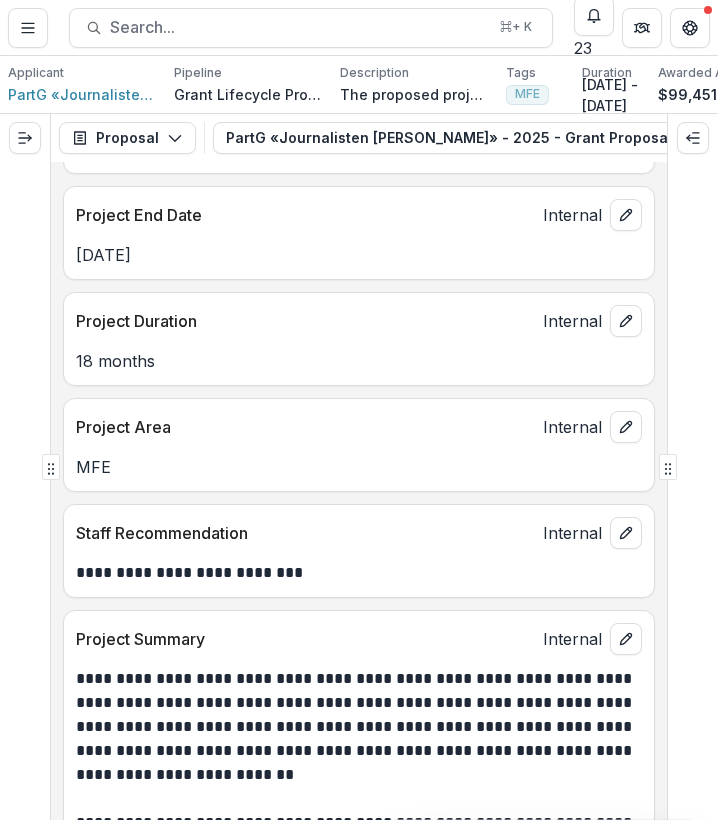 scroll, scrollTop: 598, scrollLeft: 0, axis: vertical 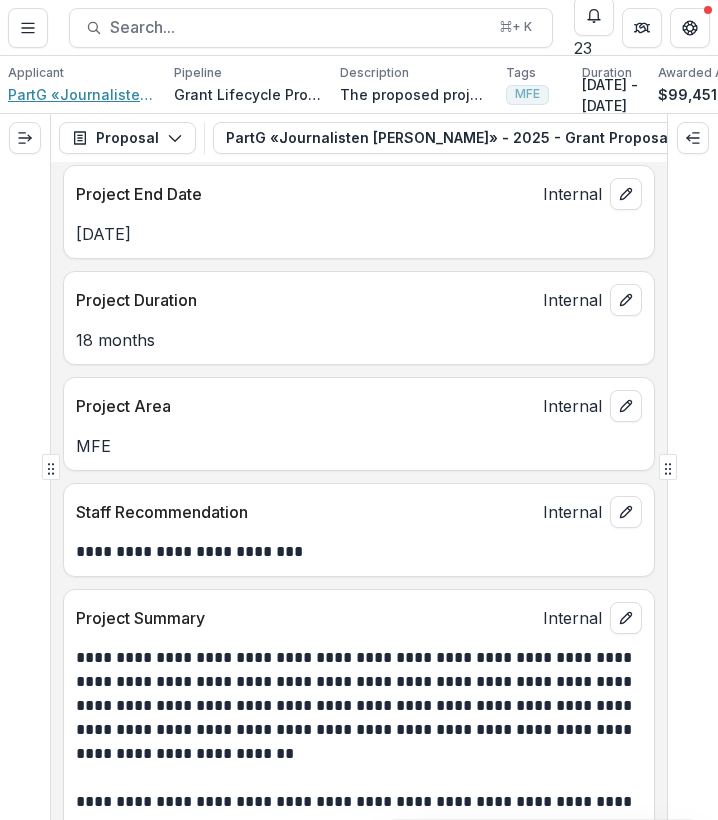 click on "PartG «Journalisten Rustamova&Tovkaylo»" at bounding box center (83, 94) 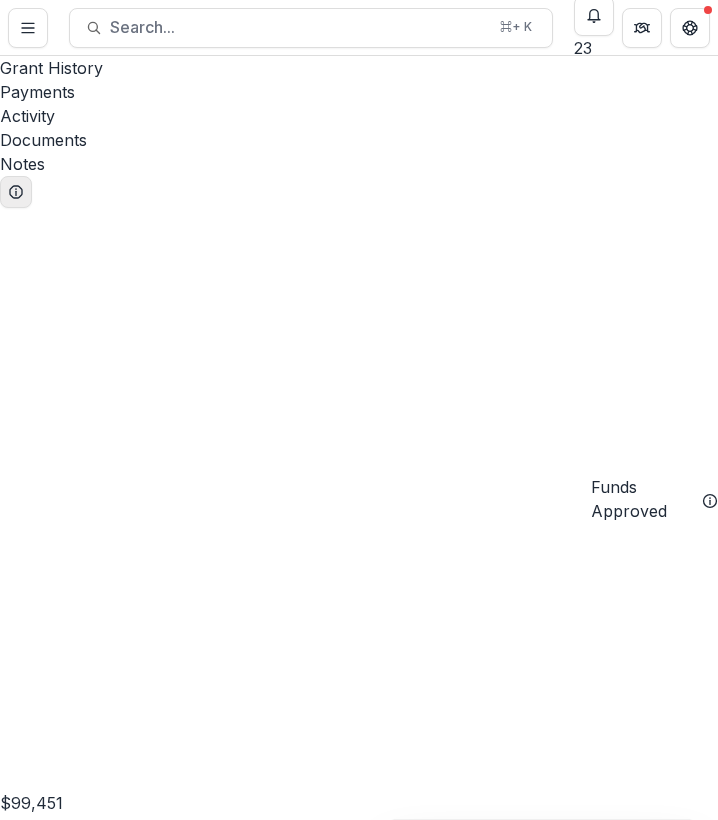 click 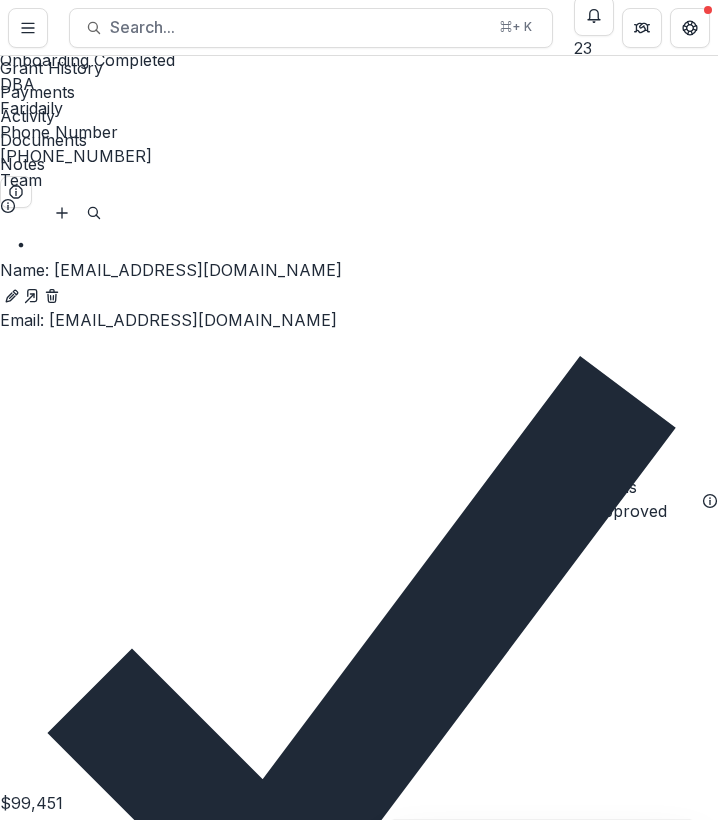 scroll, scrollTop: 22, scrollLeft: 0, axis: vertical 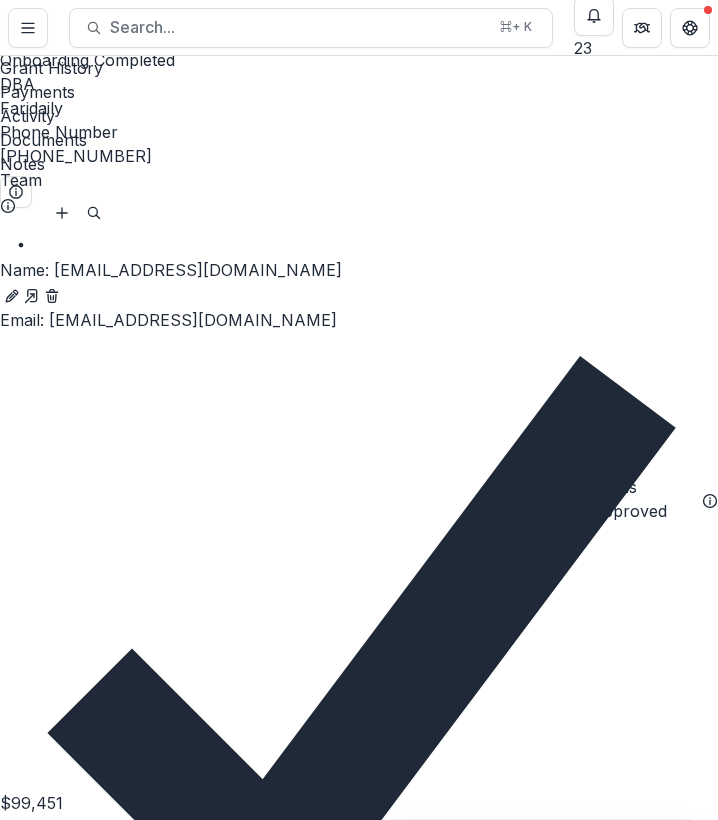click on "Close" at bounding box center (21, 2996) 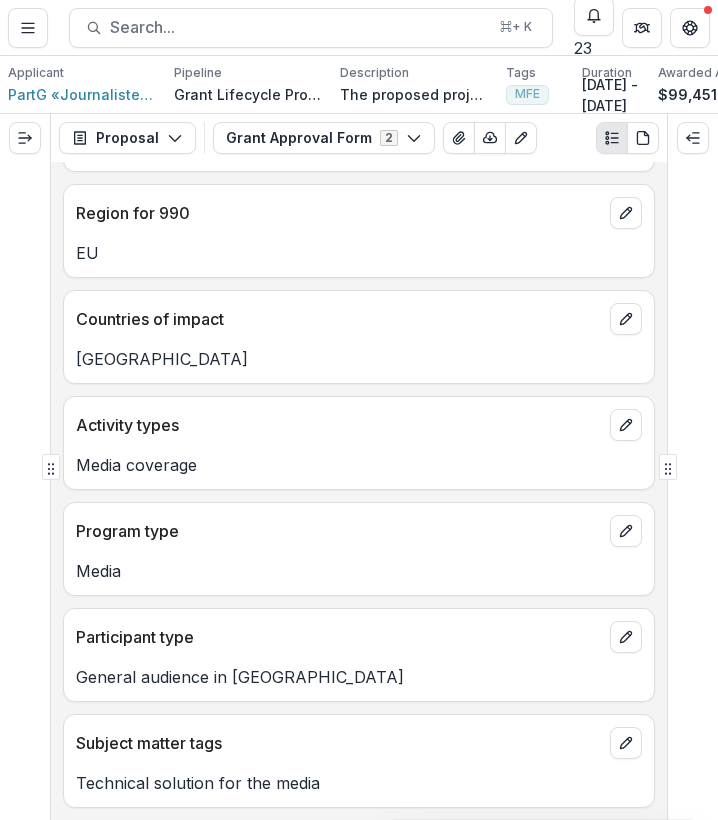 scroll, scrollTop: 521, scrollLeft: 0, axis: vertical 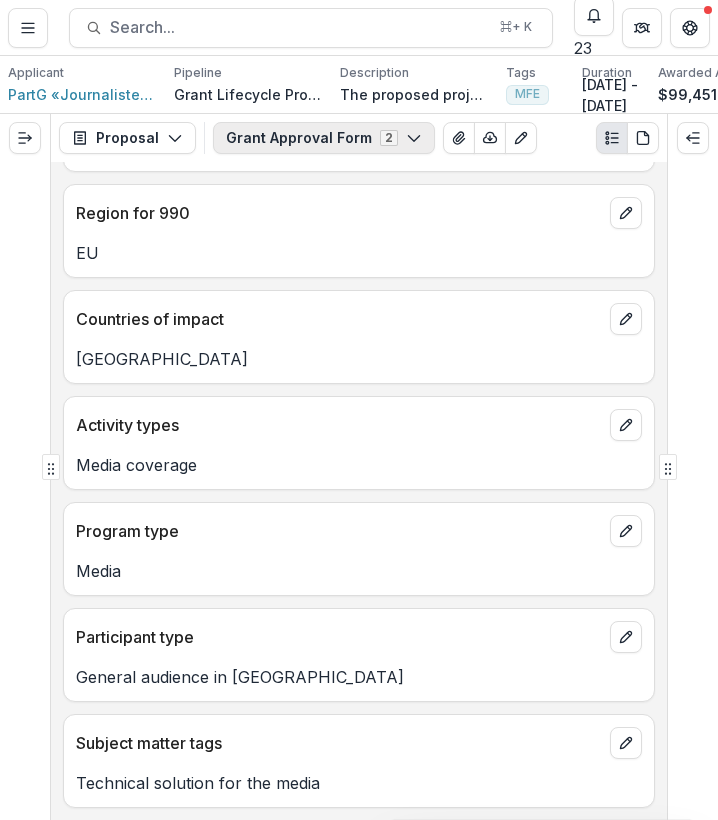 click on "Grant Approval Form 2" at bounding box center [324, 138] 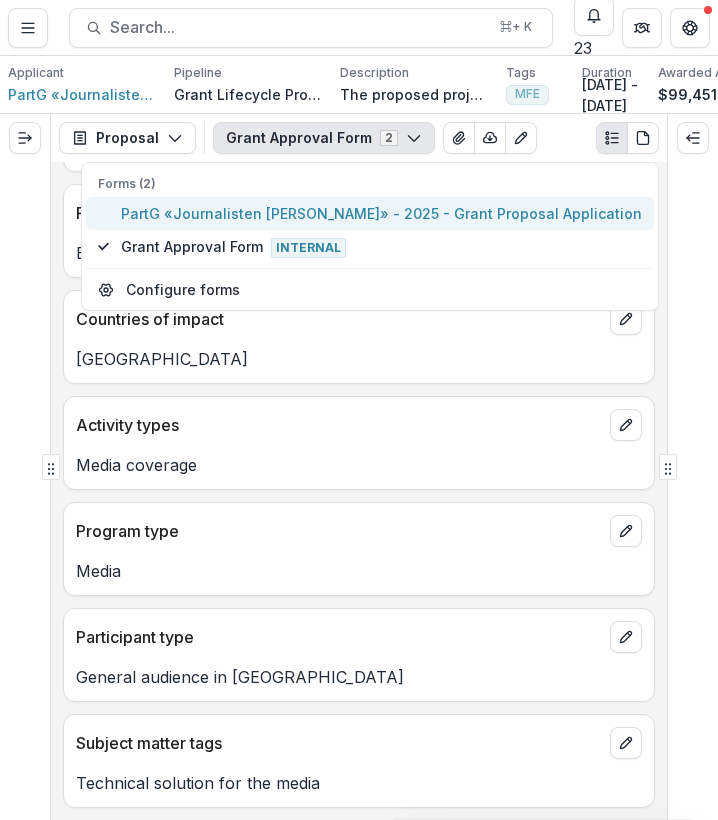 click on "PartG «Journalisten Rustamova&Tovkaylo» - 2025 - Grant Proposal Application" at bounding box center (381, 213) 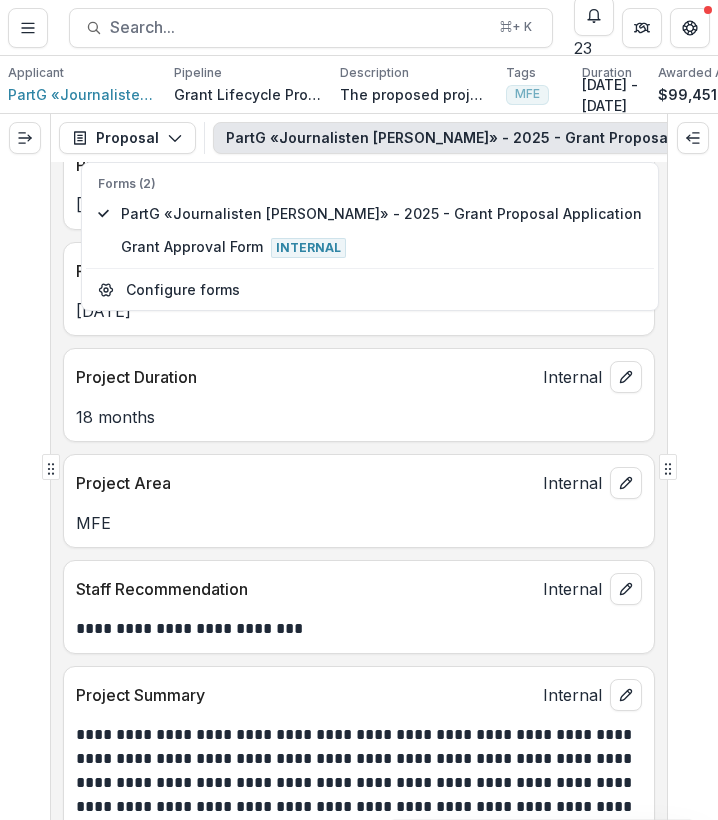 click on "**********" at bounding box center (359, 491) 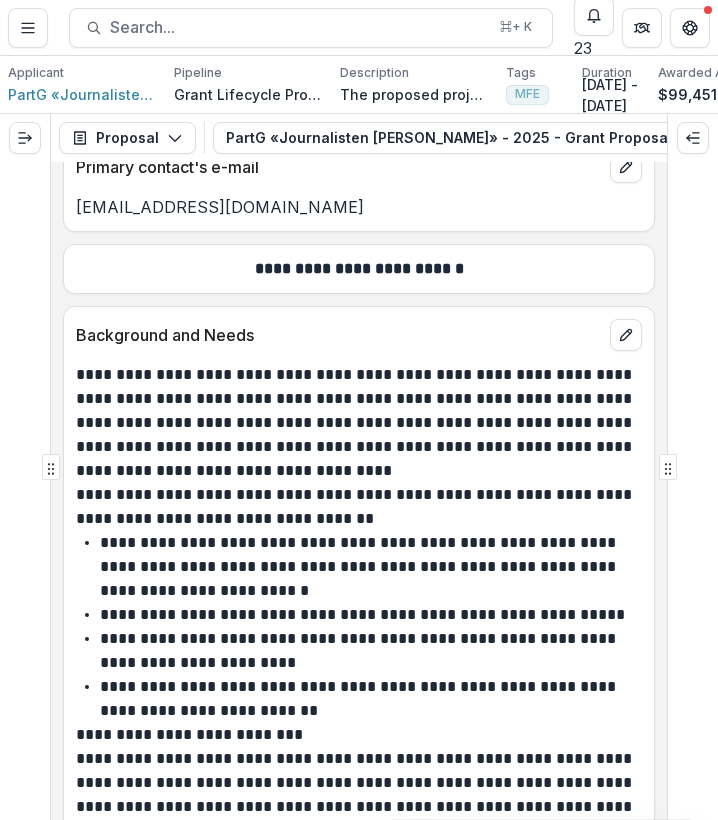 scroll, scrollTop: 8495, scrollLeft: 0, axis: vertical 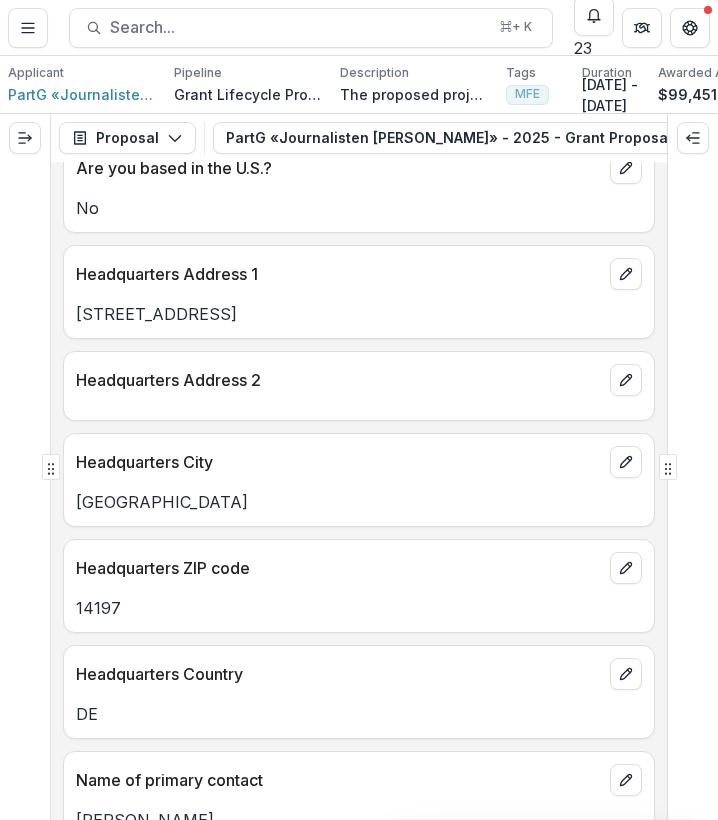 click on "Headquarters Address 1 Deidedheimer str, 27" at bounding box center (359, 292) 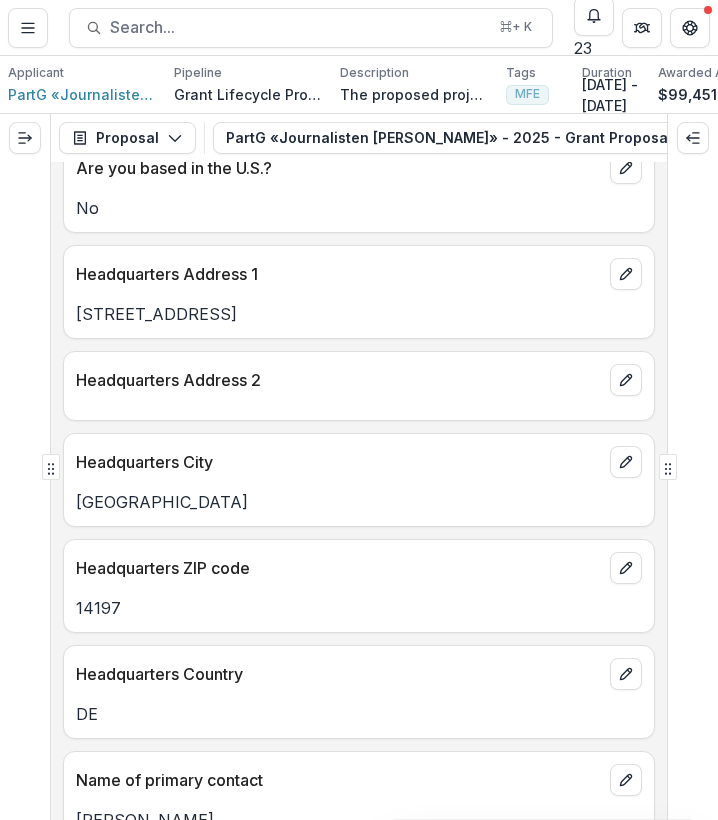 drag, startPoint x: 232, startPoint y: 343, endPoint x: 75, endPoint y: 361, distance: 158.02847 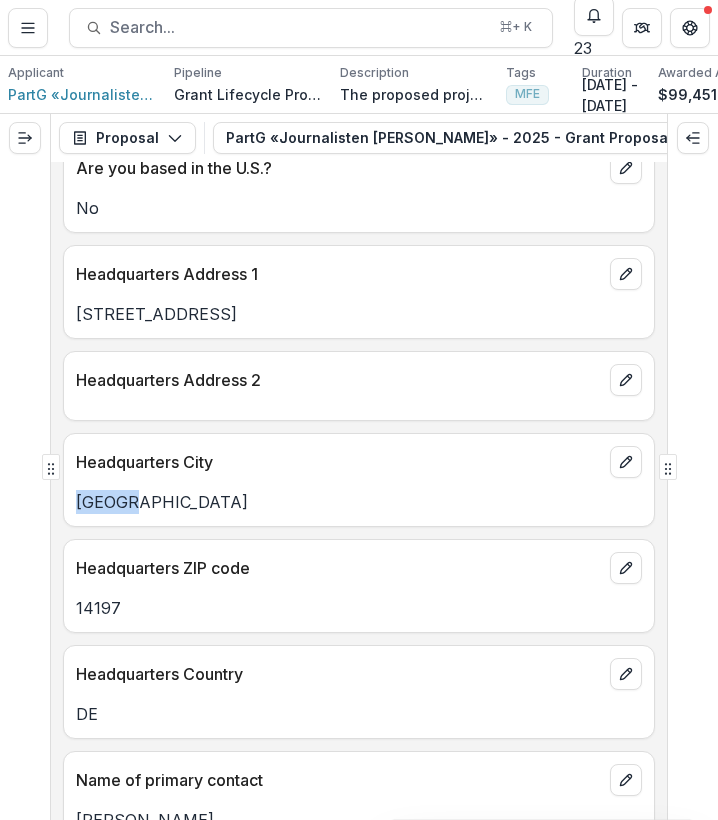 click on "Berlin" at bounding box center (359, 502) 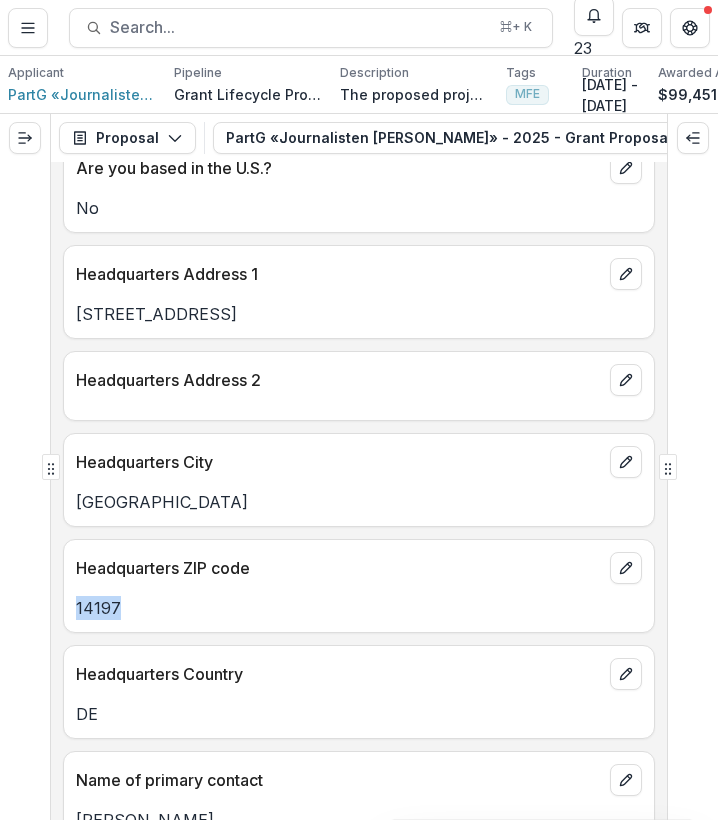 drag, startPoint x: 130, startPoint y: 654, endPoint x: 63, endPoint y: 654, distance: 67 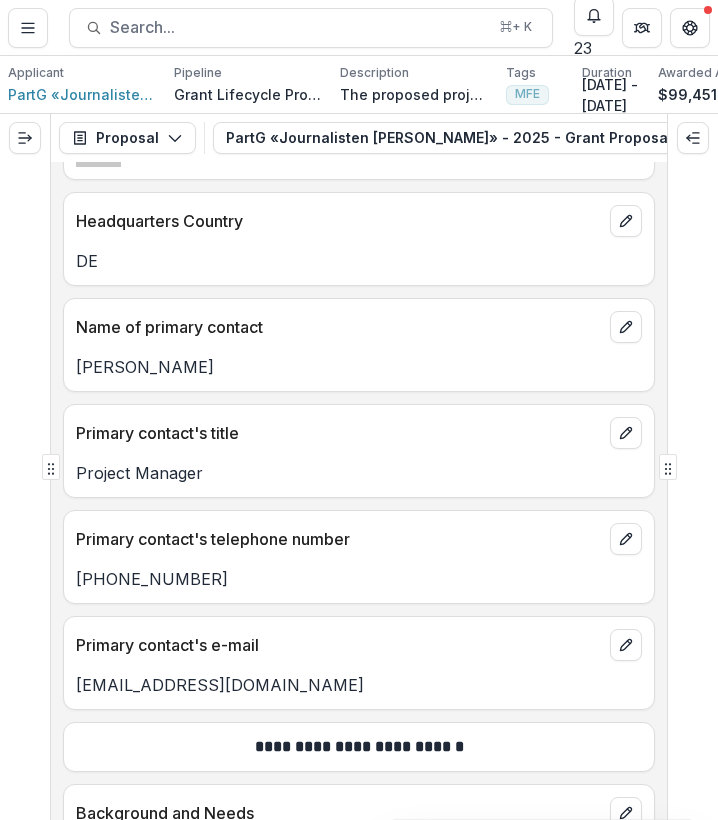 scroll, scrollTop: 7973, scrollLeft: 0, axis: vertical 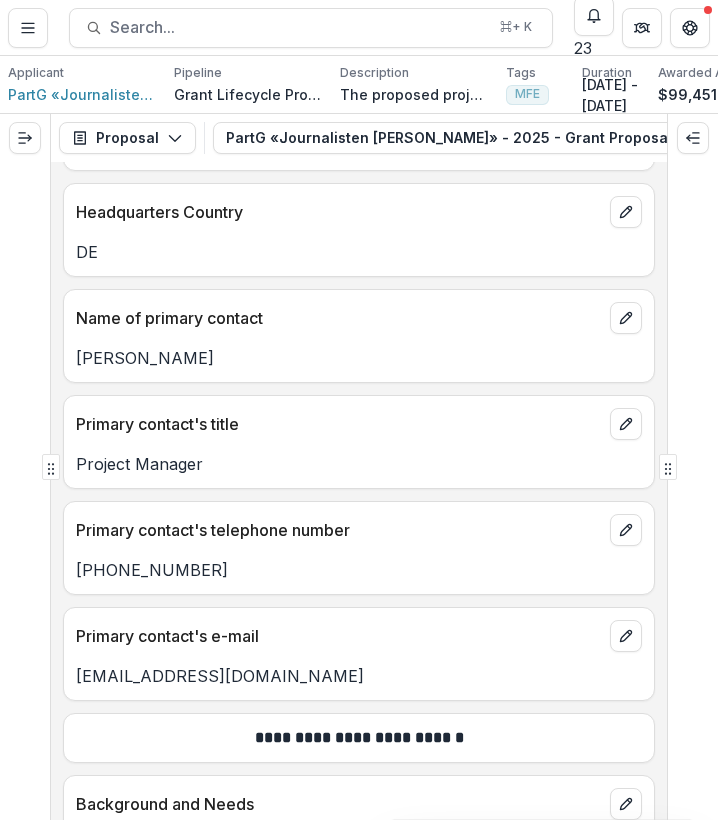 drag, startPoint x: 213, startPoint y: 613, endPoint x: 75, endPoint y: 614, distance: 138.00362 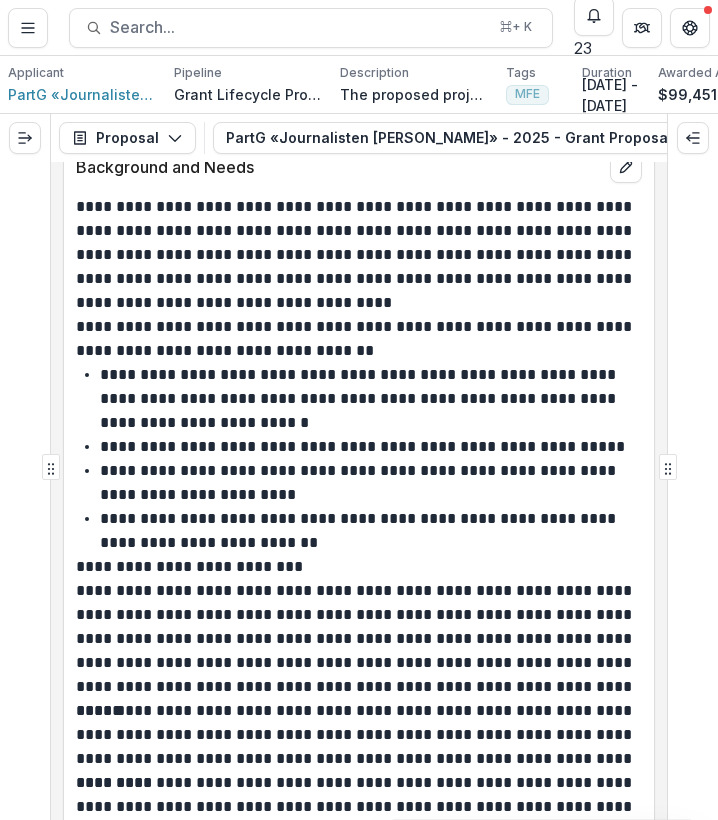 scroll, scrollTop: 8595, scrollLeft: 0, axis: vertical 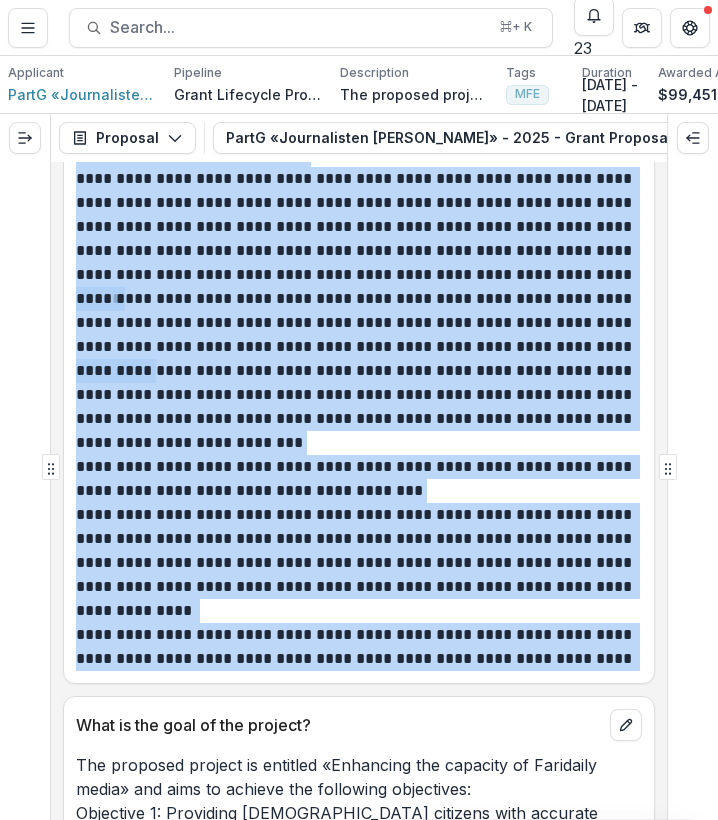 drag, startPoint x: 84, startPoint y: 253, endPoint x: 595, endPoint y: 696, distance: 676.2914 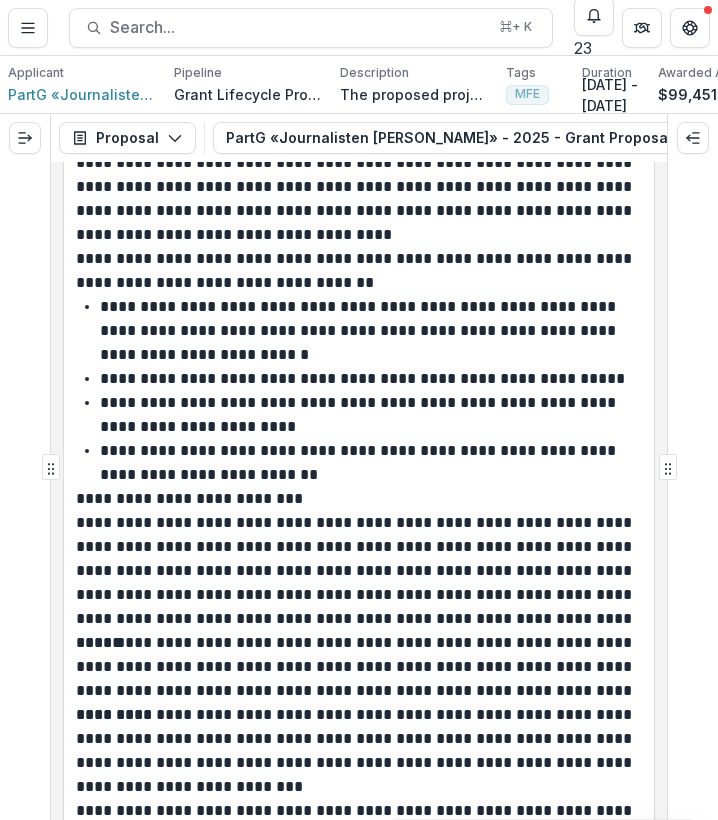 click on "**********" at bounding box center (356, 571) 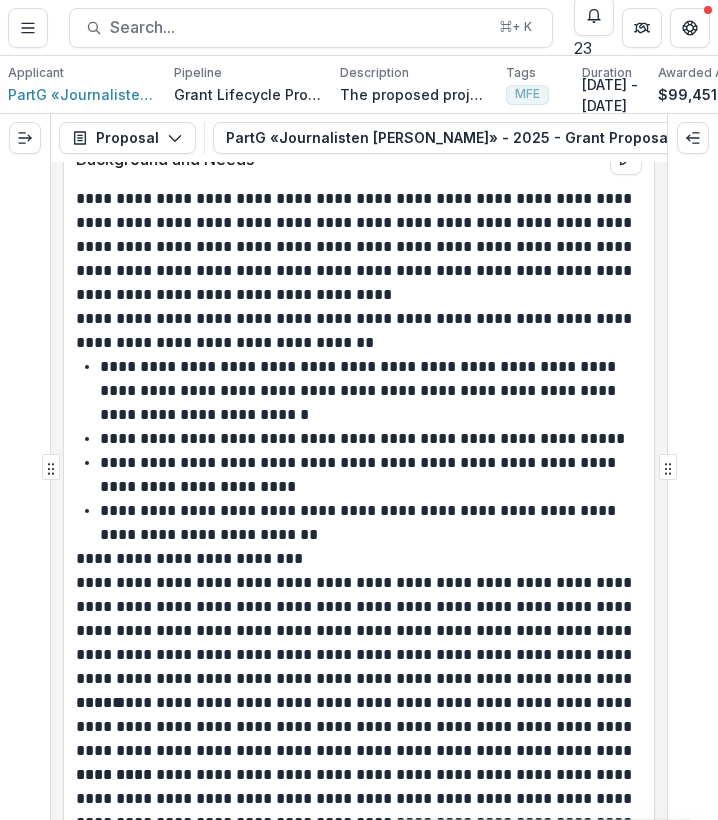 scroll, scrollTop: 8606, scrollLeft: 0, axis: vertical 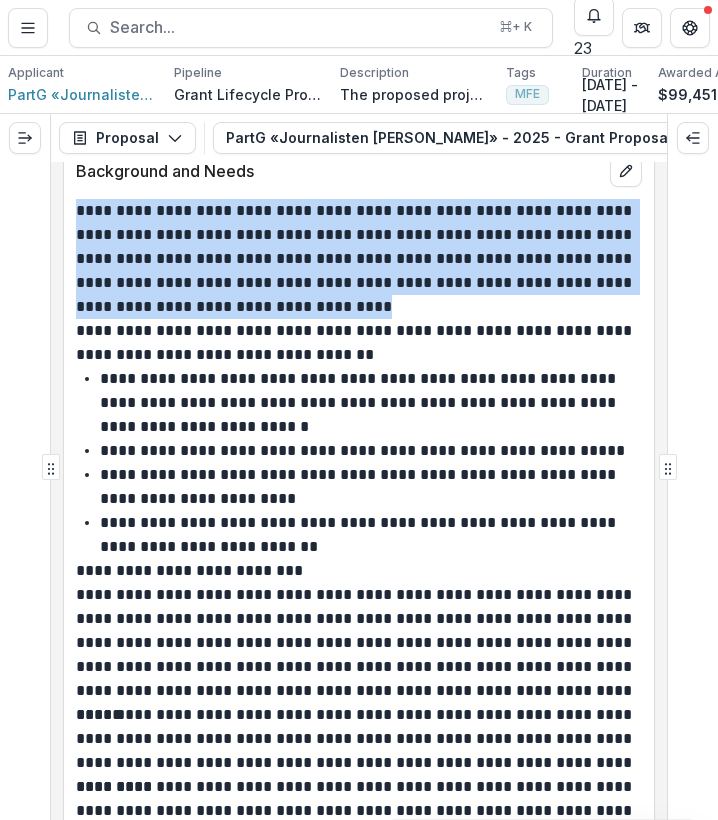 drag, startPoint x: 297, startPoint y: 342, endPoint x: 90, endPoint y: 236, distance: 232.56181 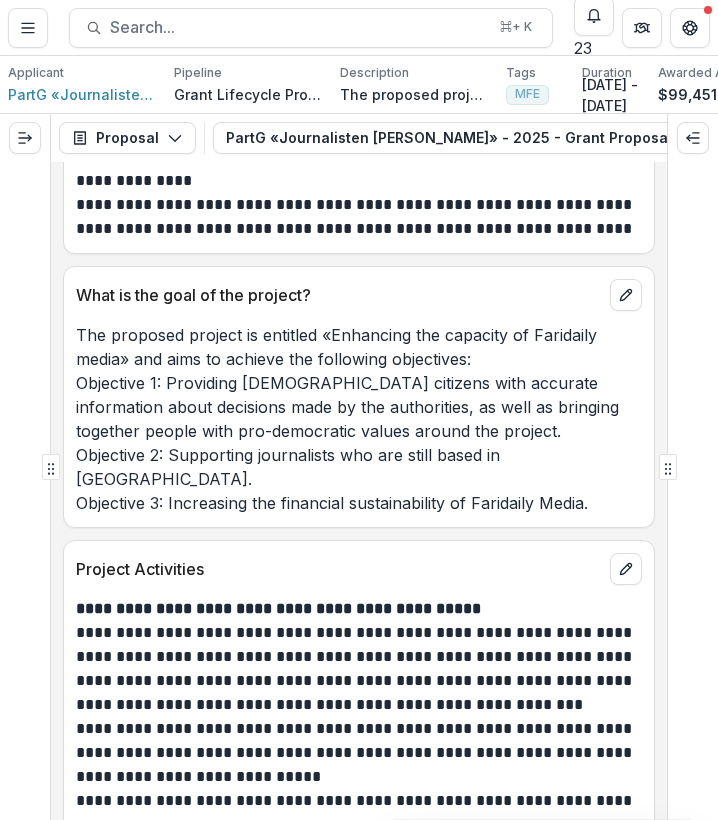 scroll, scrollTop: 9468, scrollLeft: 0, axis: vertical 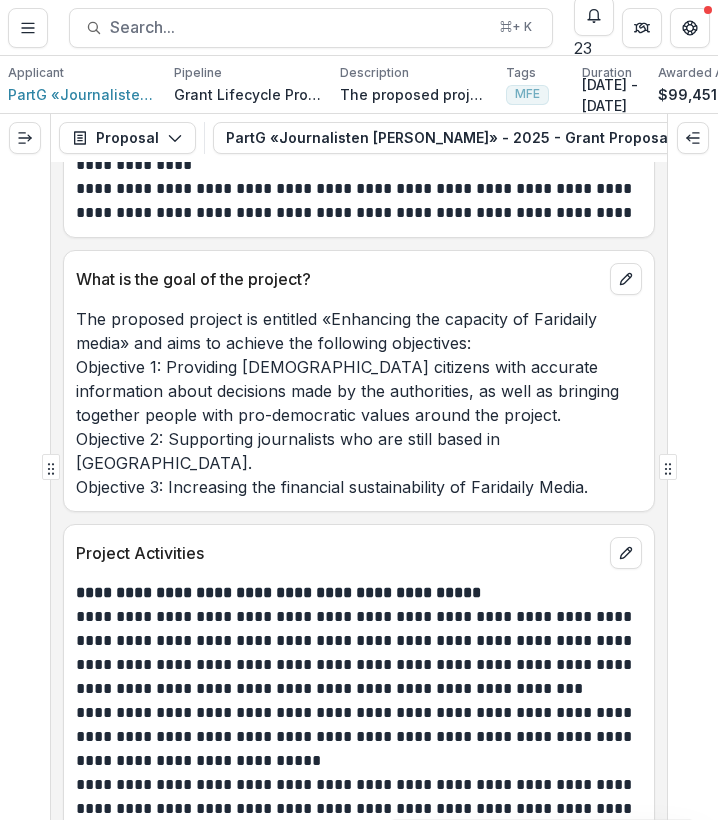 click on "The proposed project is entitled «Enhancing the capacity of Faridaily media» and aims to achieve the following objectives:
Objective 1: Providing Russian citizens with accurate information about decisions made by the authorities, as well as bringing together people with pro-democratic values around the project.
Objective 2: Supporting journalists who are still based in Russia.
Objective 3: Increasing the financial sustainability of Faridaily Media." at bounding box center (359, 403) 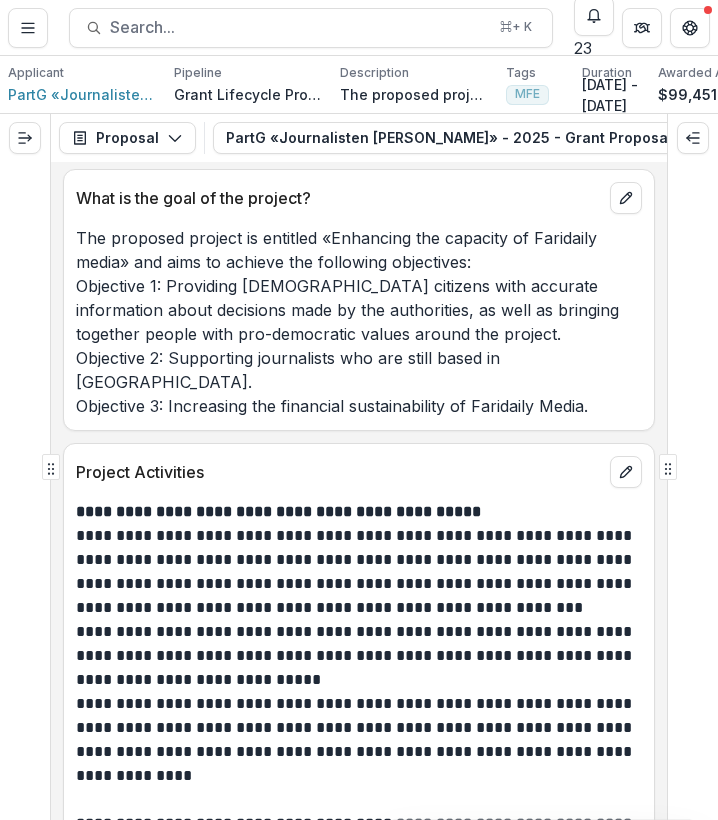 scroll, scrollTop: 9718, scrollLeft: 0, axis: vertical 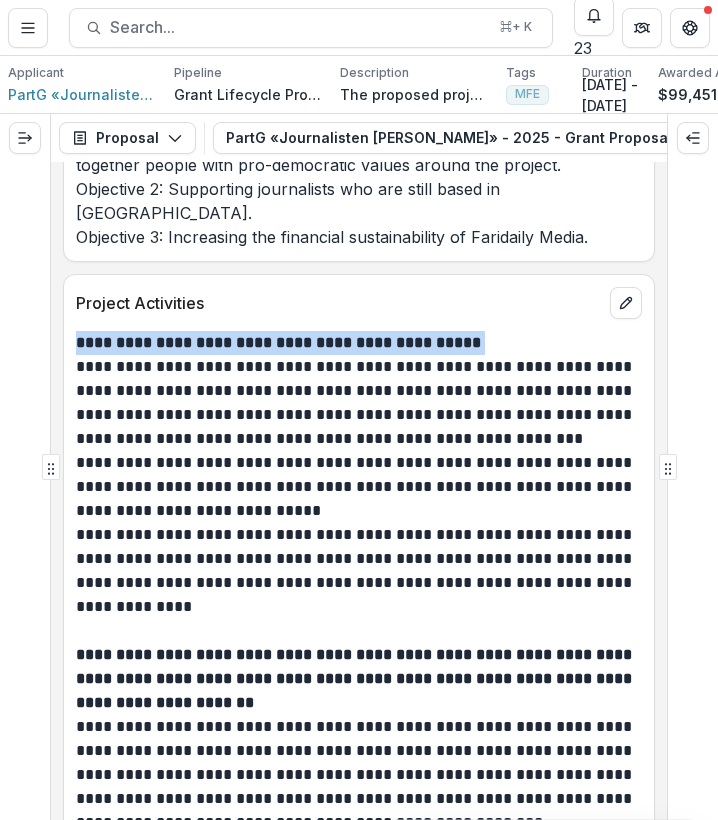 drag, startPoint x: 77, startPoint y: 357, endPoint x: 497, endPoint y: 354, distance: 420.0107 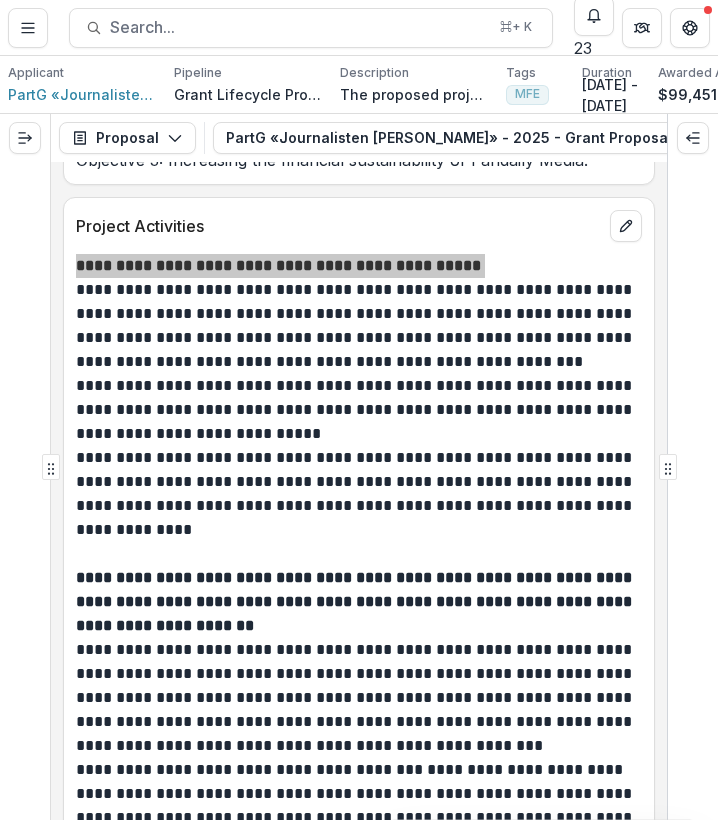 scroll, scrollTop: 9811, scrollLeft: 0, axis: vertical 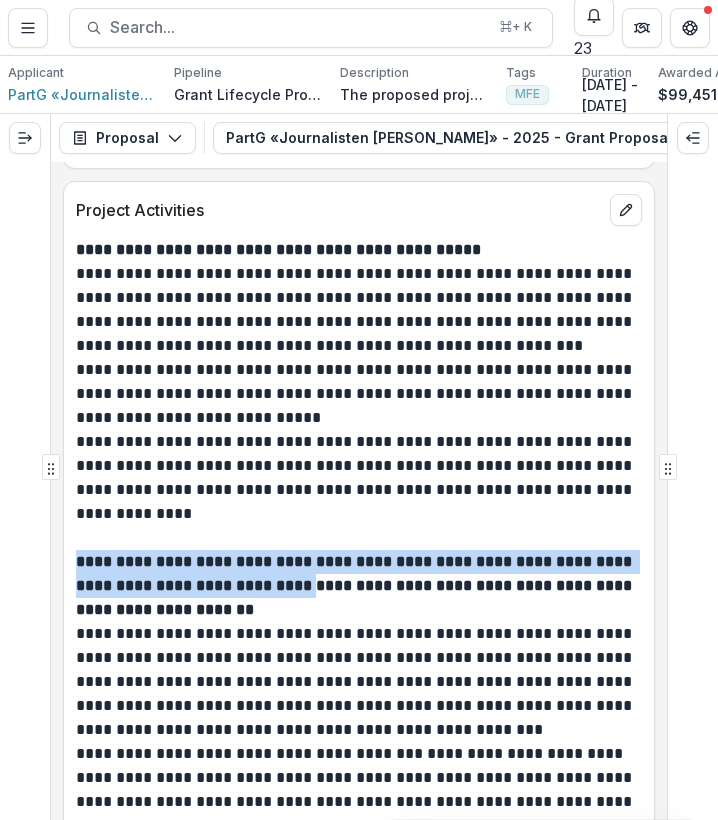 drag, startPoint x: 339, startPoint y: 610, endPoint x: 71, endPoint y: 576, distance: 270.1481 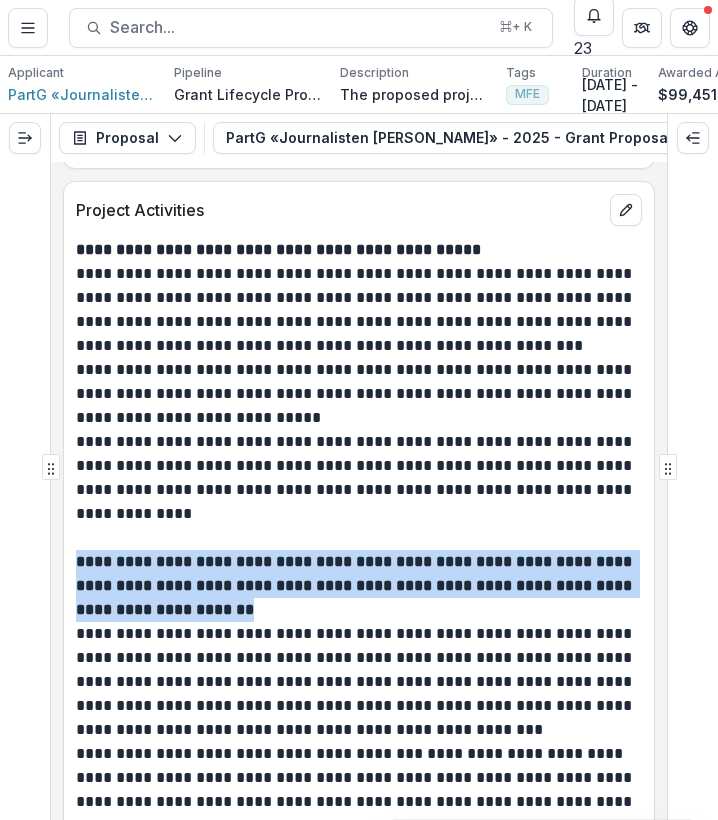 drag, startPoint x: 74, startPoint y: 576, endPoint x: 362, endPoint y: 624, distance: 291.9726 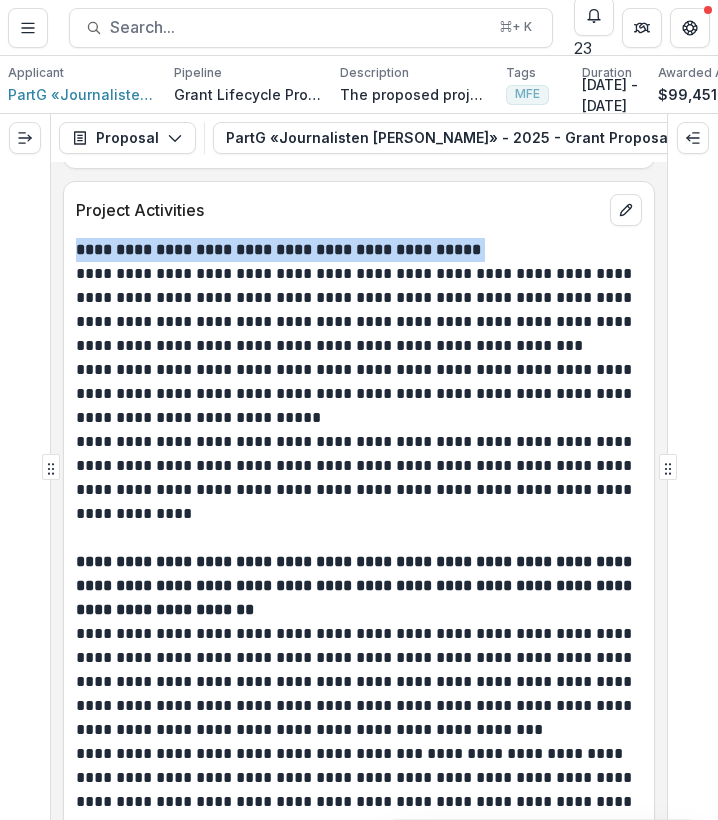 drag, startPoint x: 501, startPoint y: 272, endPoint x: 74, endPoint y: 271, distance: 427.00116 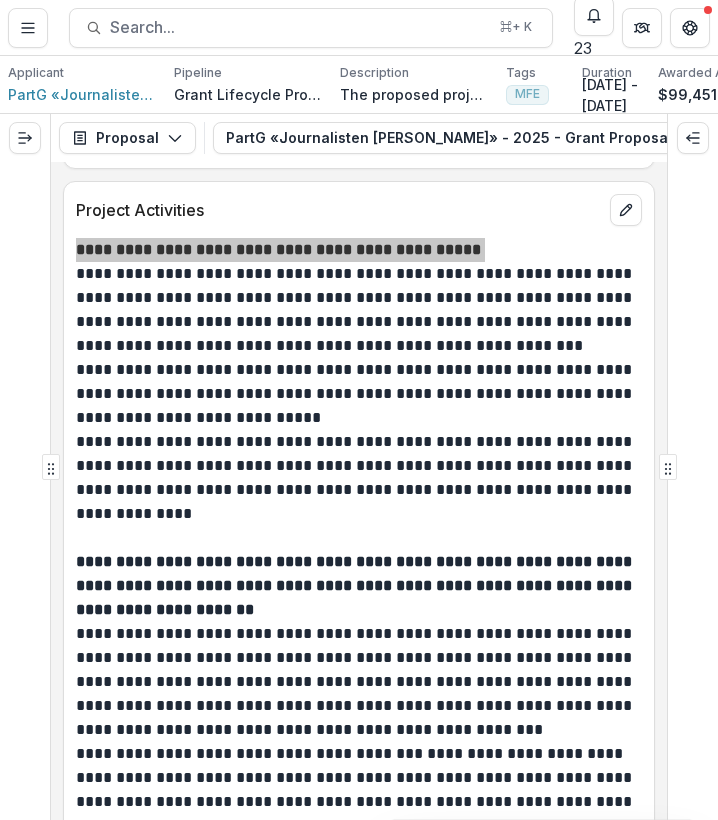 drag, startPoint x: 666, startPoint y: 445, endPoint x: 196, endPoint y: 257, distance: 506.2055 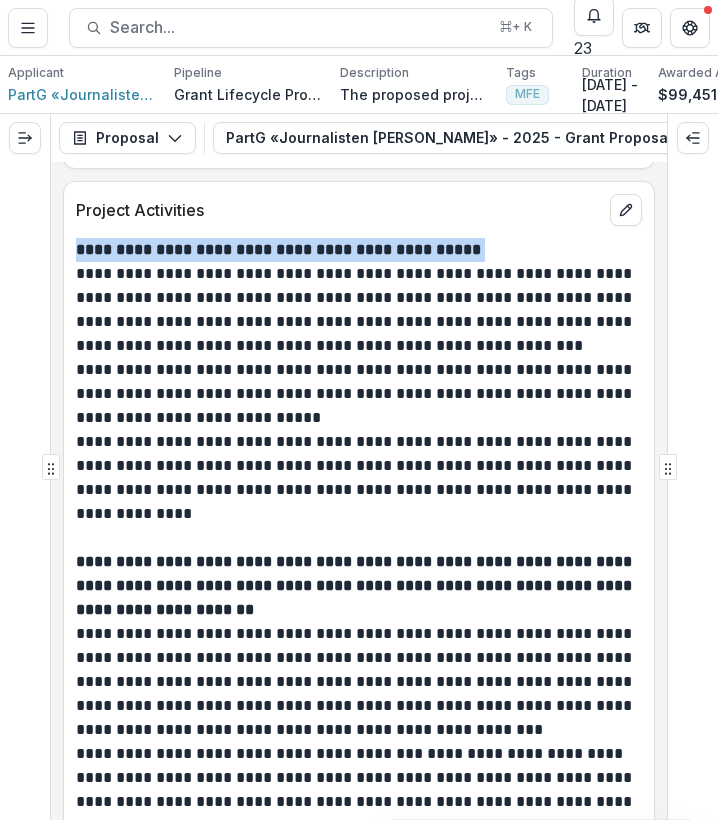 click on "**********" at bounding box center (278, 249) 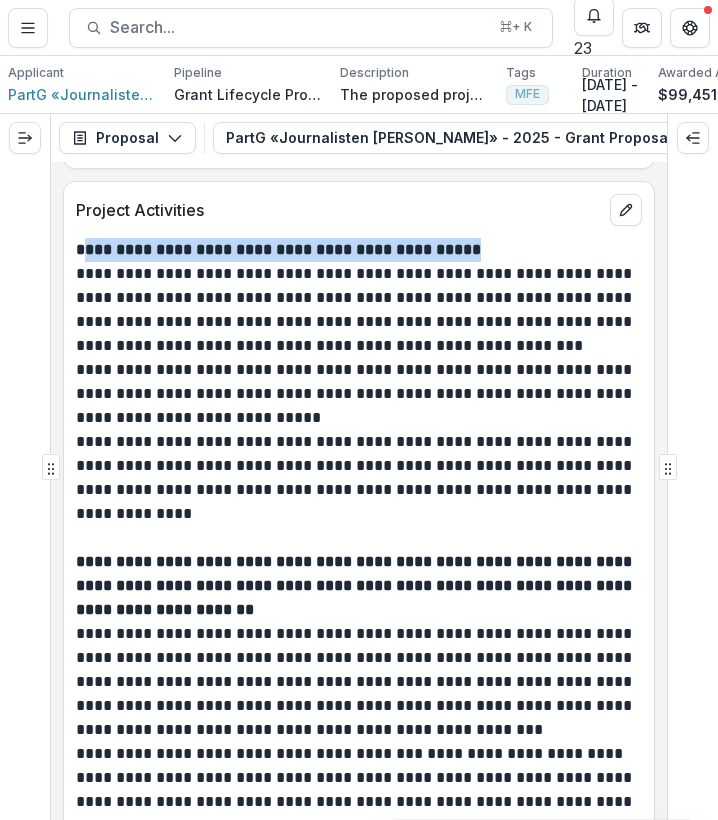 drag, startPoint x: 88, startPoint y: 270, endPoint x: 479, endPoint y: 257, distance: 391.21606 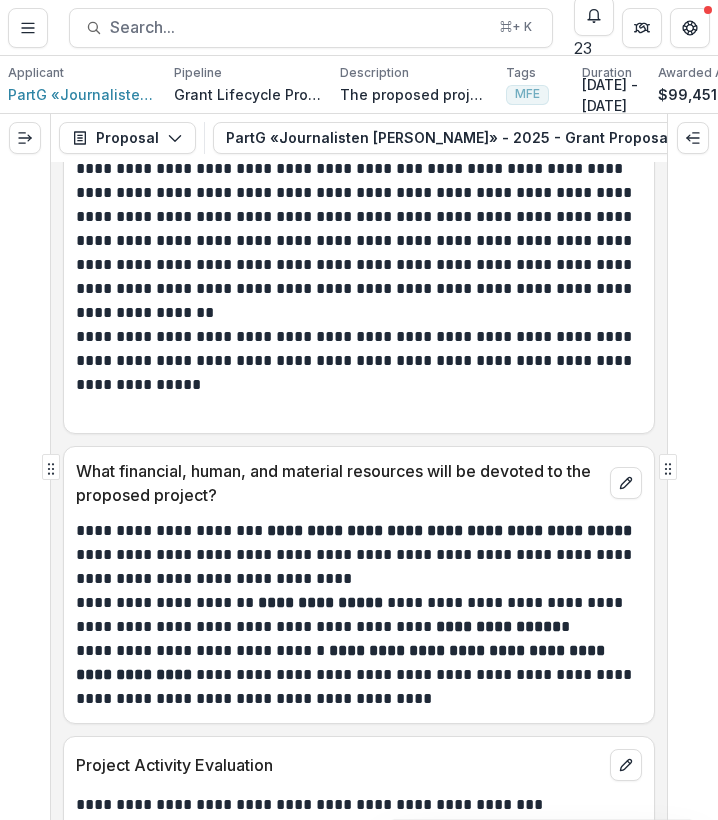 scroll, scrollTop: 10404, scrollLeft: 0, axis: vertical 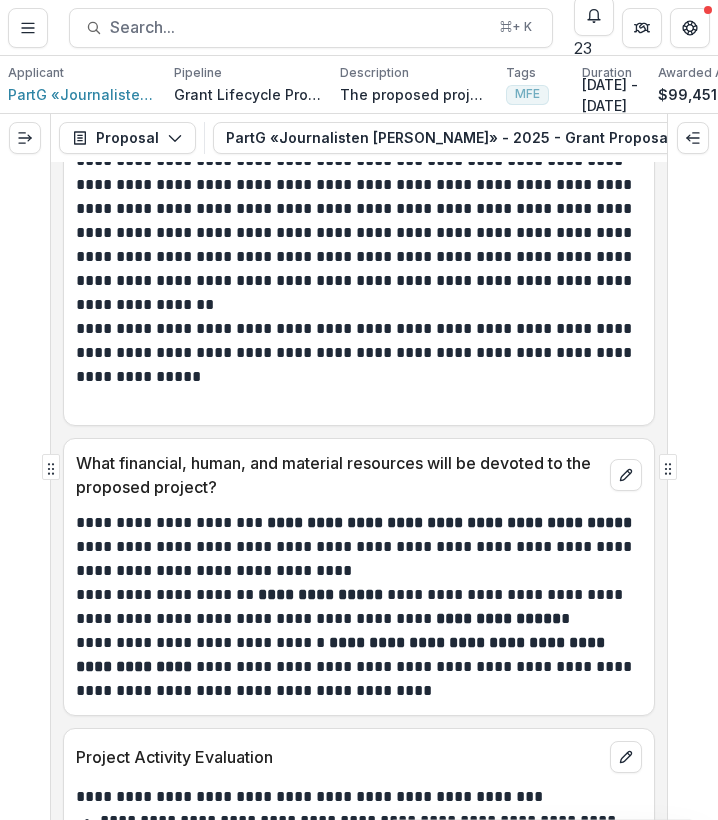 click on "**********" at bounding box center [498, 618] 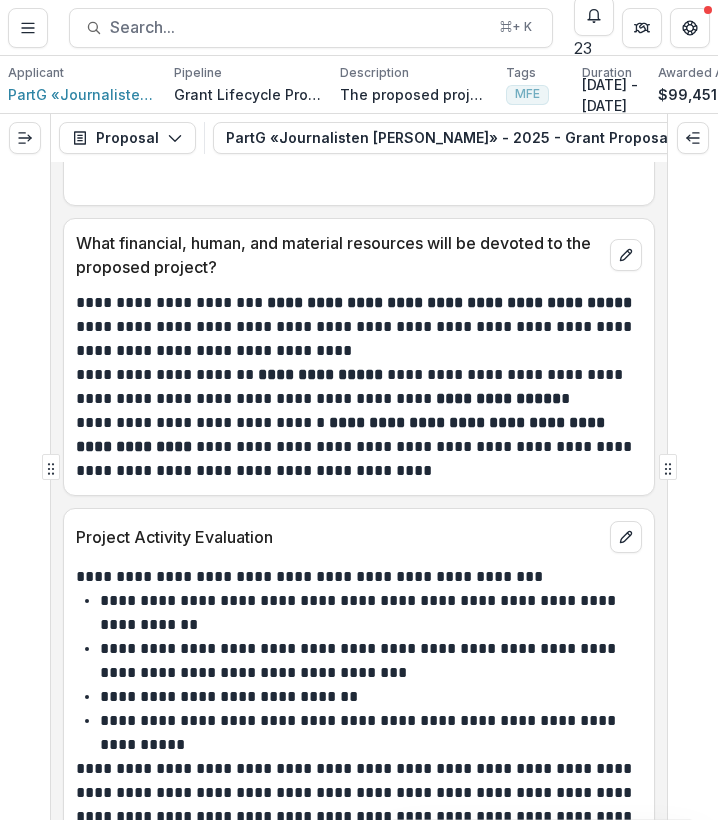scroll, scrollTop: 10561, scrollLeft: 0, axis: vertical 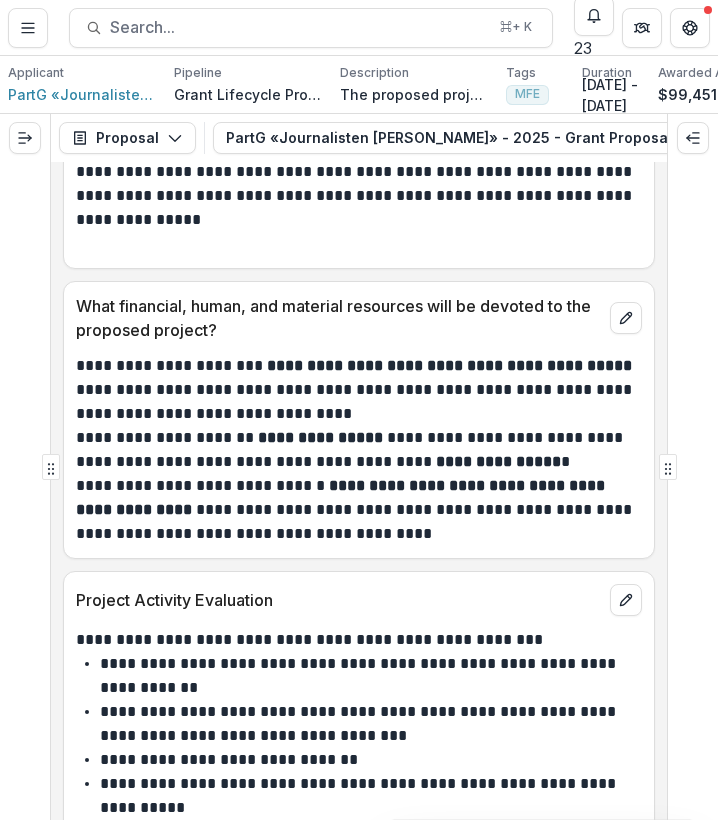 click on "**********" at bounding box center (356, 450) 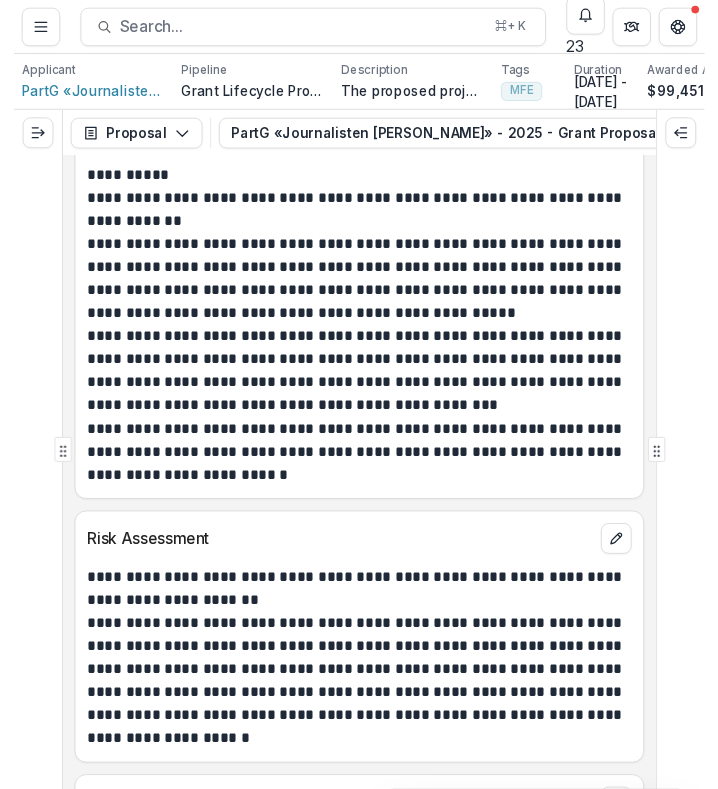 scroll, scrollTop: 11329, scrollLeft: 0, axis: vertical 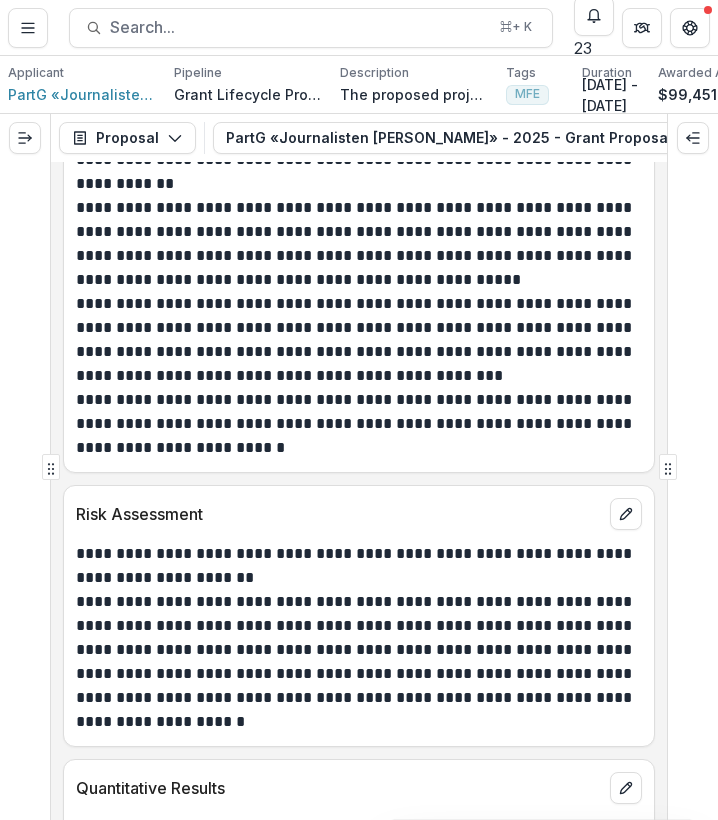 click on "**********" at bounding box center [356, 340] 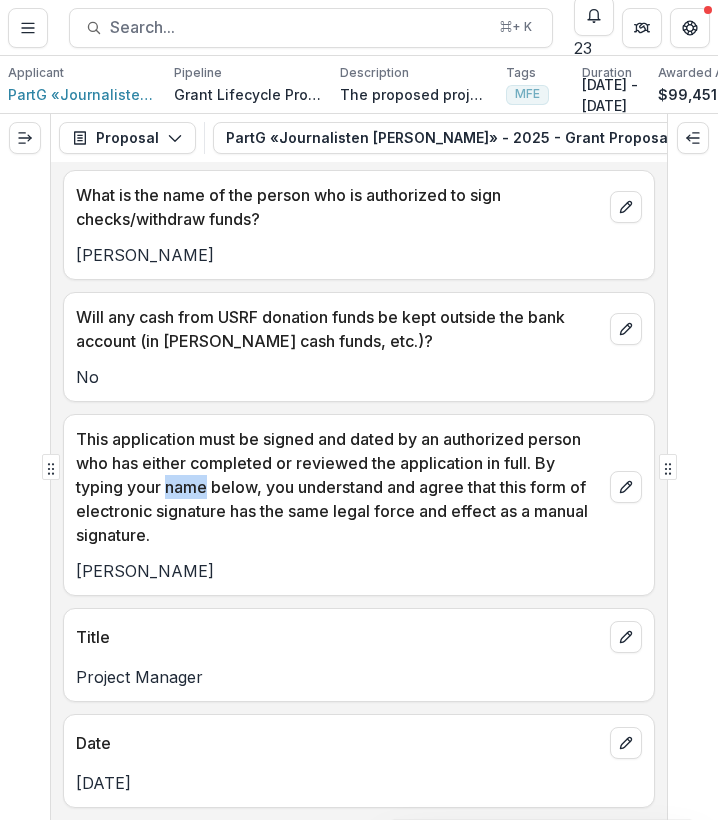 scroll, scrollTop: 20412, scrollLeft: 0, axis: vertical 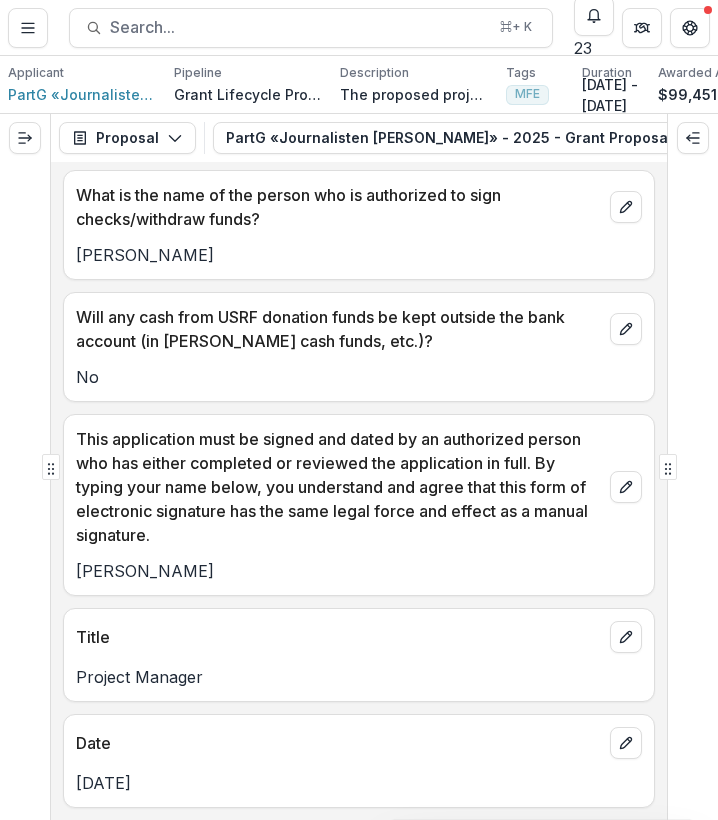 click on "This application must be signed and dated by an authorized person who has either completed or reviewed the application in full. By typing your name below, you understand and agree that this form of electronic signature has the same legal force and effect as a manual signature." at bounding box center [339, 487] 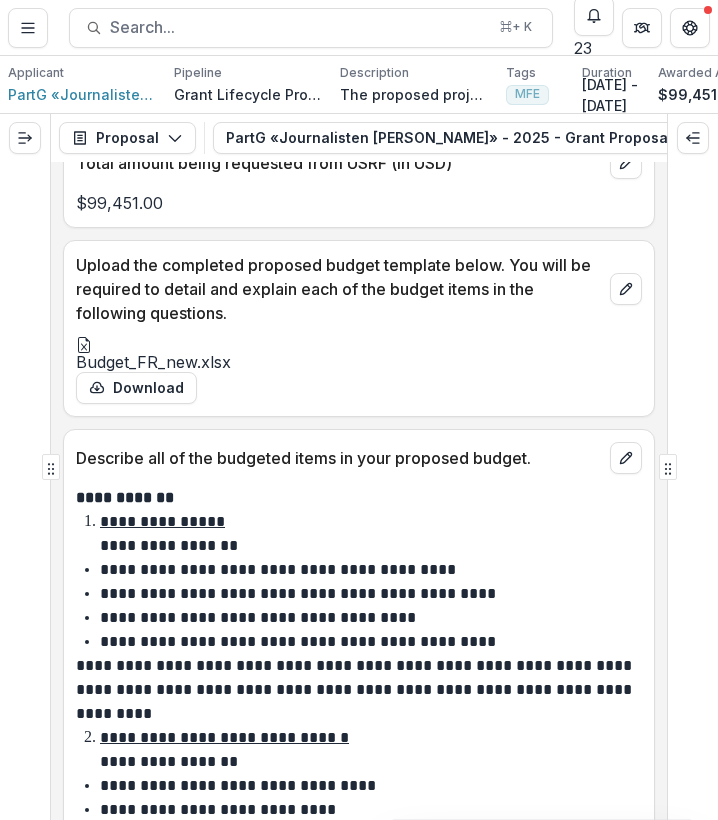 scroll, scrollTop: 13048, scrollLeft: 0, axis: vertical 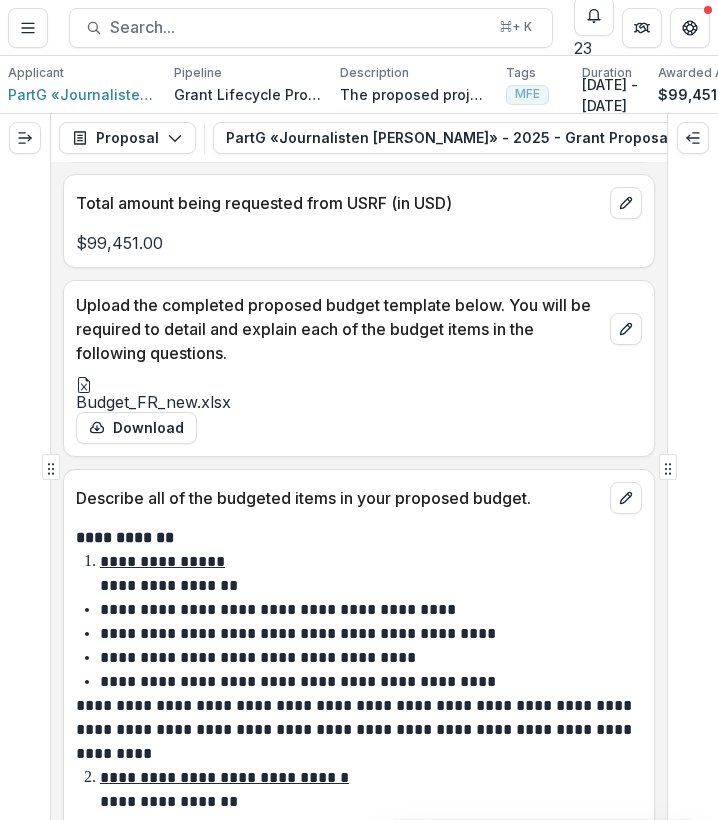 click 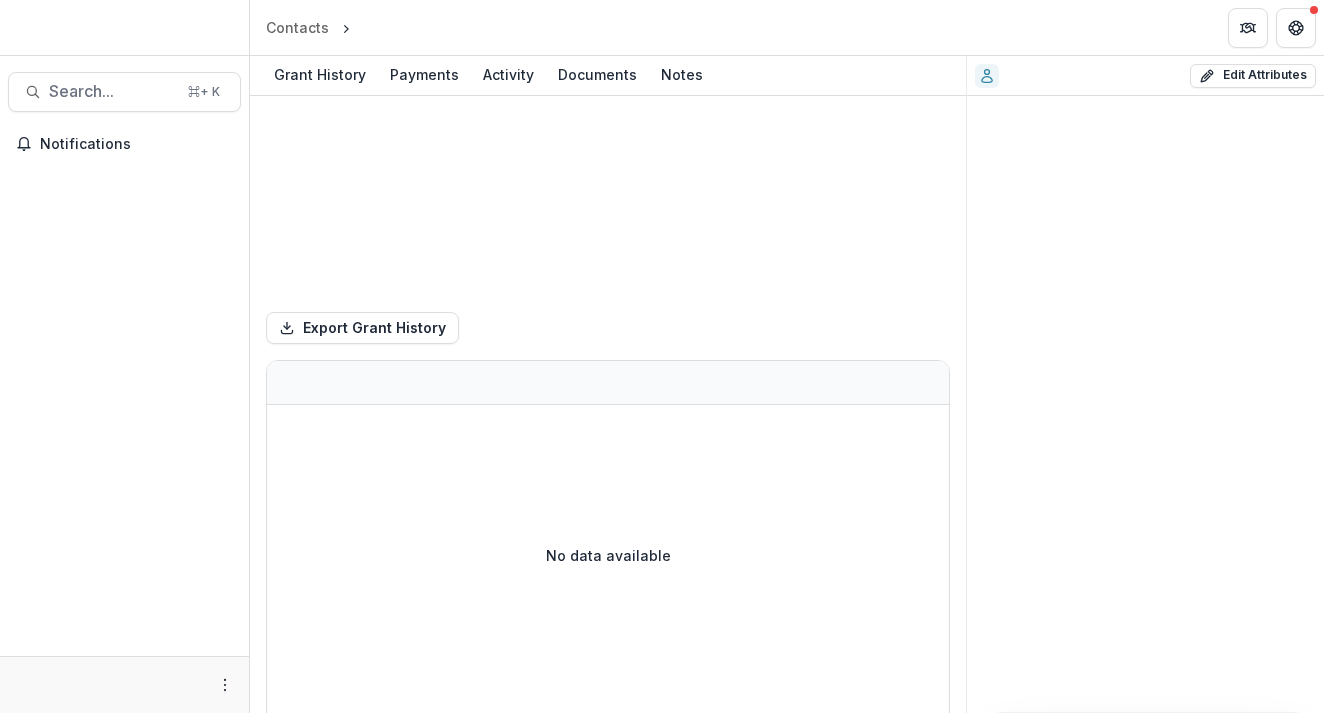 scroll, scrollTop: 0, scrollLeft: 0, axis: both 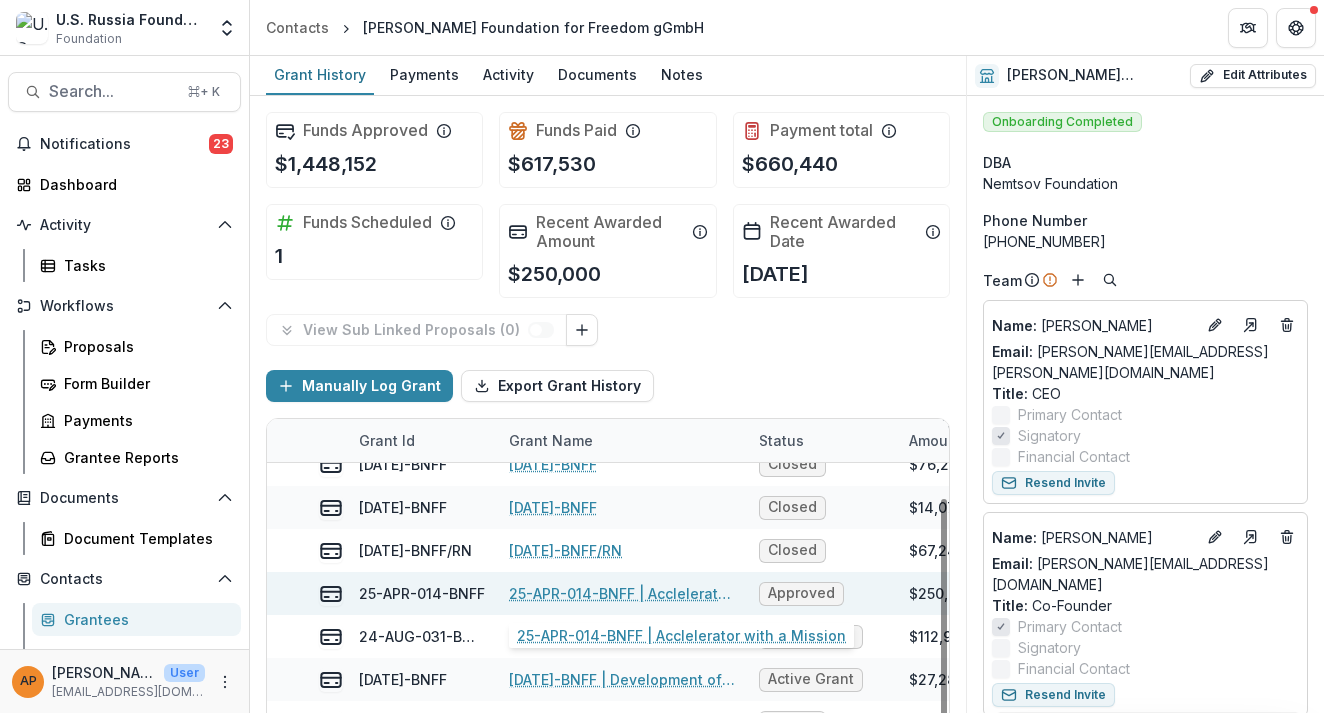 click on "25-APR-014-BNFF | Acclelerator with a Mission" at bounding box center [622, 593] 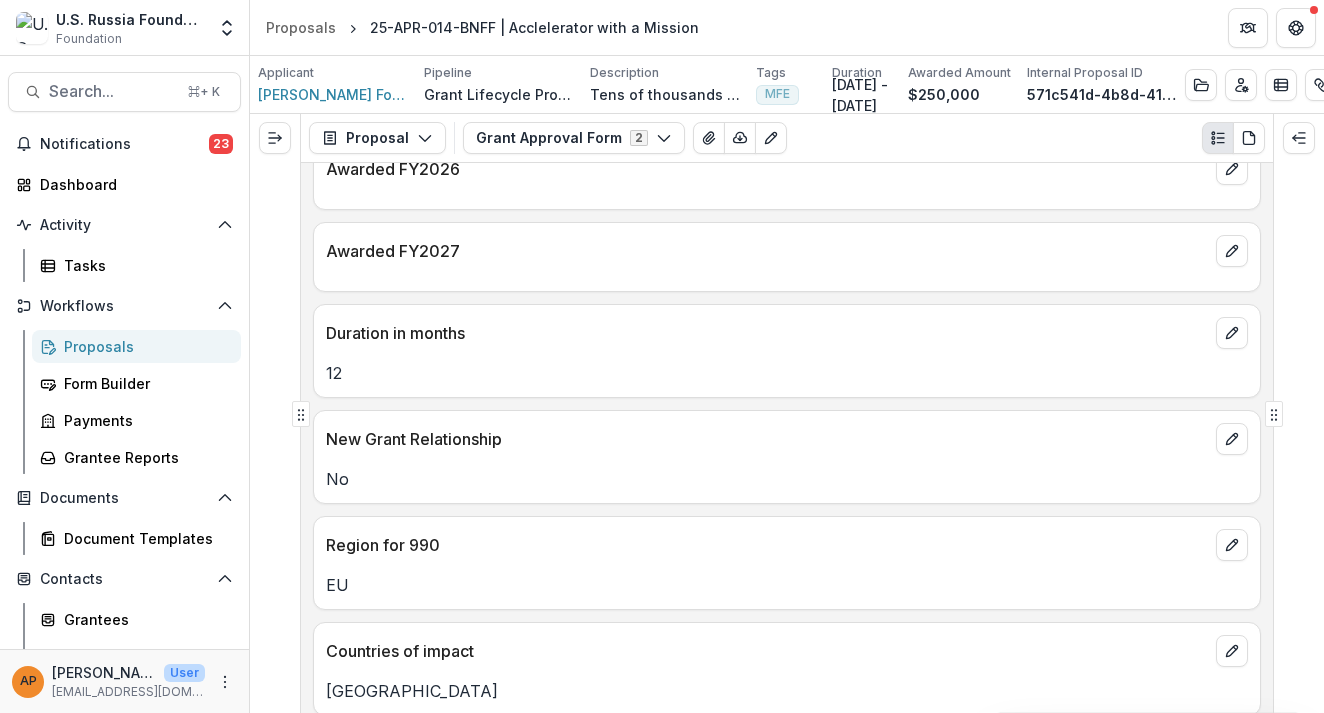 scroll, scrollTop: 201, scrollLeft: 0, axis: vertical 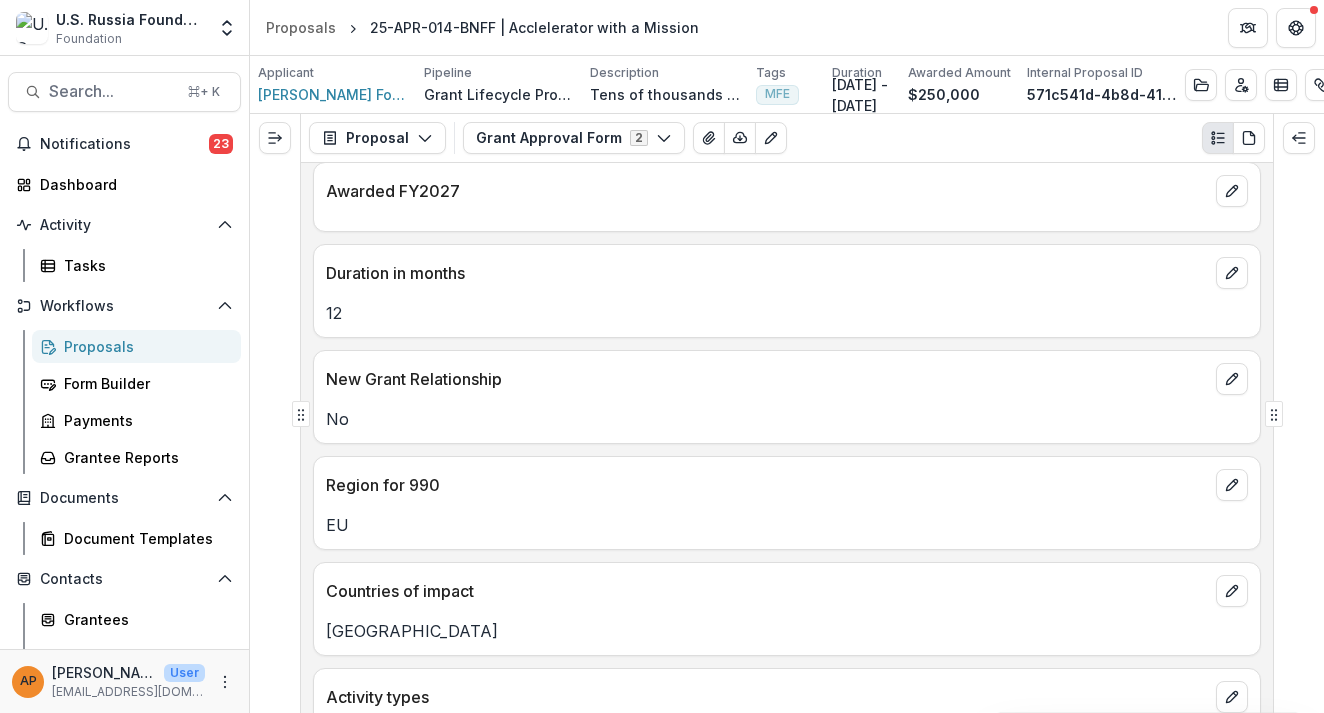 click on "Proposal Proposal Payments Reports Grant Agreements Board Summaries Bank Details Grant Approval Form 2 Forms (2) Boris Nemtsov Foundation for Freedom gGmbH  - 2025 - Grant Proposal Application Grant Approval Form Internal Configure forms Word Download Word Download (with field descriptions) Zip Download Preview Merged PDF Preview Merged PDF (Inline Images & PDFs) Preview Merged PDF (with field descriptions) Custom Download" at bounding box center [787, 138] 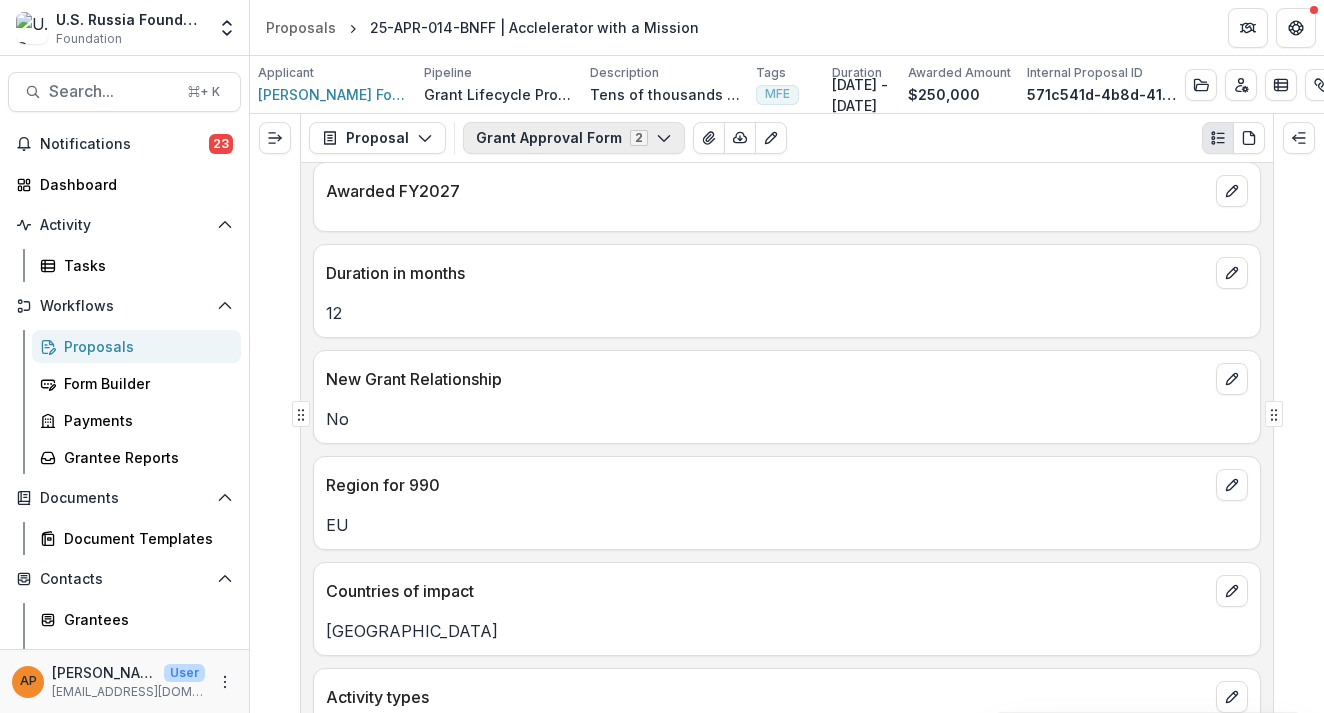 click on "Grant Approval Form 2" at bounding box center [574, 138] 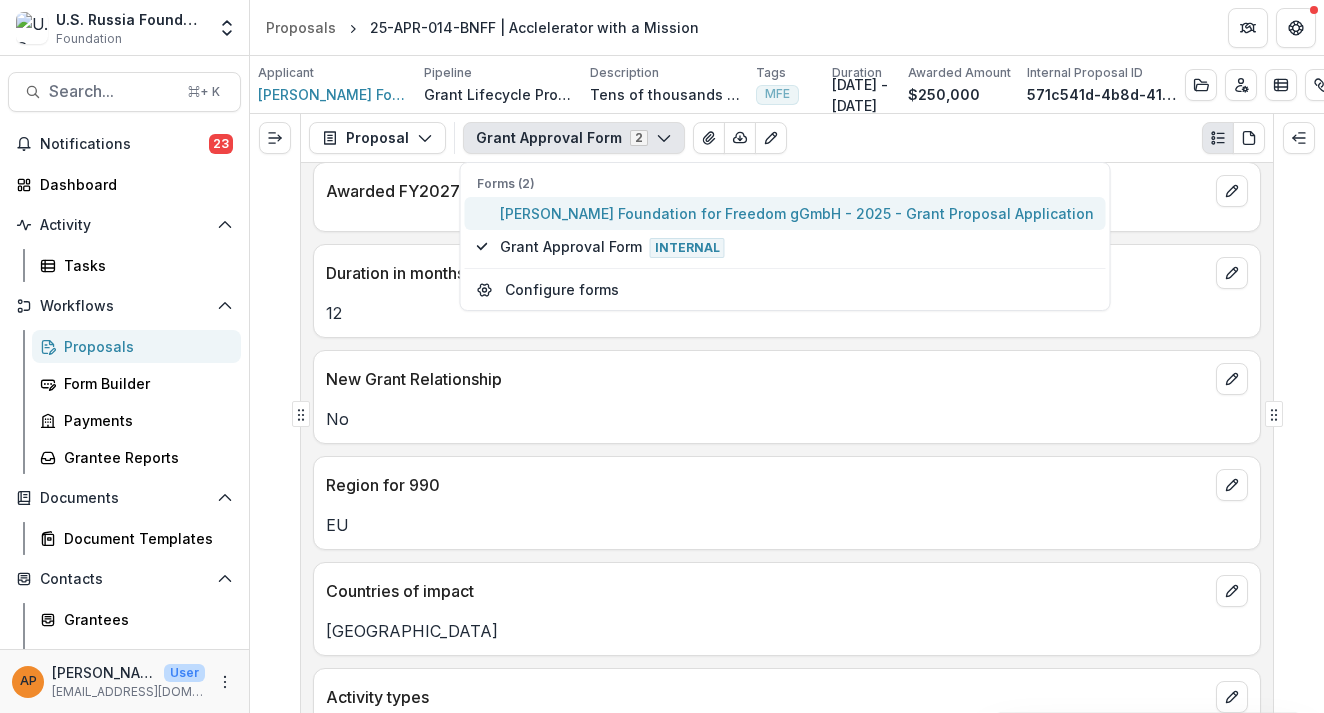 click on "Boris Nemtsov Foundation for Freedom gGmbH  - 2025 - Grant Proposal Application" at bounding box center [797, 213] 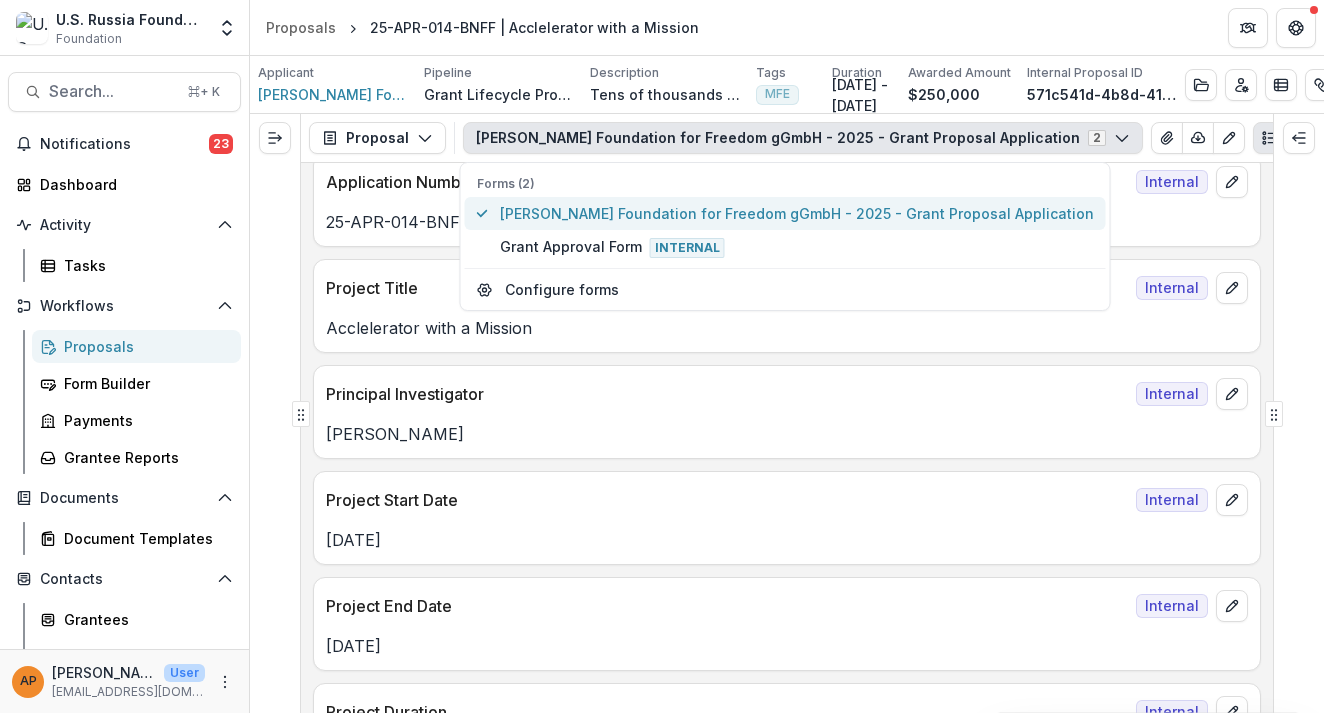 click on "Boris Nemtsov Foundation for Freedom gGmbH  - 2025 - Grant Proposal Application" at bounding box center (797, 213) 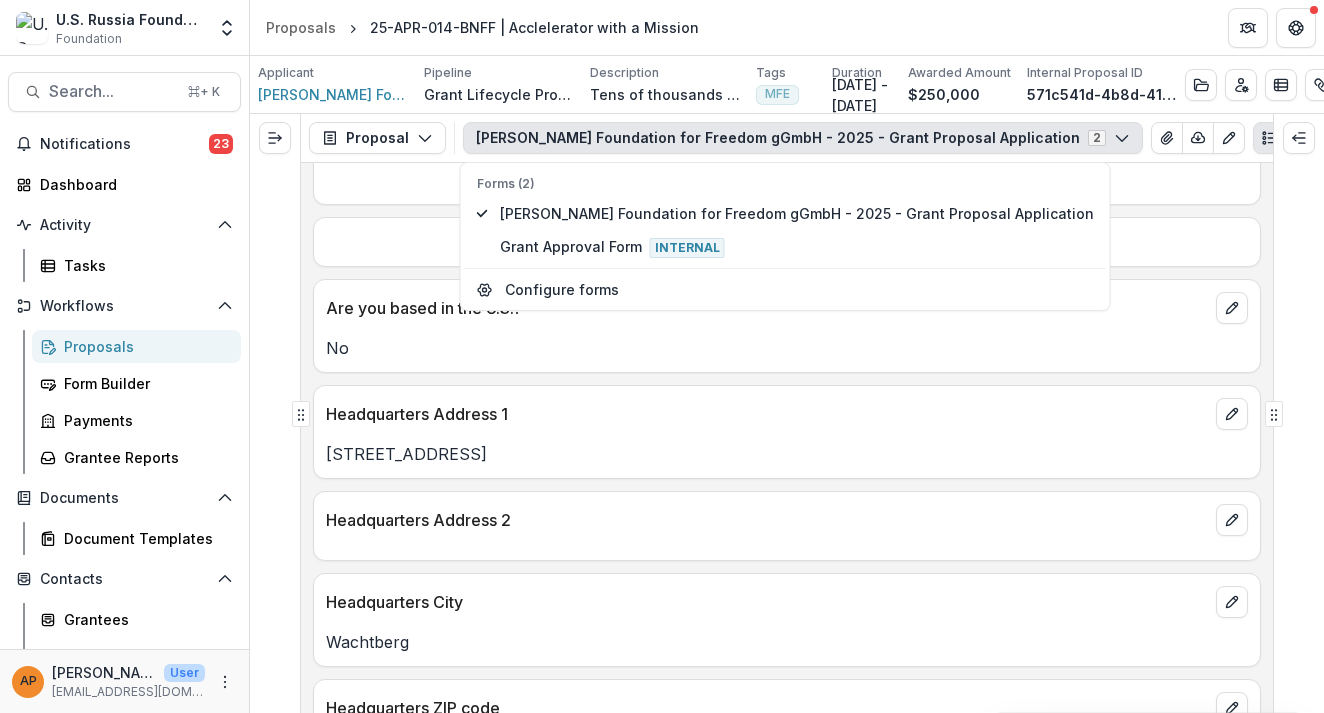 scroll, scrollTop: 6293, scrollLeft: 0, axis: vertical 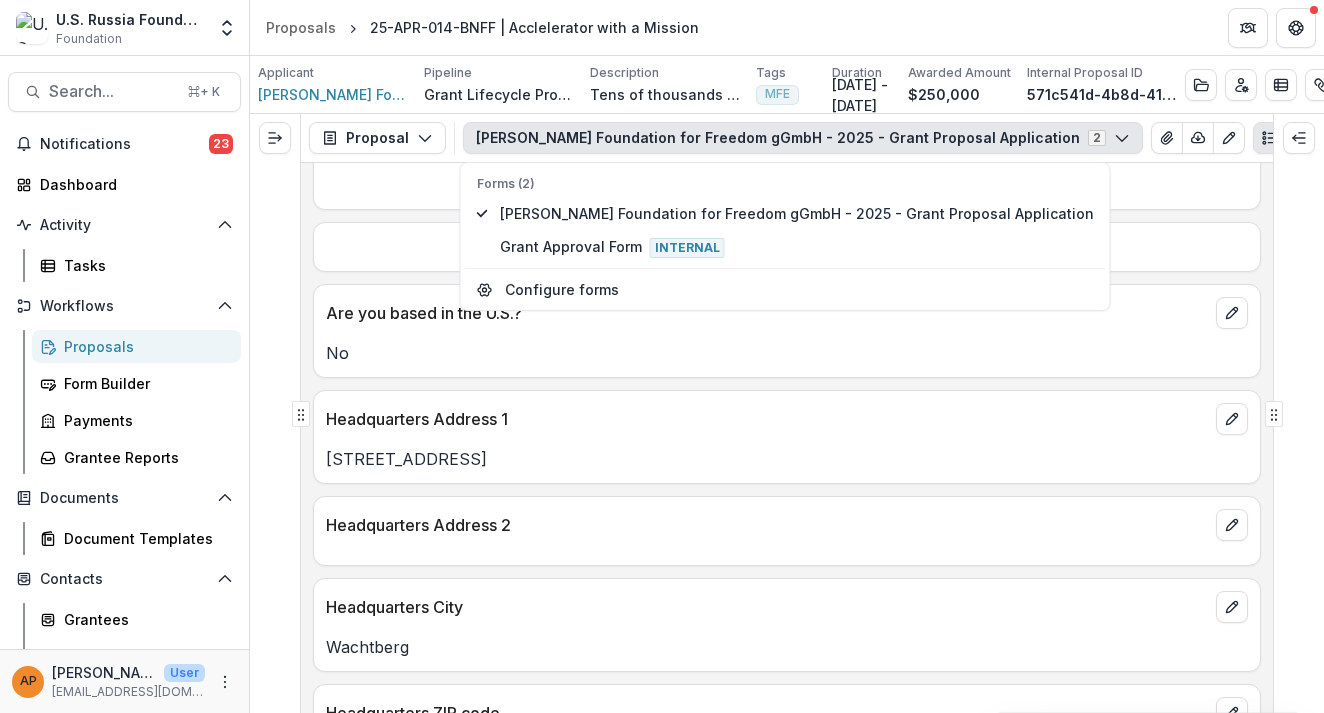 click on "Schuetzenstrasse 31" at bounding box center [787, 453] 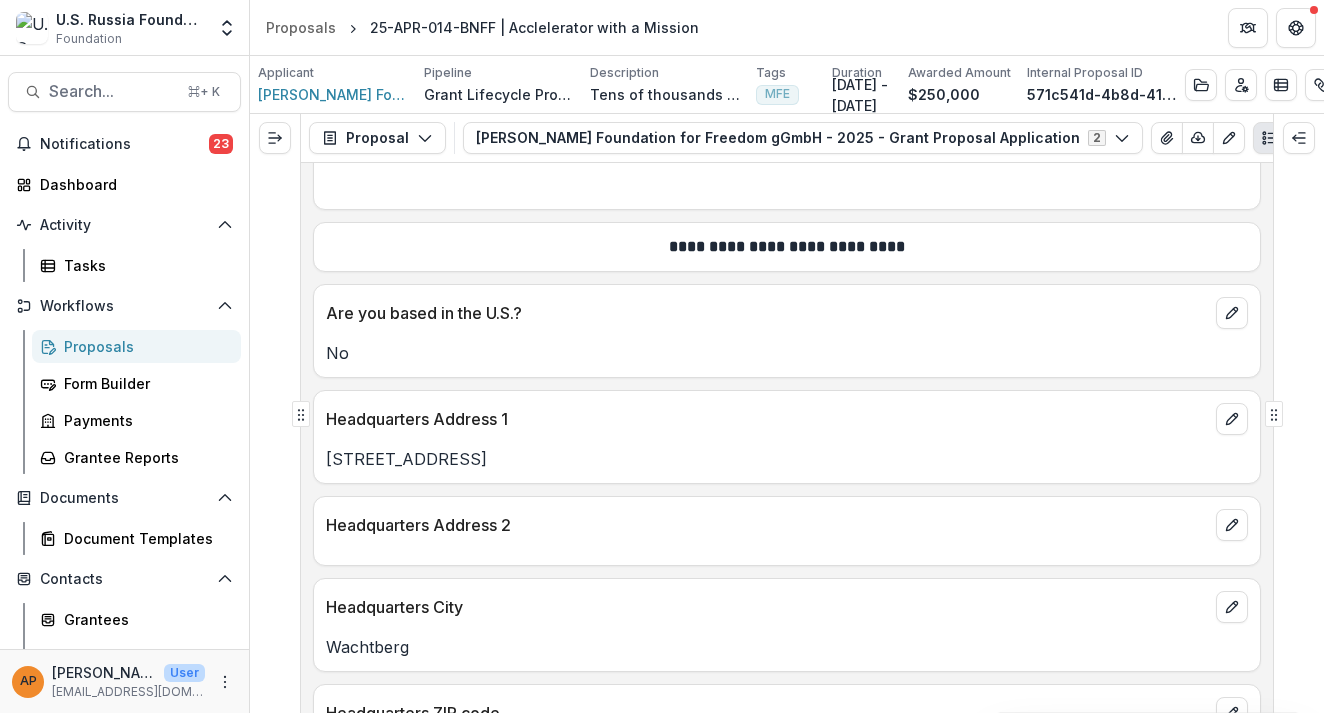 drag, startPoint x: 493, startPoint y: 457, endPoint x: 324, endPoint y: 463, distance: 169.10648 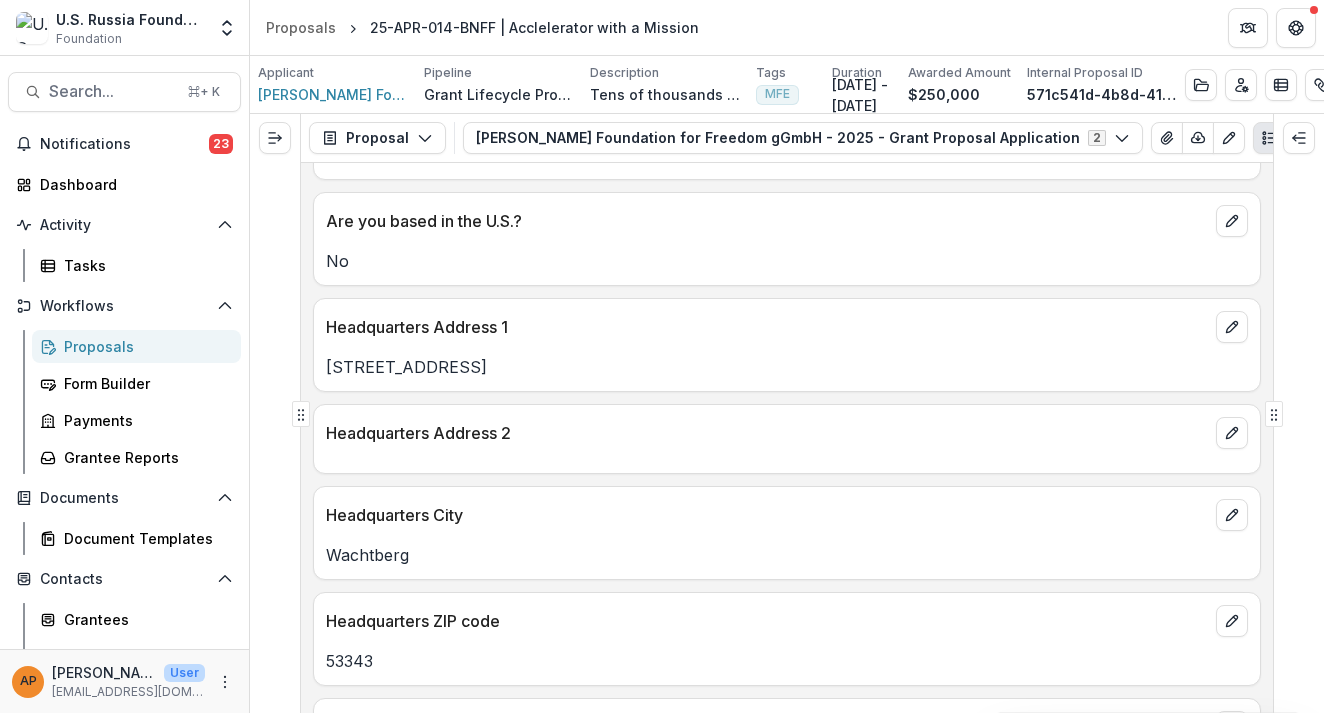 click on "Wachtberg" at bounding box center (787, 555) 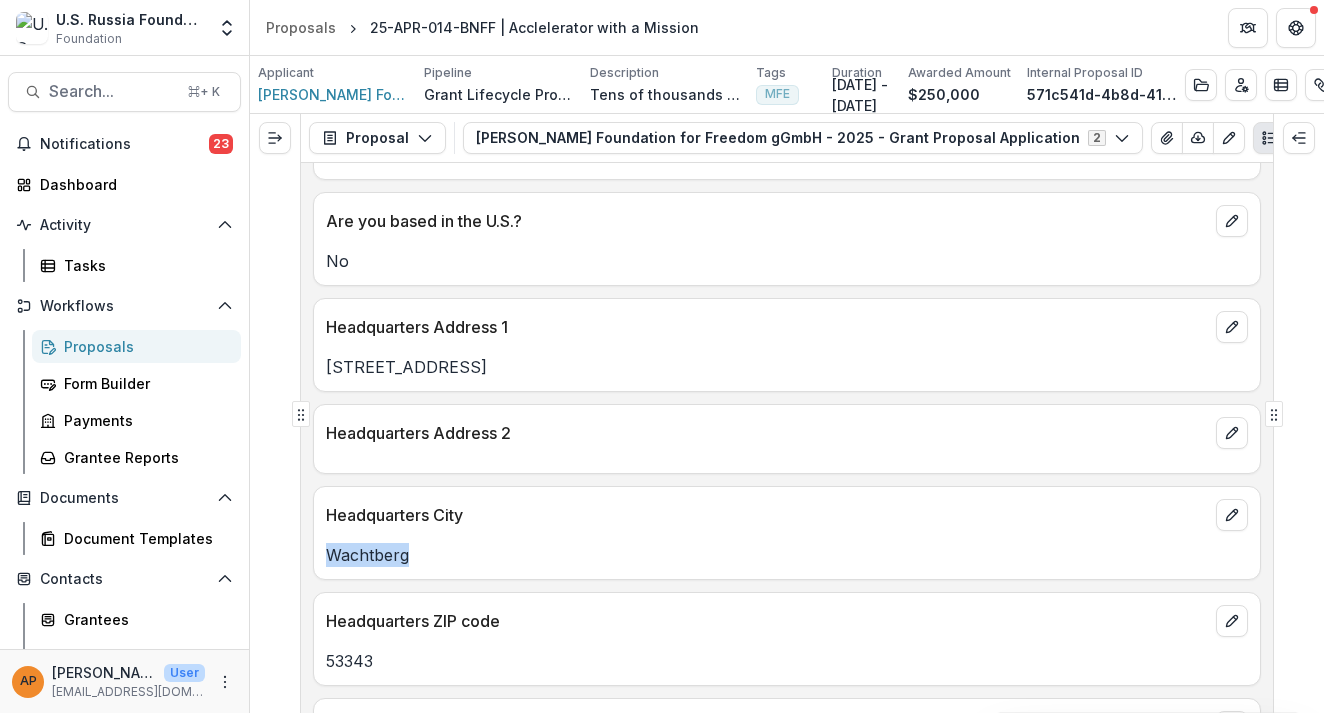 copy on "Wachtberg" 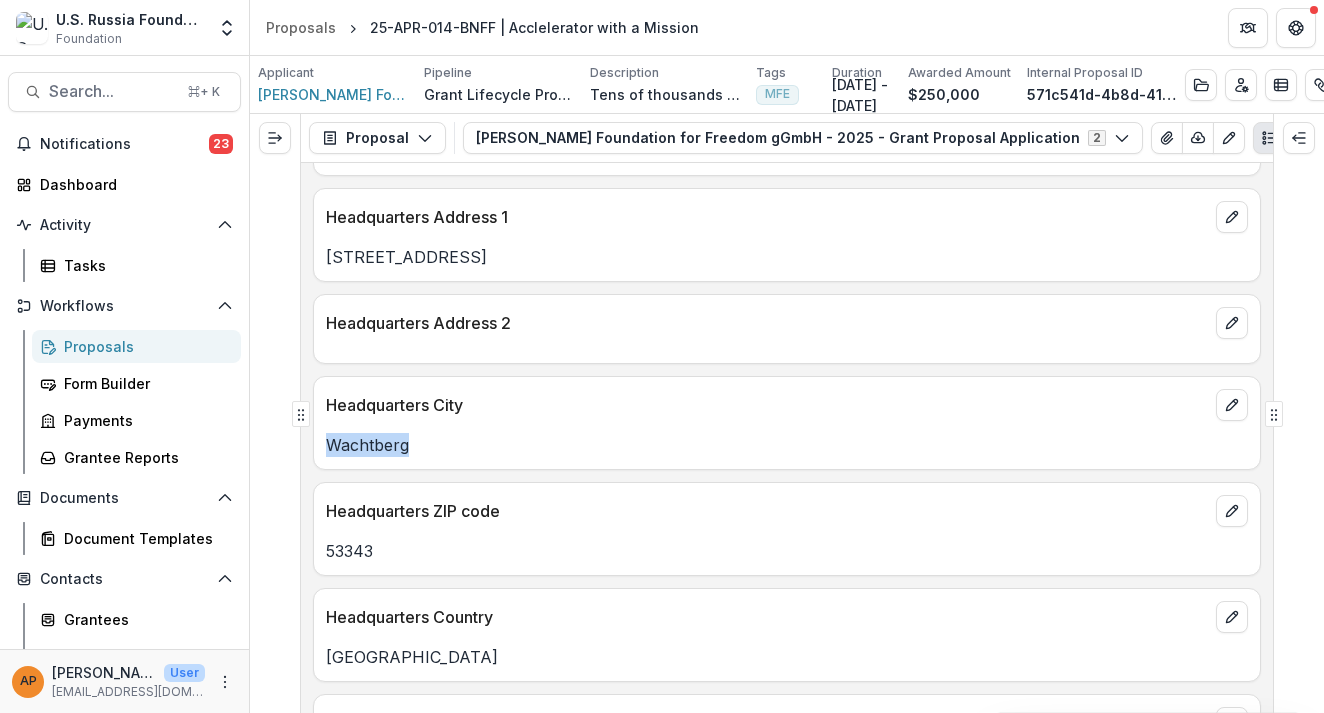 click on "53343" at bounding box center [787, 551] 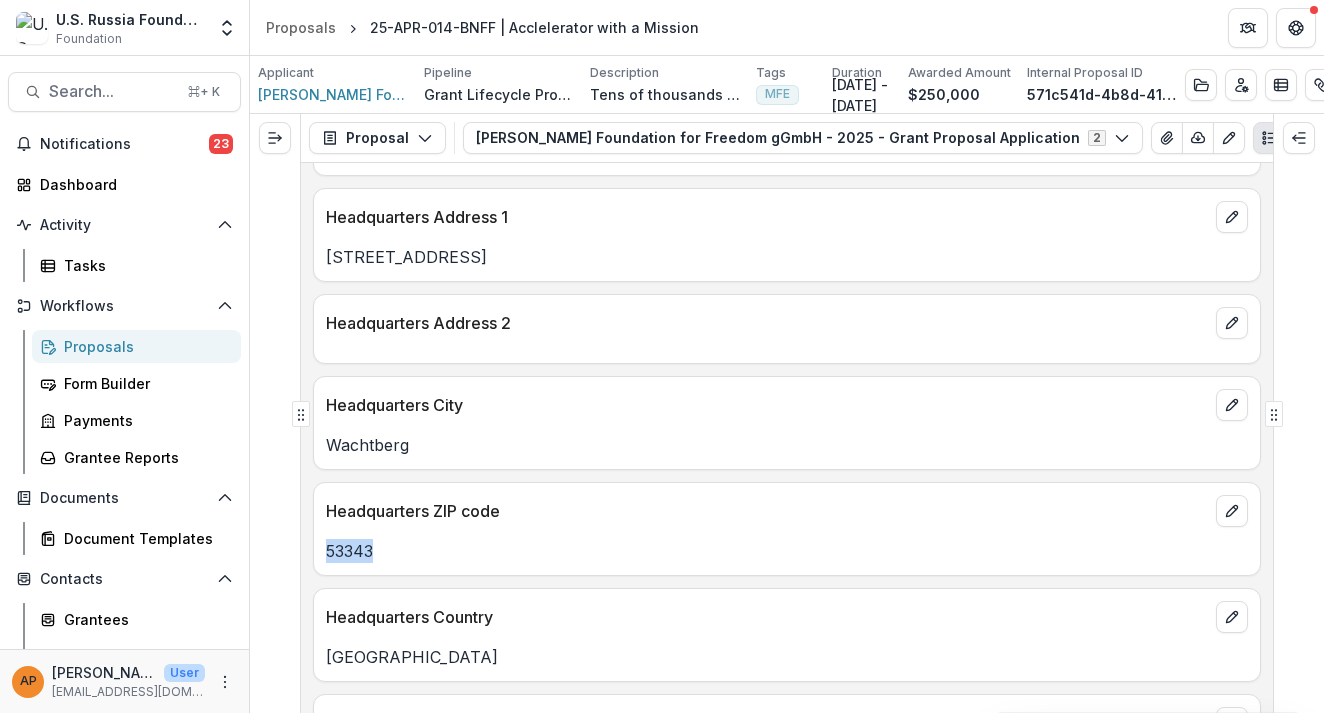 click on "53343" at bounding box center [787, 551] 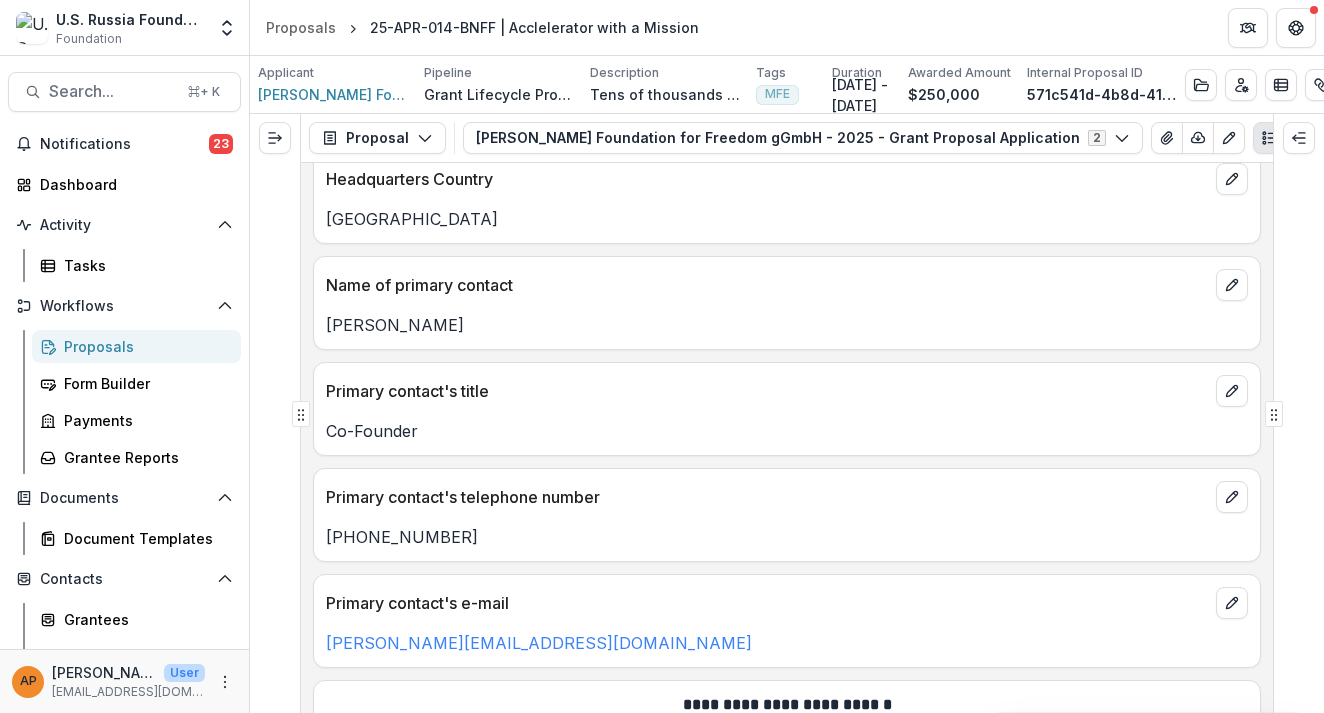scroll, scrollTop: 6965, scrollLeft: 0, axis: vertical 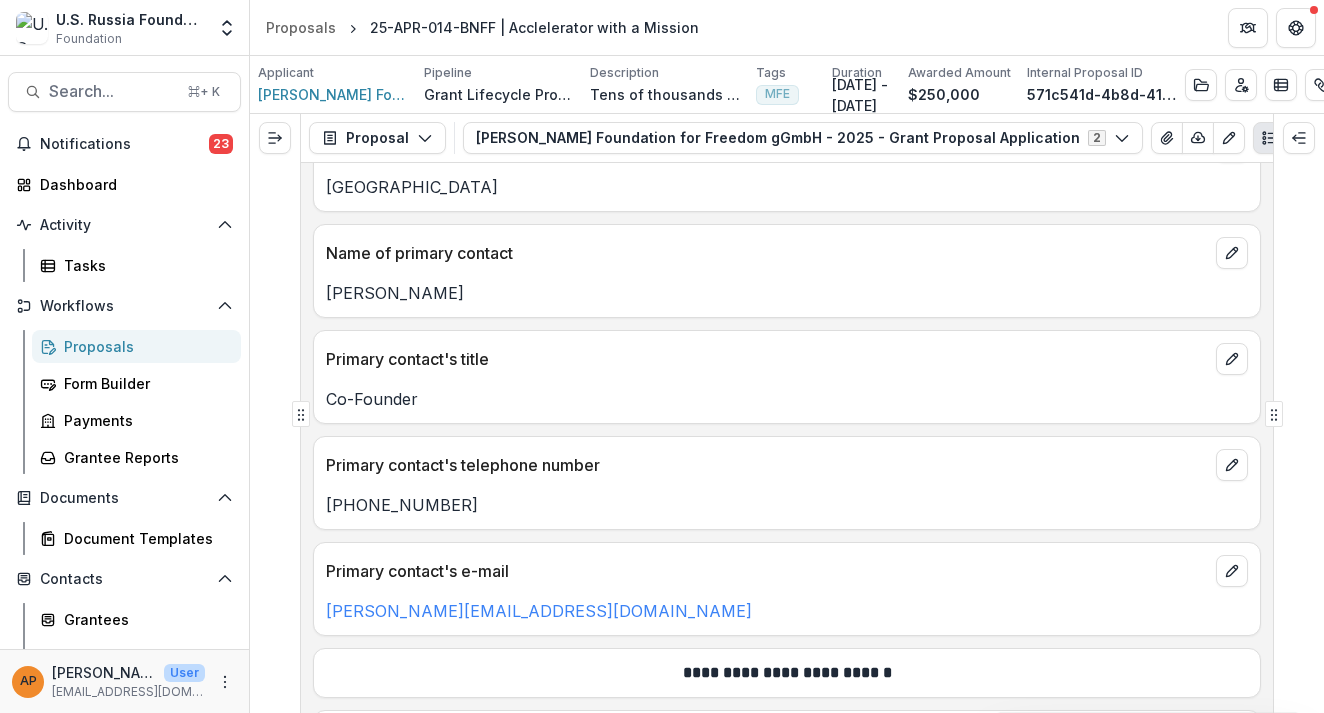 click on "+49 172 2001629" at bounding box center [787, 505] 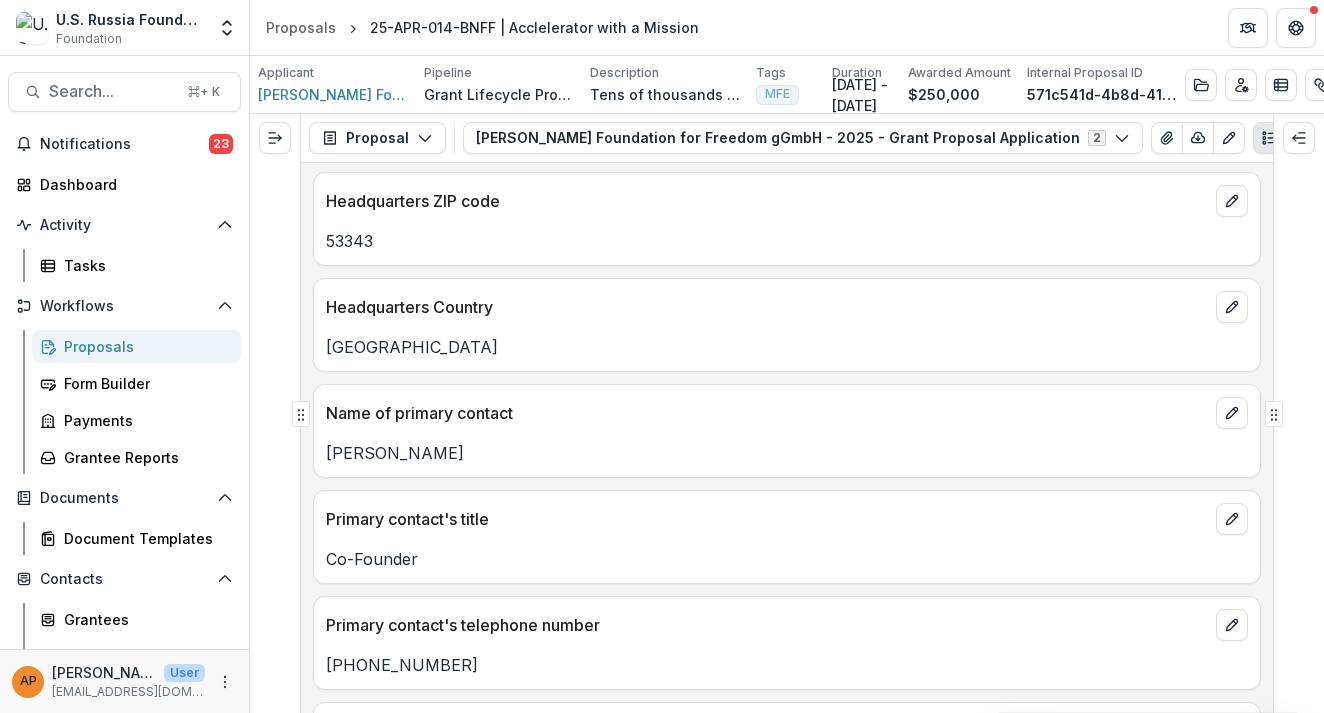 scroll, scrollTop: 6937, scrollLeft: 0, axis: vertical 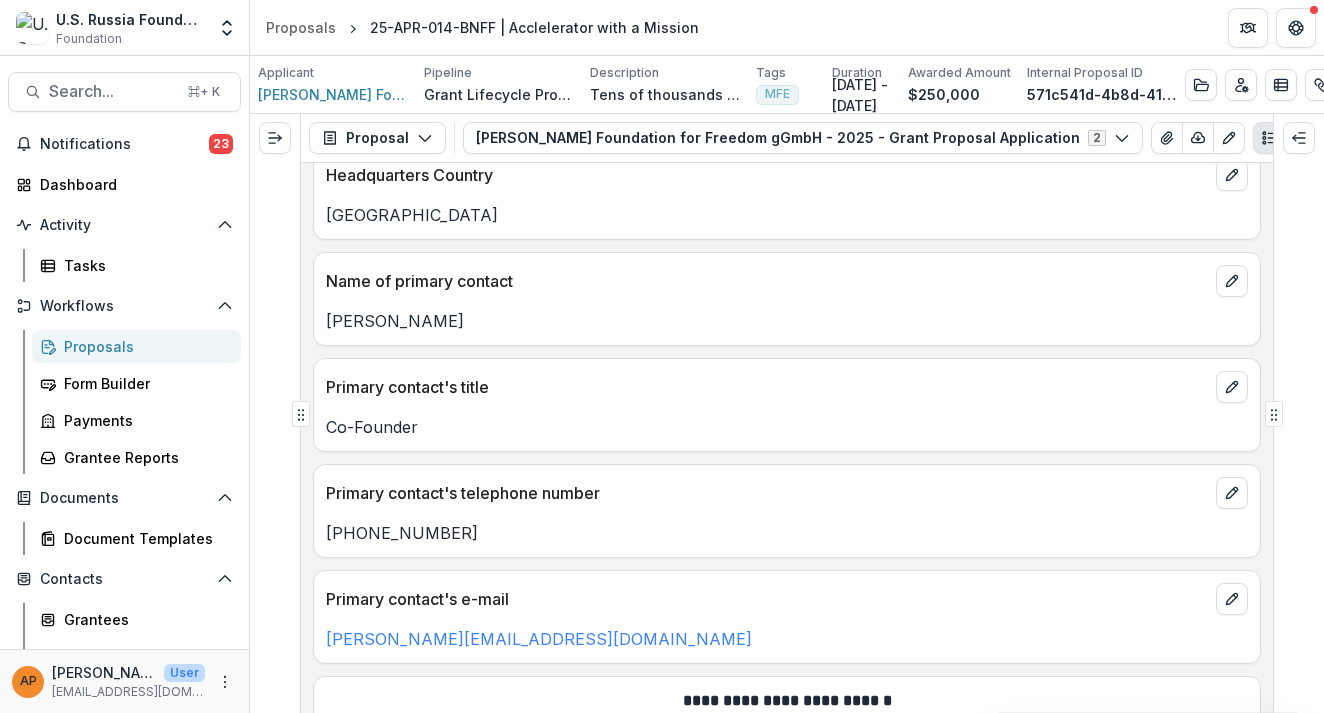 drag, startPoint x: 481, startPoint y: 545, endPoint x: 327, endPoint y: 542, distance: 154.02922 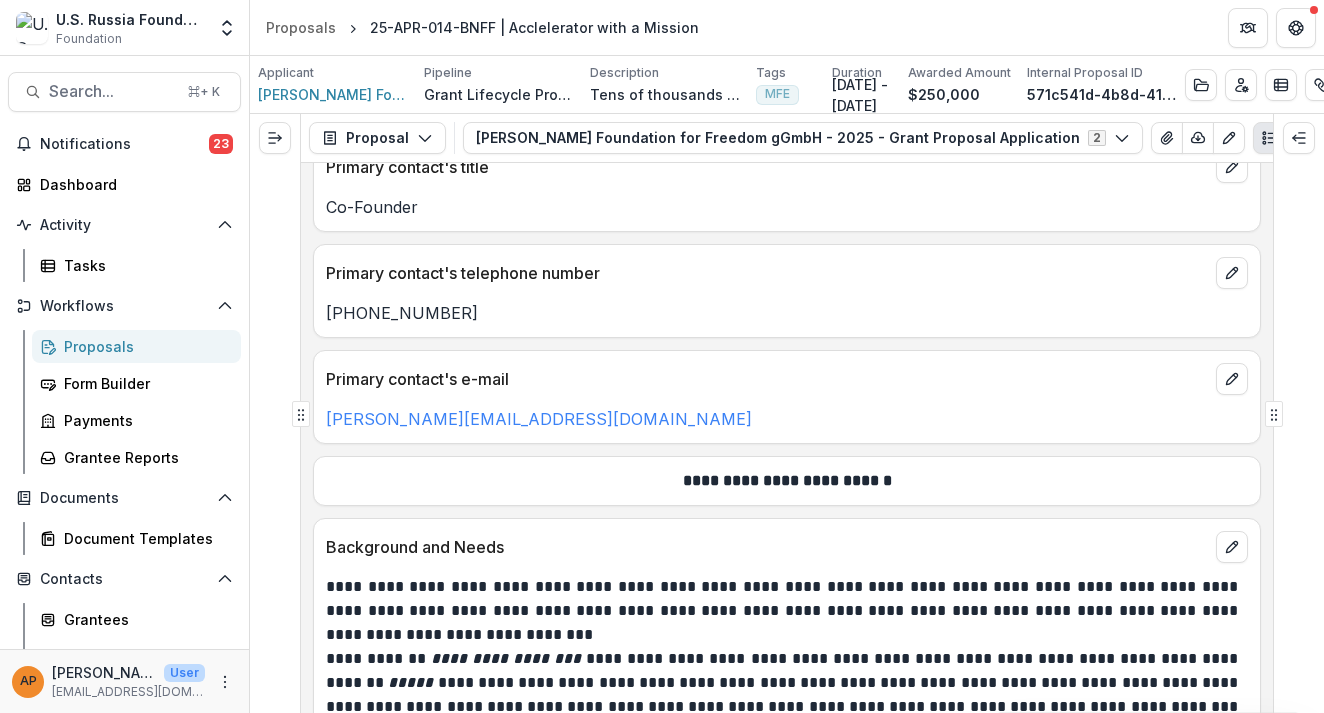 scroll, scrollTop: 7187, scrollLeft: 0, axis: vertical 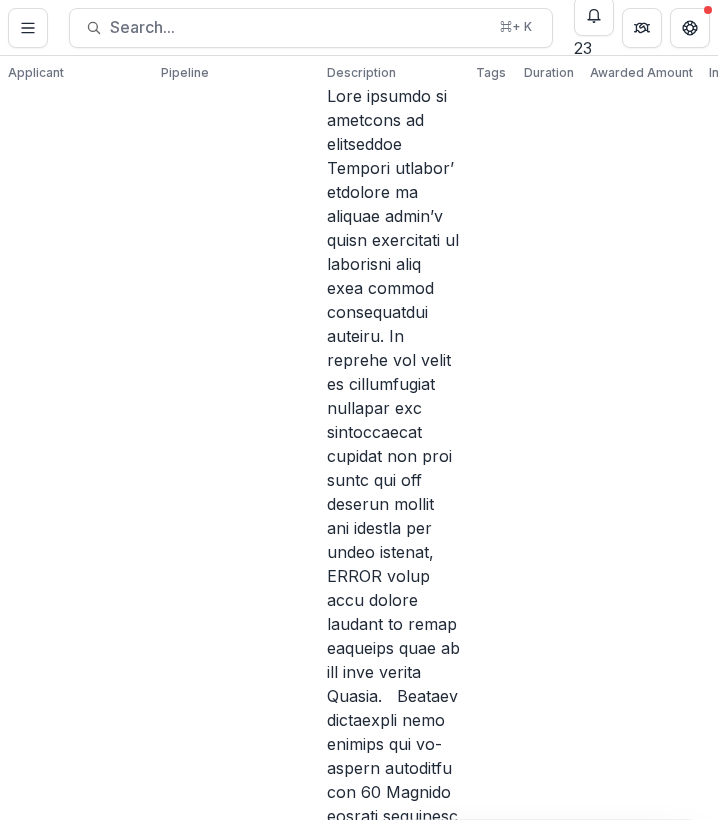 click on "Grant Approval Form 2" at bounding box center [324, 2037] 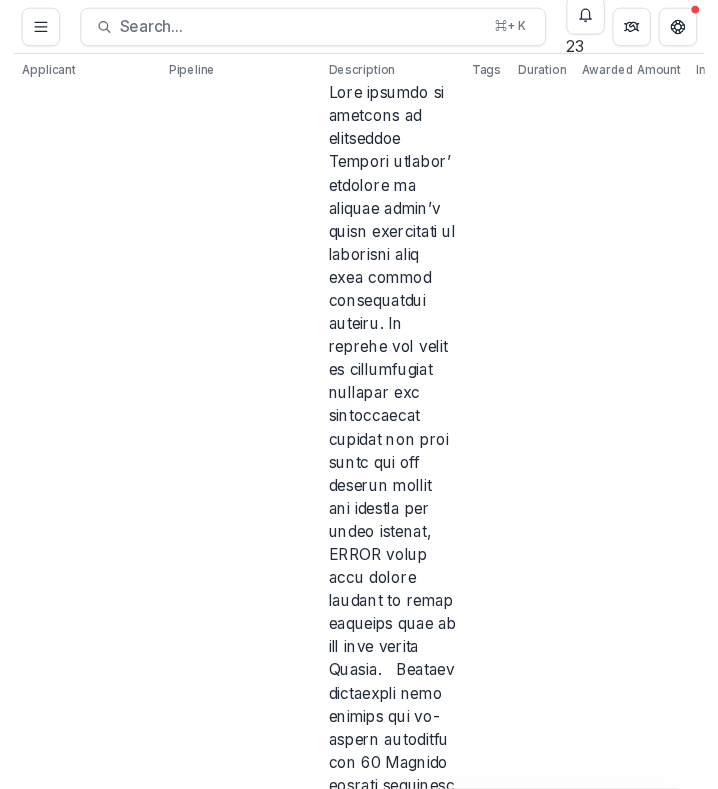 scroll, scrollTop: 6313, scrollLeft: 0, axis: vertical 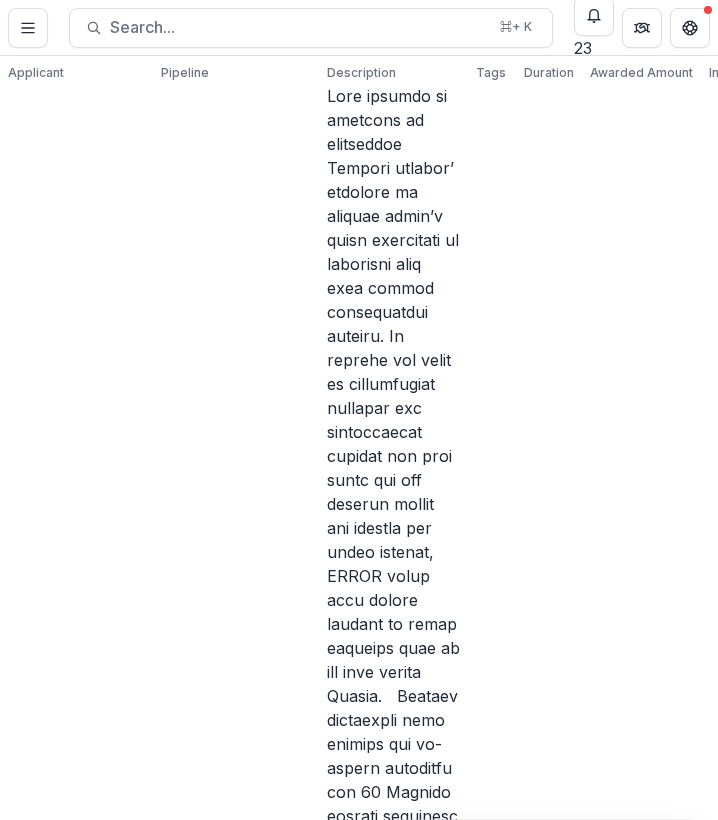 click on "**********" at bounding box center [331, 7958] 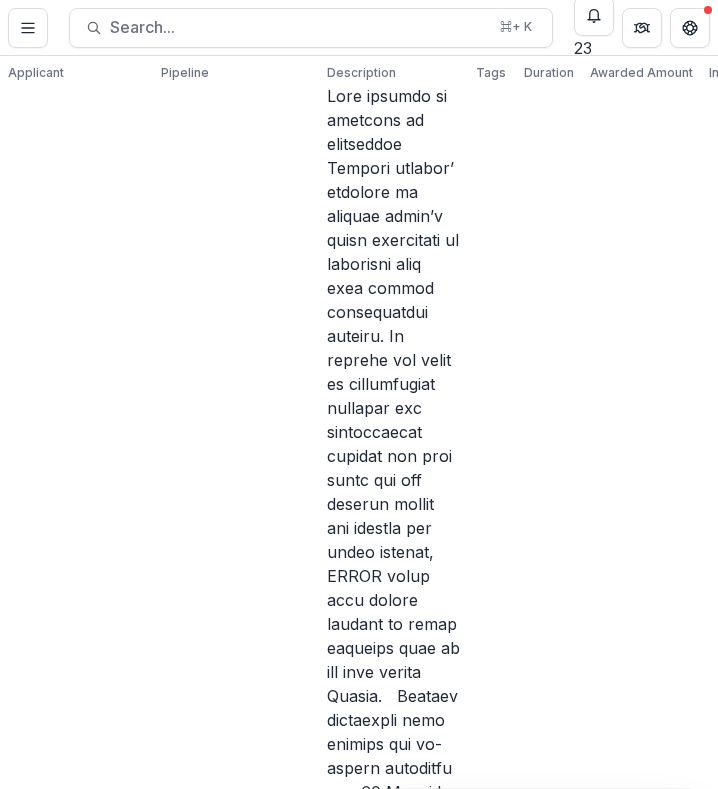 scroll, scrollTop: 7441, scrollLeft: 0, axis: vertical 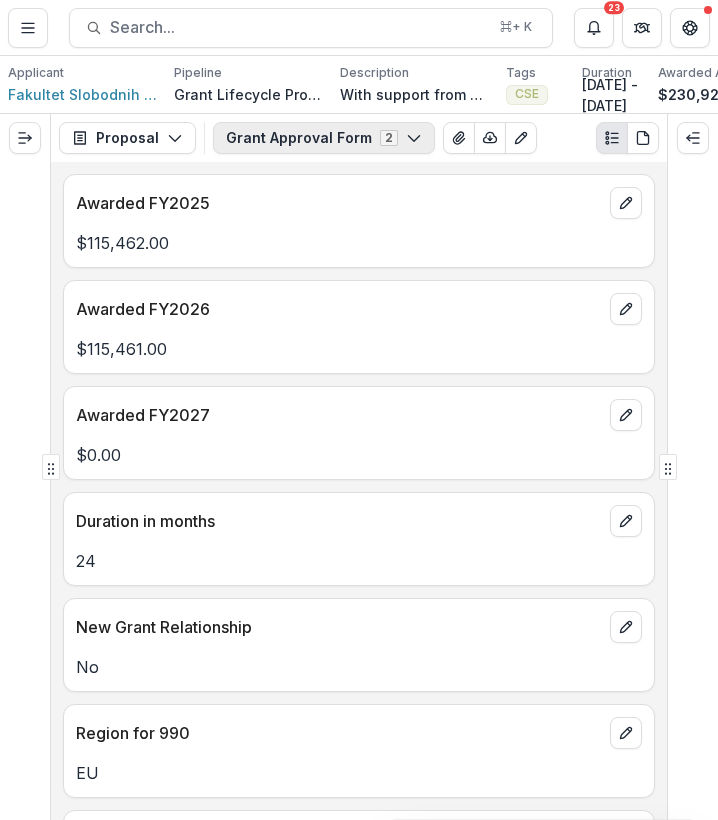 click on "Grant Approval Form 2" at bounding box center [324, 138] 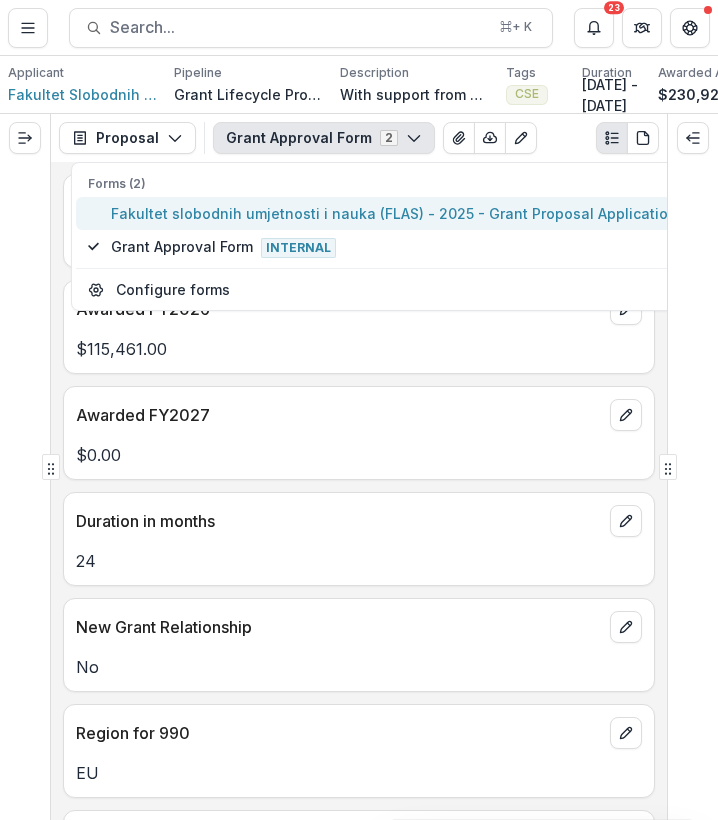 click on "Fakultet slobodnih umjetnosti i nauka (FLAS) - 2025 - Grant Proposal Application" at bounding box center [394, 213] 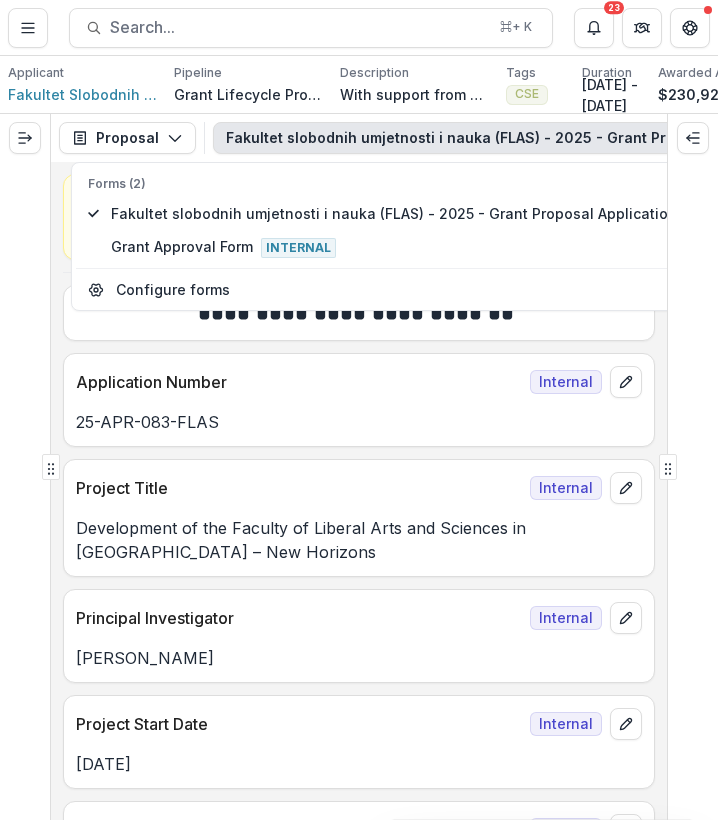 click on "Development of the Faculty of Liberal Arts and Sciences in Montenegro – New Horizons" at bounding box center [359, 540] 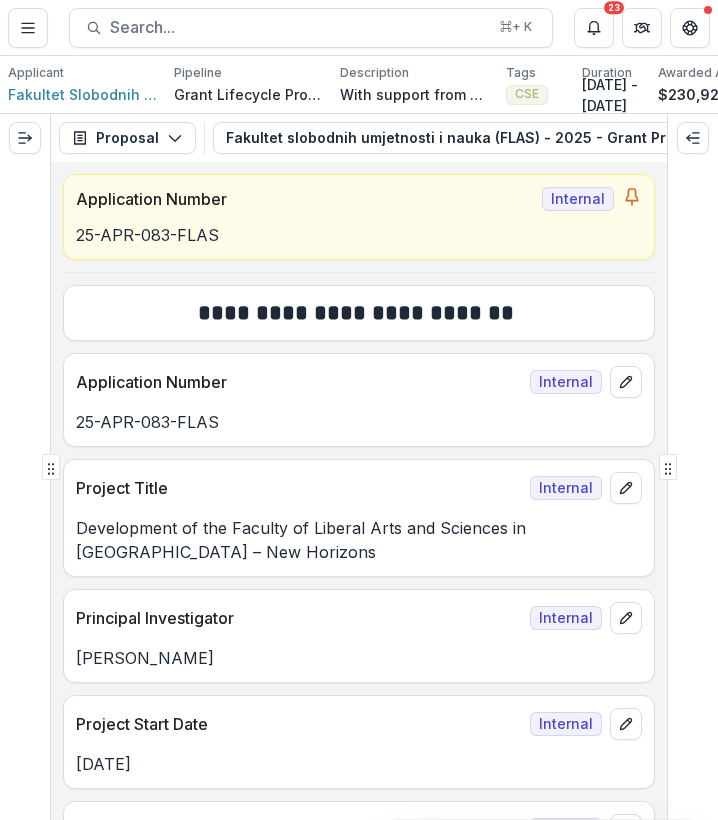 scroll, scrollTop: 0, scrollLeft: 0, axis: both 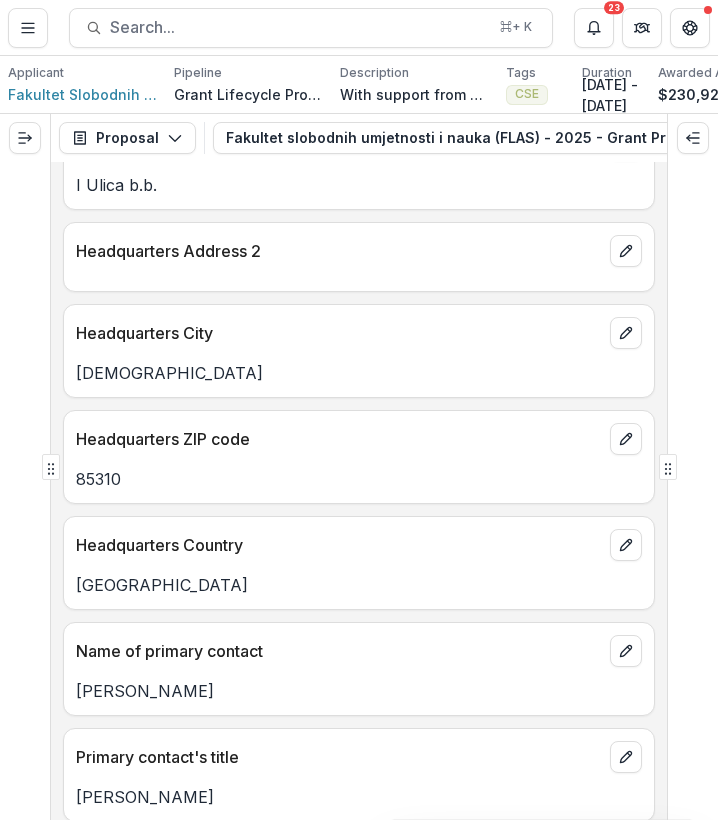 click on "I Ulica b.b." at bounding box center [359, 185] 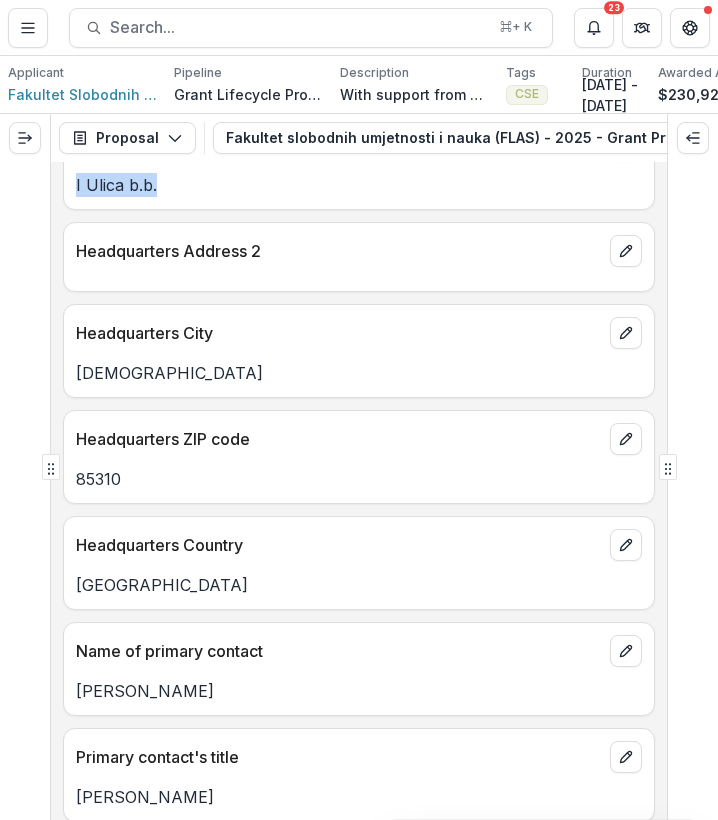 drag, startPoint x: 162, startPoint y: 213, endPoint x: 74, endPoint y: 212, distance: 88.005684 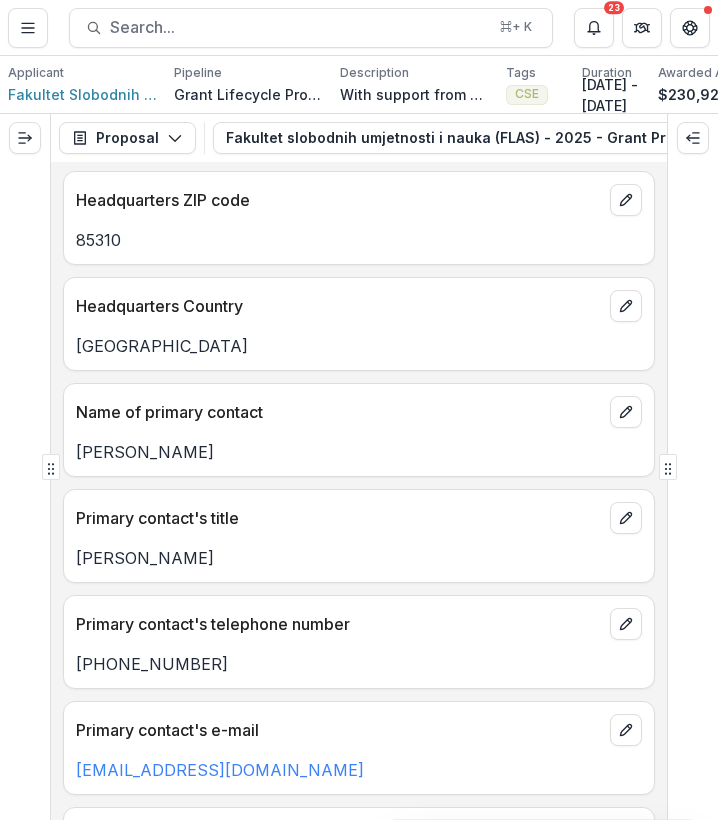 scroll, scrollTop: 7837, scrollLeft: 0, axis: vertical 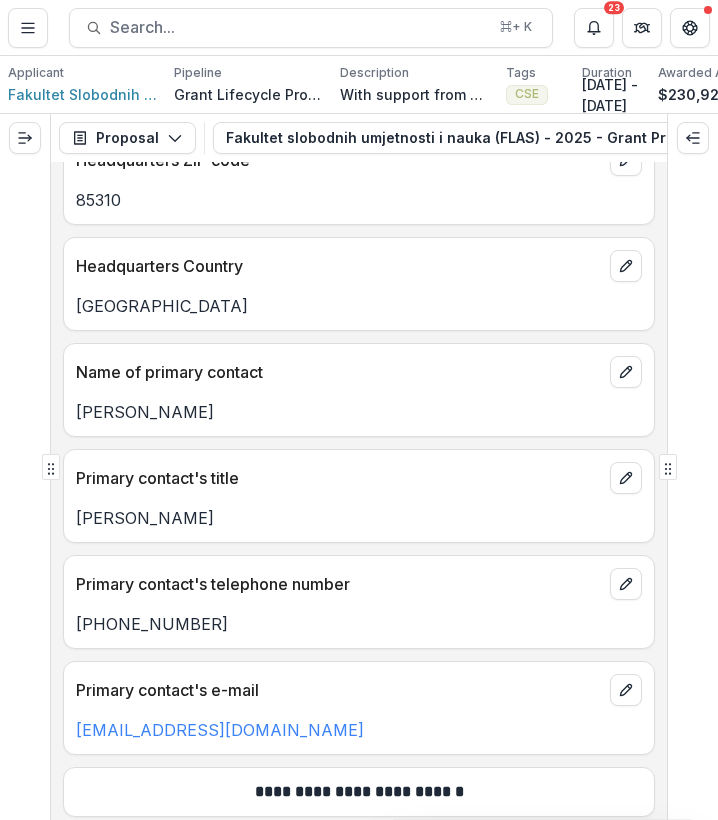 drag, startPoint x: 210, startPoint y: 653, endPoint x: 76, endPoint y: 658, distance: 134.09325 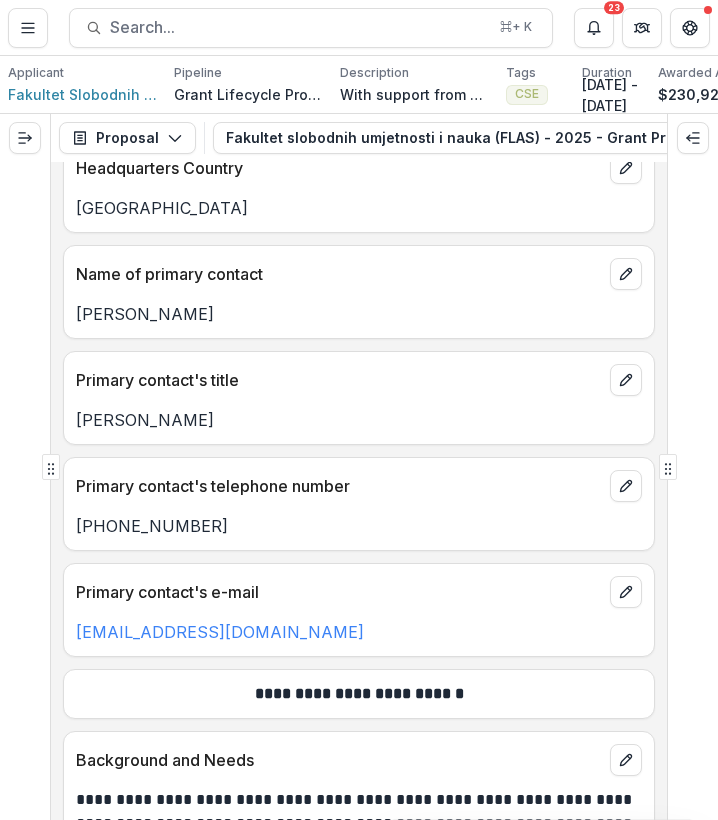 scroll, scrollTop: 7970, scrollLeft: 0, axis: vertical 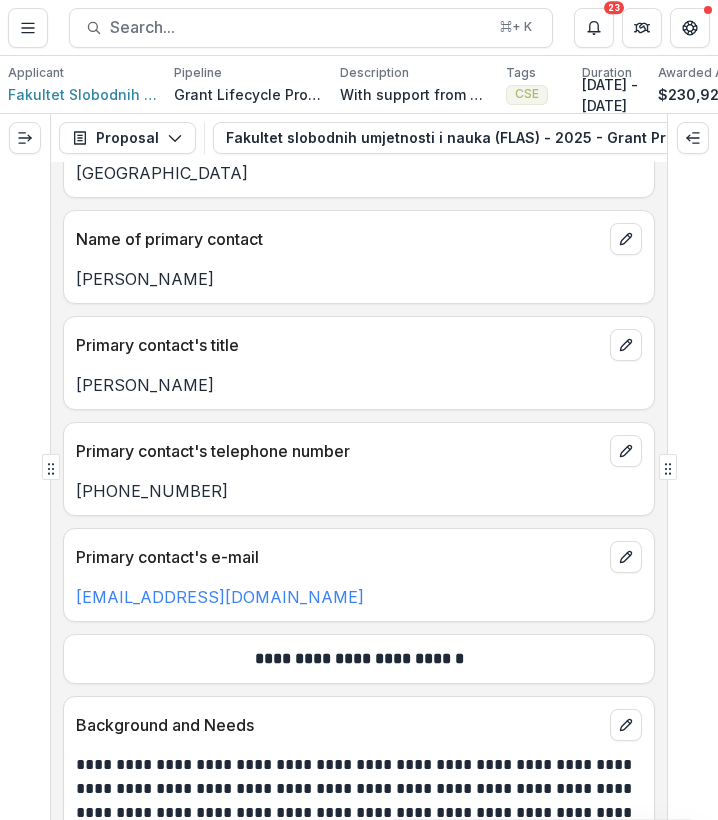 drag, startPoint x: 672, startPoint y: 402, endPoint x: 418, endPoint y: 502, distance: 272.9762 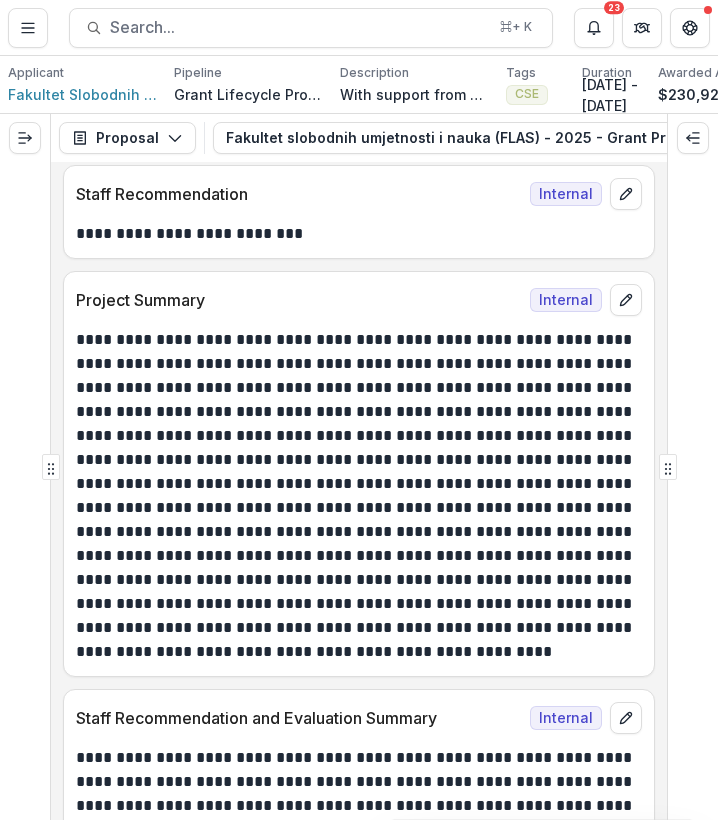 scroll, scrollTop: 963, scrollLeft: 0, axis: vertical 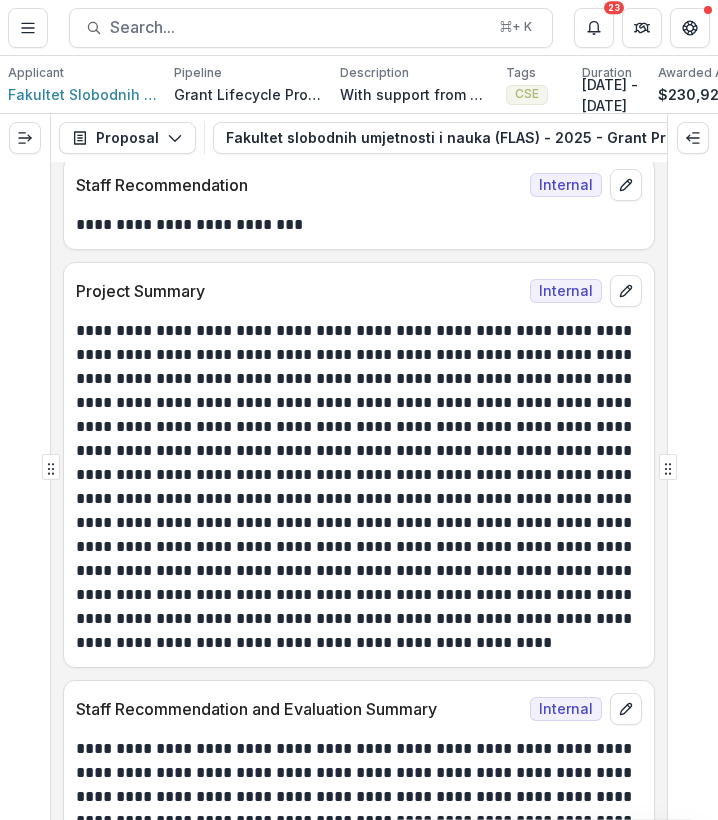 click on "**********" at bounding box center (356, 487) 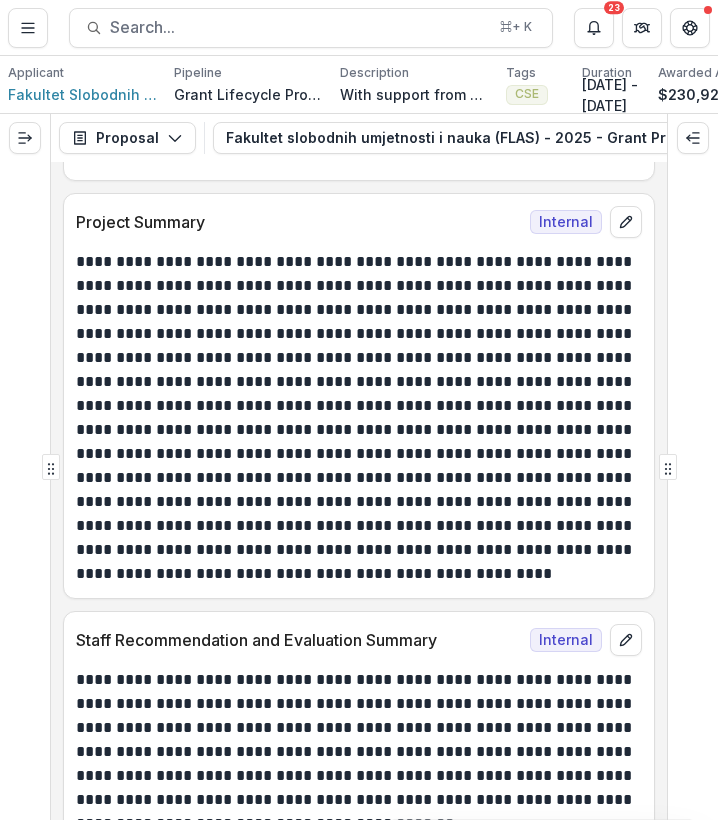 scroll, scrollTop: 1033, scrollLeft: 0, axis: vertical 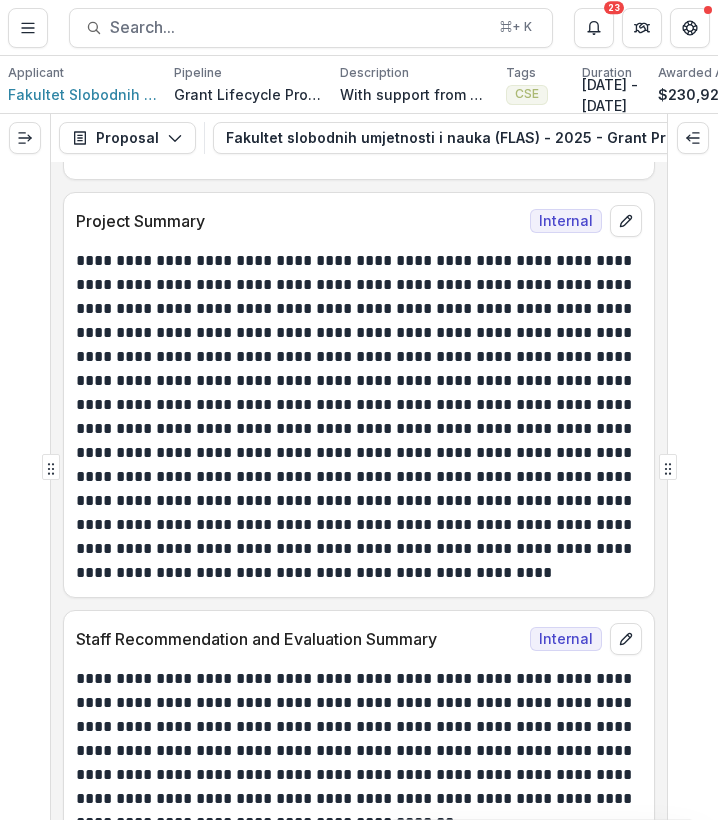 click on "**********" at bounding box center (356, 417) 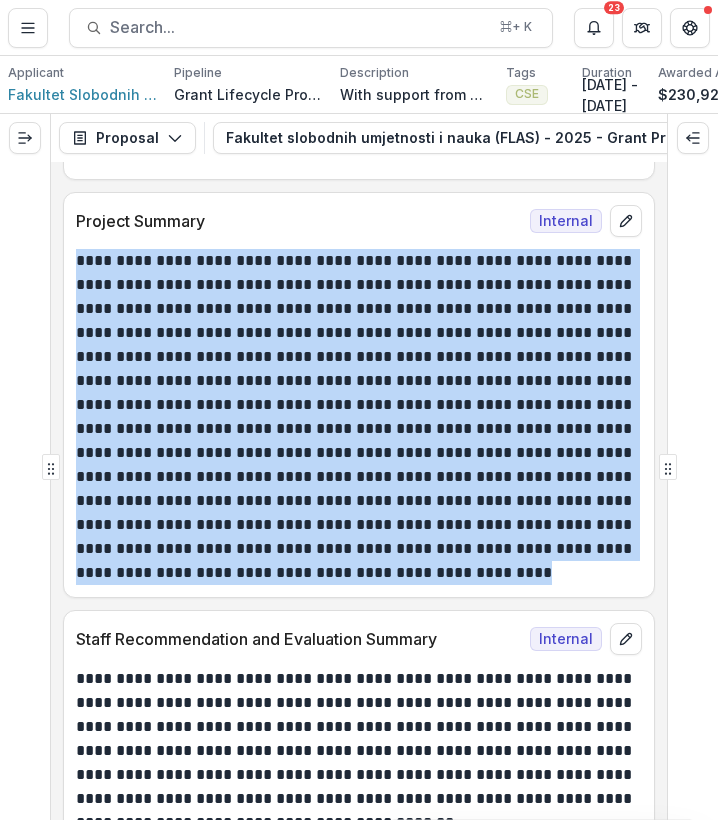 drag, startPoint x: 487, startPoint y: 569, endPoint x: 76, endPoint y: 268, distance: 509.433 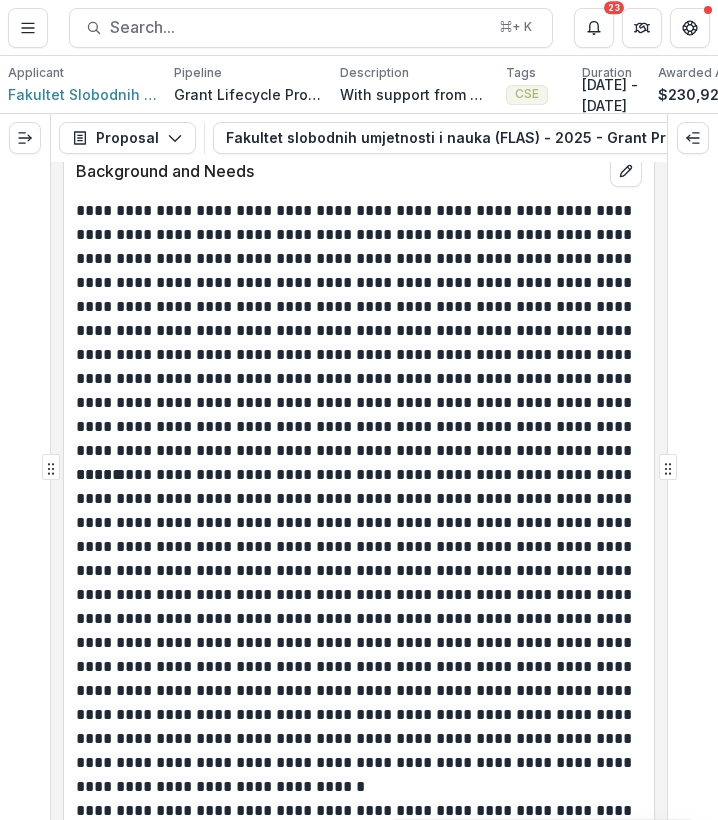 scroll, scrollTop: 8521, scrollLeft: 0, axis: vertical 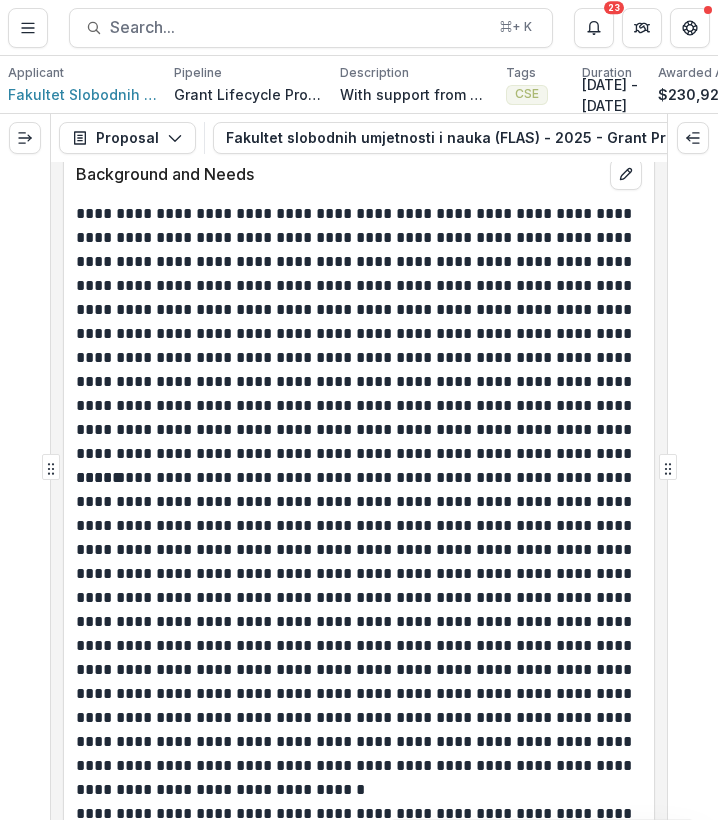 click on "**********" at bounding box center [356, 334] 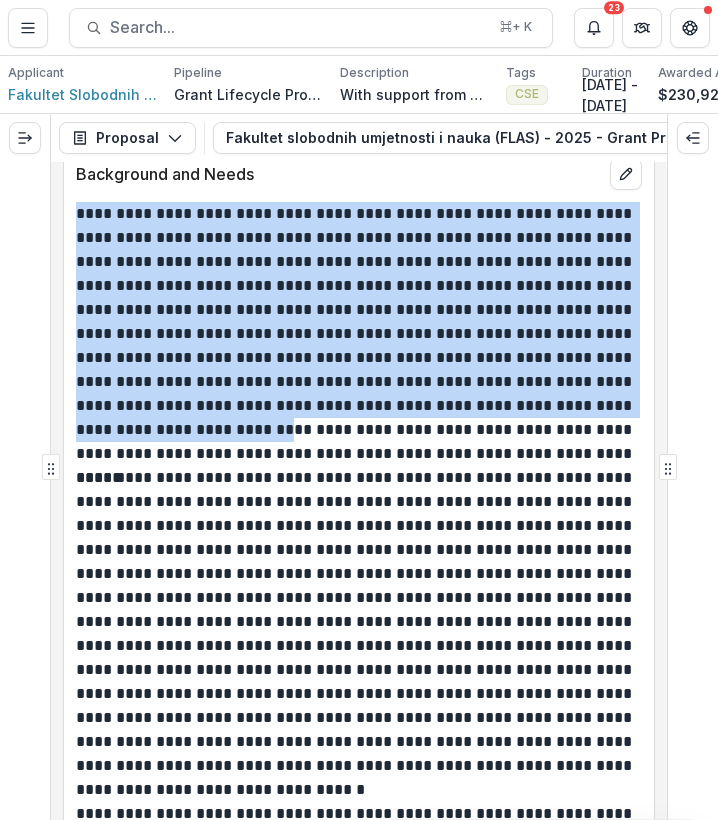 drag, startPoint x: 76, startPoint y: 242, endPoint x: 170, endPoint y: 457, distance: 234.6508 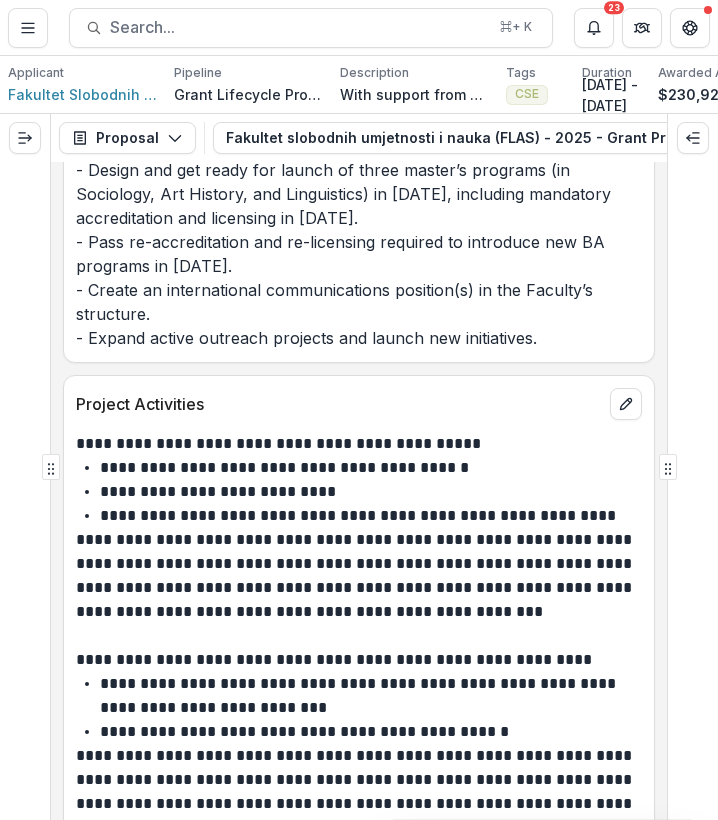 scroll, scrollTop: 10166, scrollLeft: 0, axis: vertical 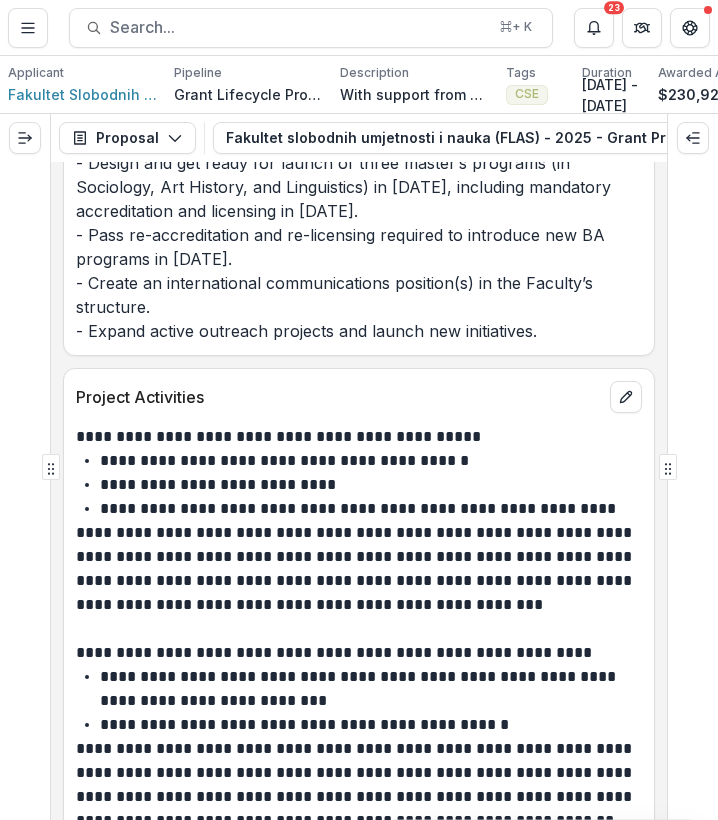 click on "**********" at bounding box center (356, 569) 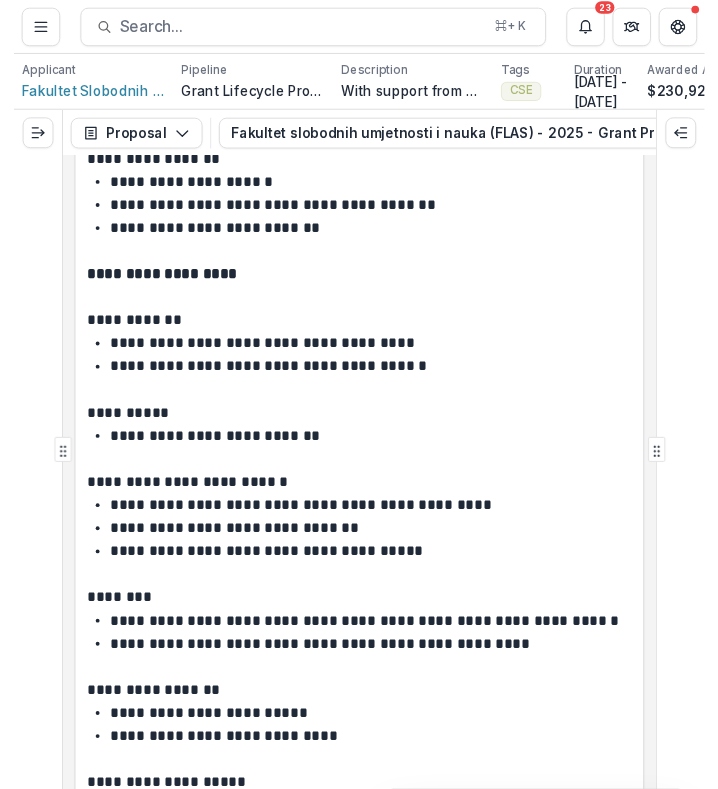 scroll, scrollTop: 15150, scrollLeft: 0, axis: vertical 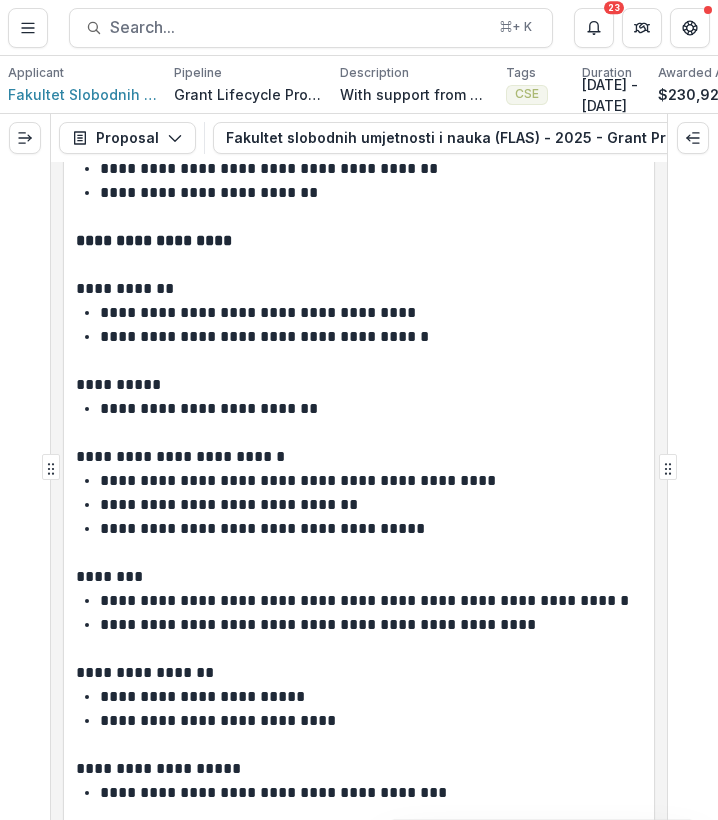 click at bounding box center (359, 265) 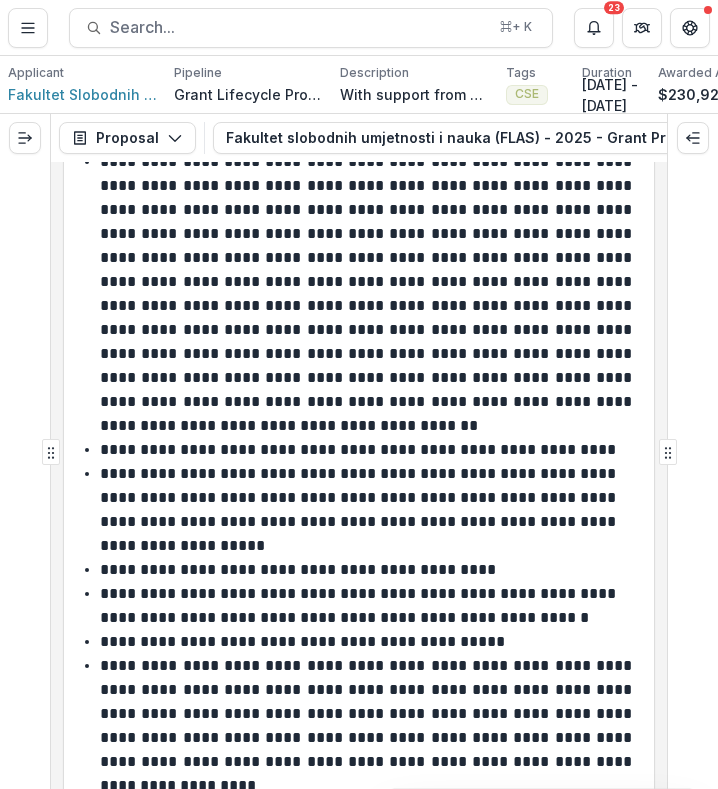 scroll, scrollTop: 24758, scrollLeft: 0, axis: vertical 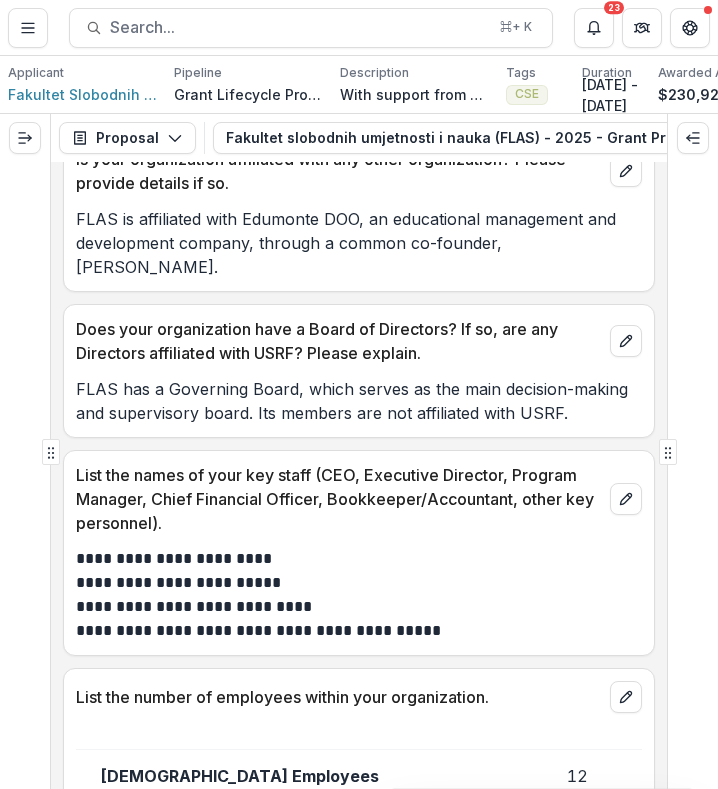 click on "**********" at bounding box center (359, 475) 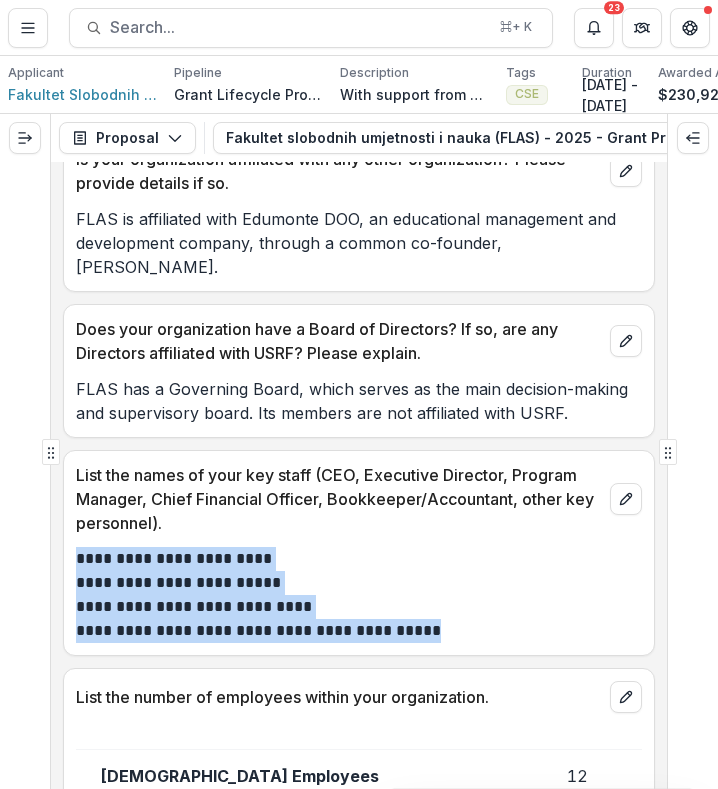 drag, startPoint x: 455, startPoint y: 641, endPoint x: 64, endPoint y: 557, distance: 399.92123 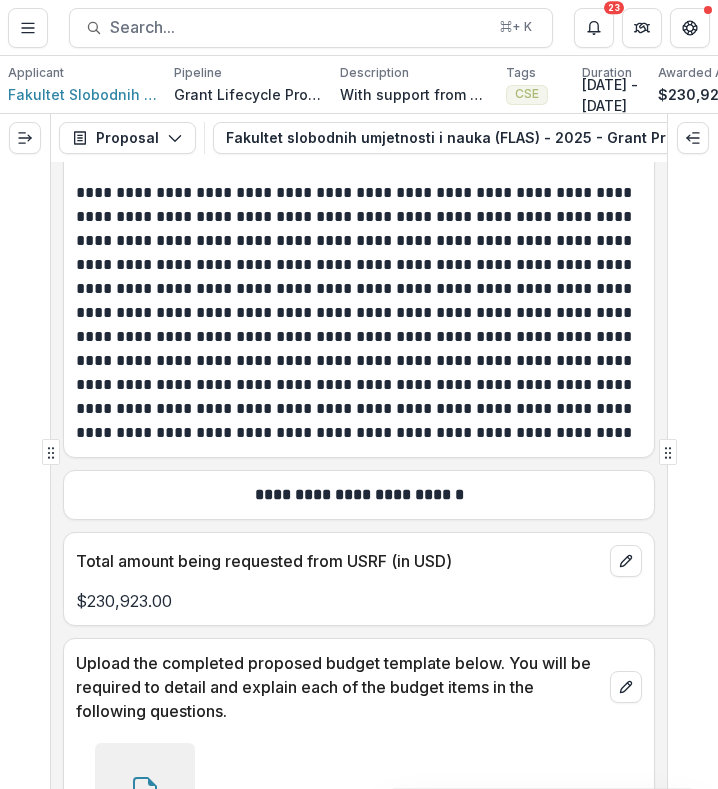 scroll, scrollTop: 19584, scrollLeft: 0, axis: vertical 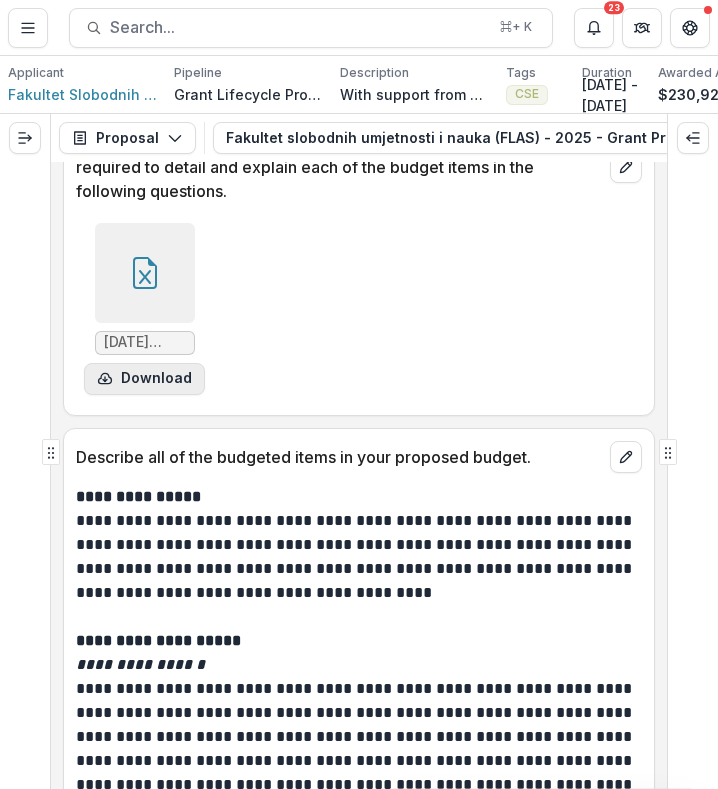 click on "Download" at bounding box center [144, 379] 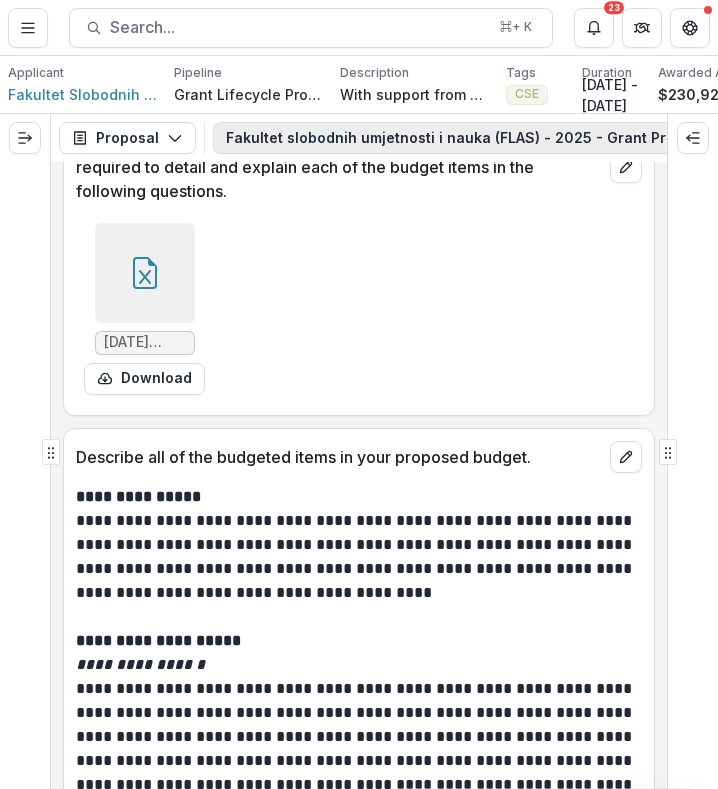 click on "Fakultet slobodnih umjetnosti i nauka (FLAS) - 2025 - Grant Proposal Application 2" at bounding box center [537, 138] 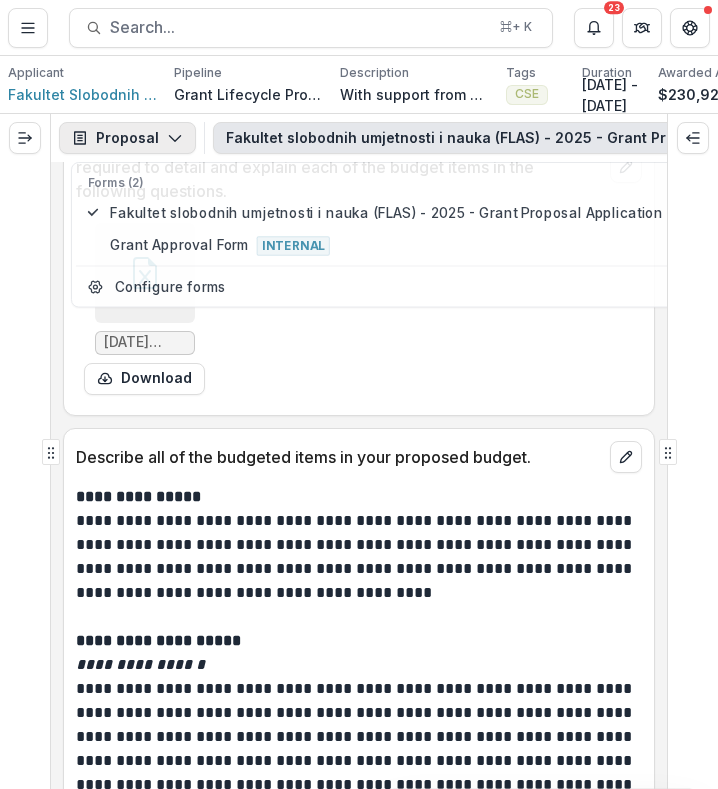 click on "Proposal" at bounding box center [127, 138] 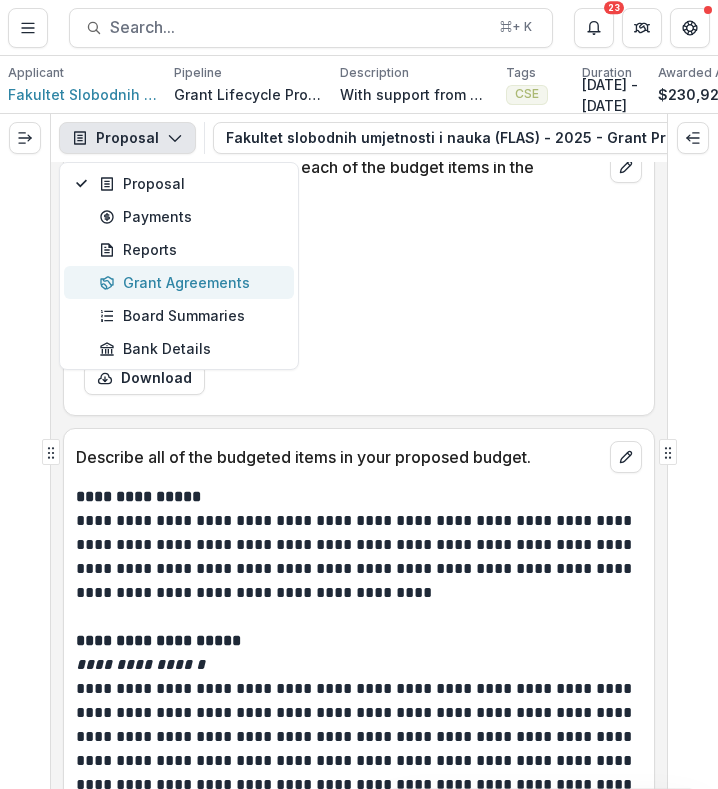 click on "Grant Agreements" at bounding box center (190, 282) 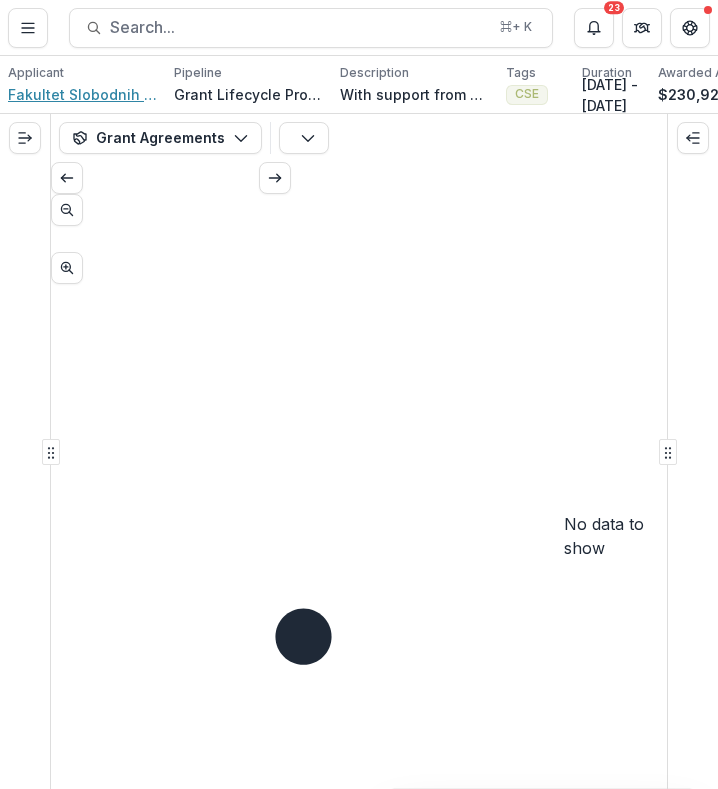 click on "Fakultet Slobodnih Umjetnosti i Nauka (FLAS)" at bounding box center [83, 94] 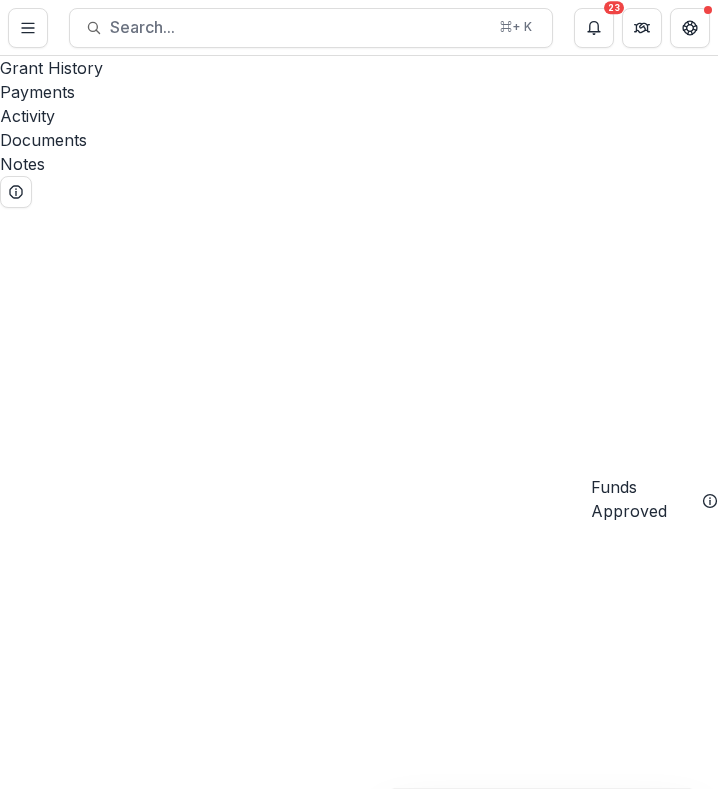 click on "Documents" at bounding box center (359, 140) 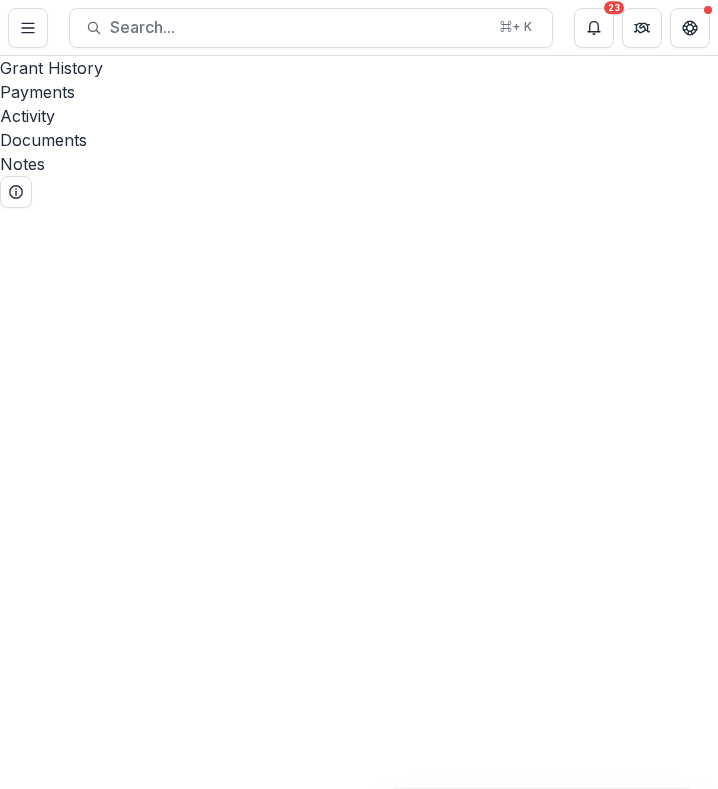 click on "25-APR-083-FLAS | Development of the Faculty of Liberal Arts and Sciences in Montenegro – New Horizons Submission Temelio Proposal Attached Submission Report Tasks No tasks Folder Options Rename Add Subfolder Delete" at bounding box center (359, 2229) 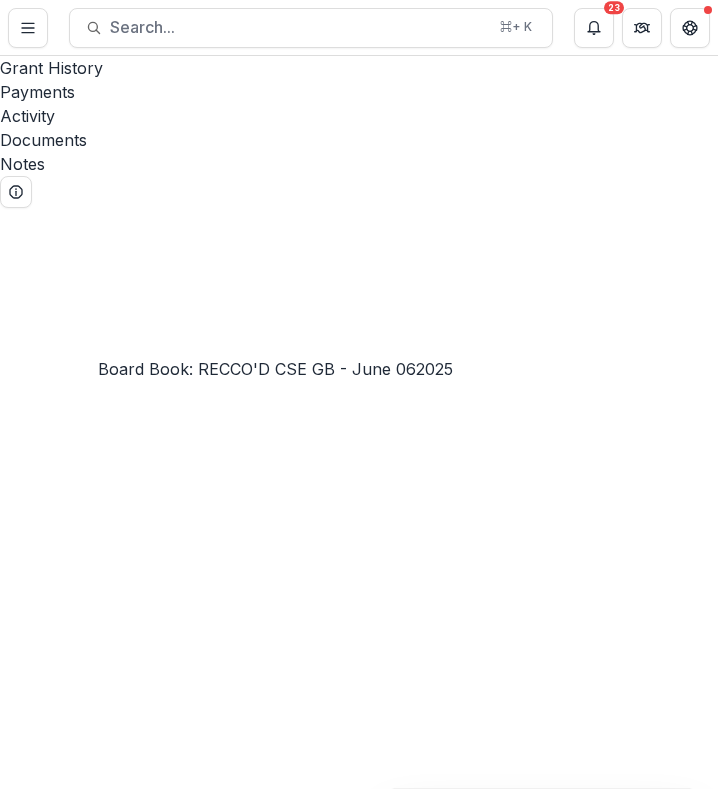 click on "Board Book: RECCO'D CSE GB - June 062025" at bounding box center [177, 2864] 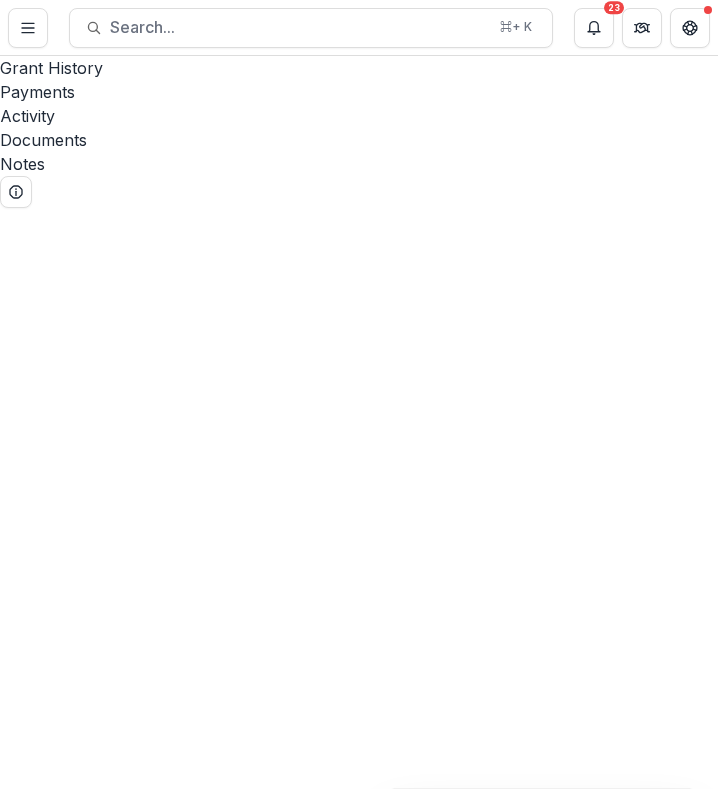 click 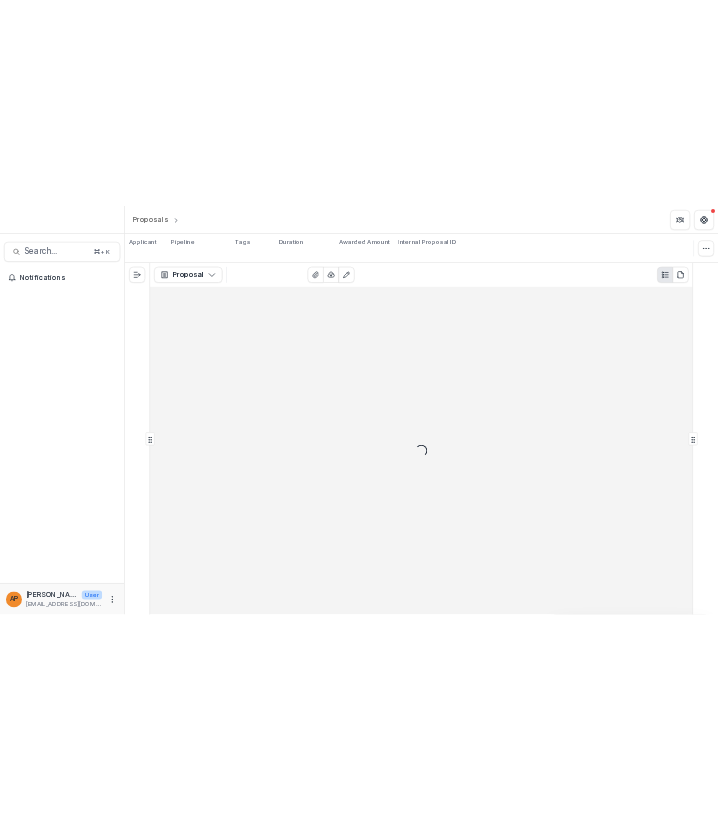 scroll, scrollTop: 0, scrollLeft: 0, axis: both 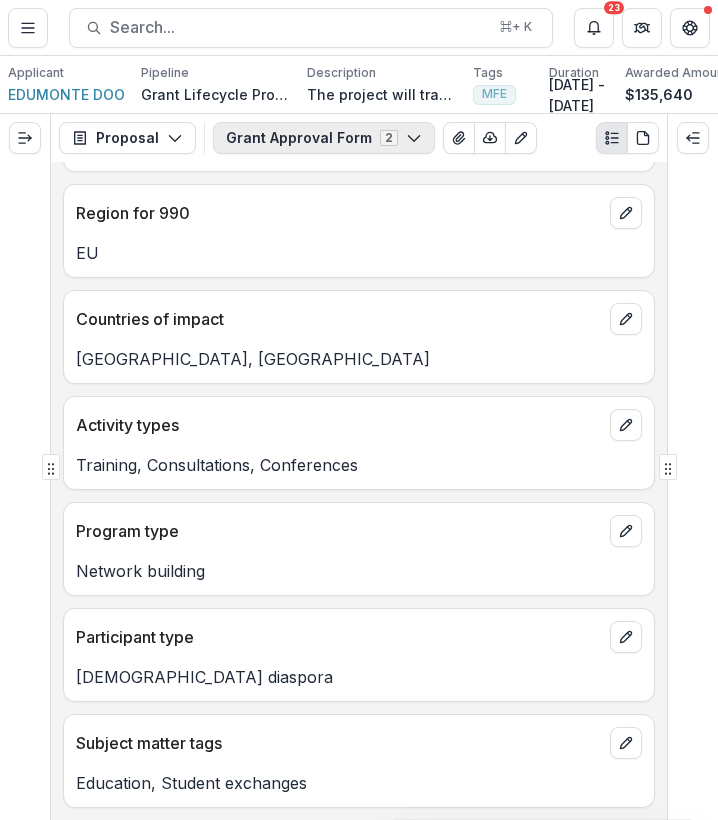 click on "Grant Approval Form 2" at bounding box center [324, 138] 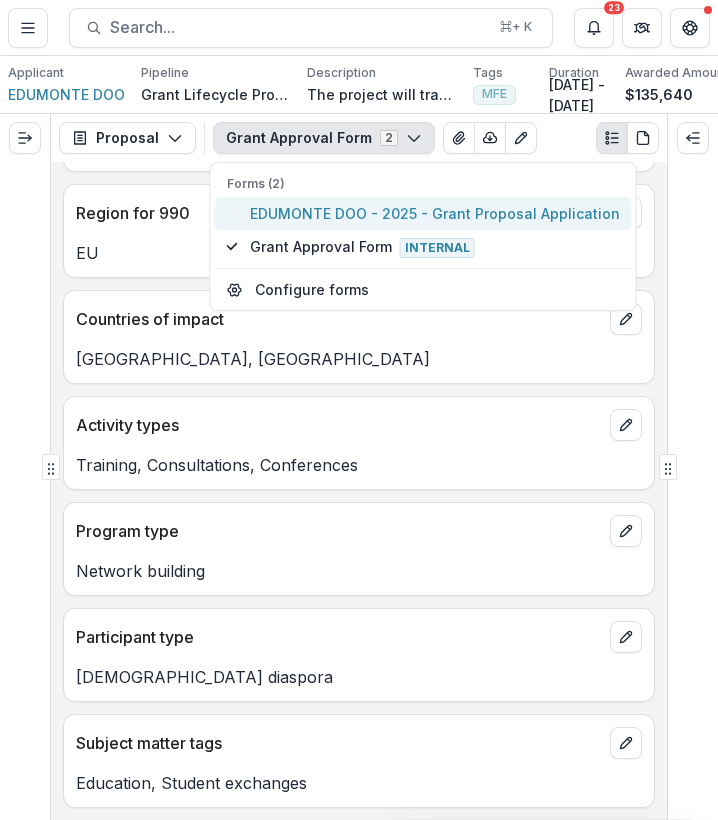 click on "EDUMONTE DOO - 2025 - Grant Proposal Application" at bounding box center (435, 213) 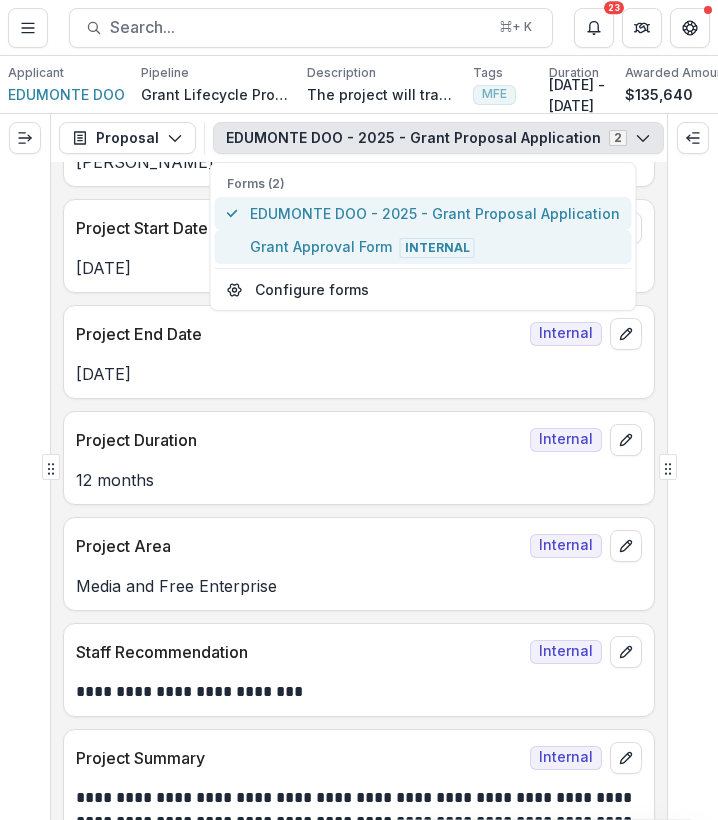 click on "EDUMONTE DOO - 2025 - Grant Proposal Application" at bounding box center [435, 213] 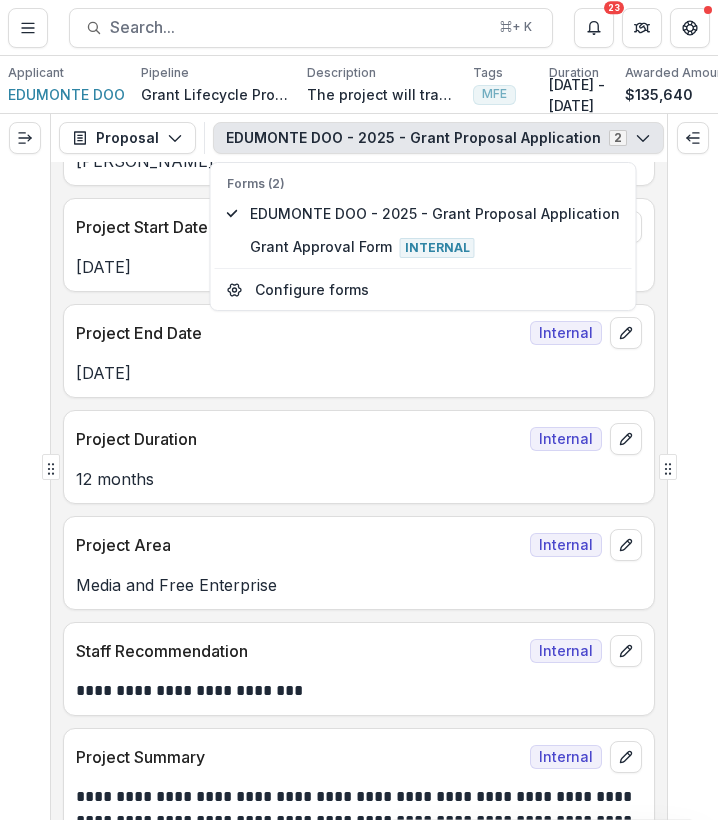 click on "Project Duration Internal 12 months" at bounding box center [359, 457] 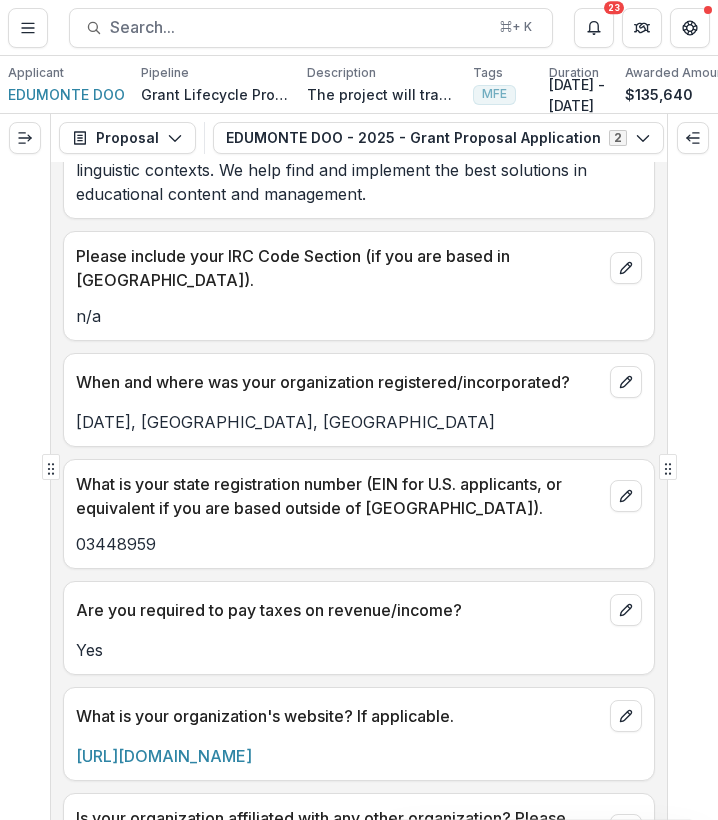 scroll, scrollTop: 31646, scrollLeft: 0, axis: vertical 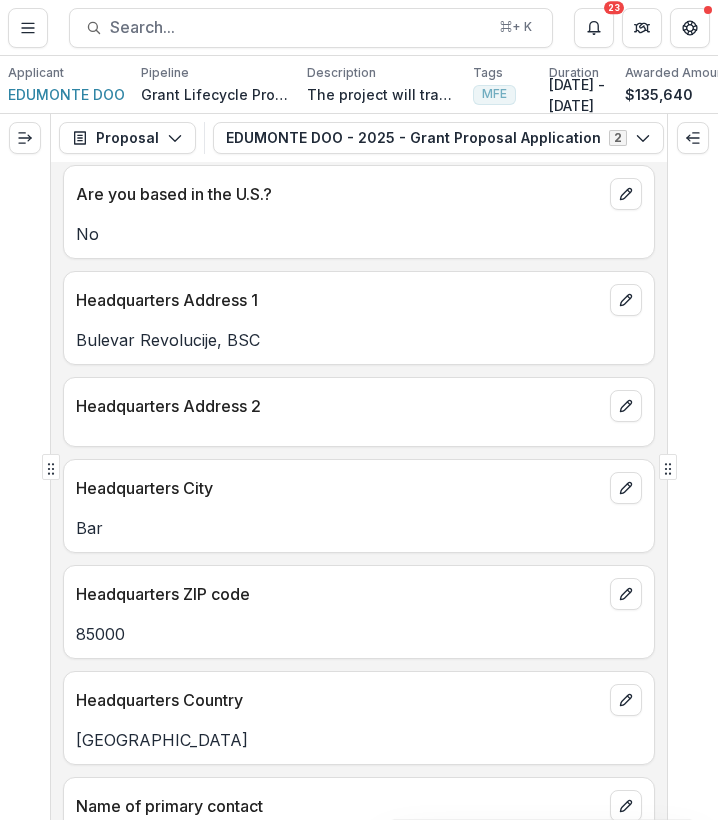 click on "Bulevar Revolucije, BSC" at bounding box center [359, 340] 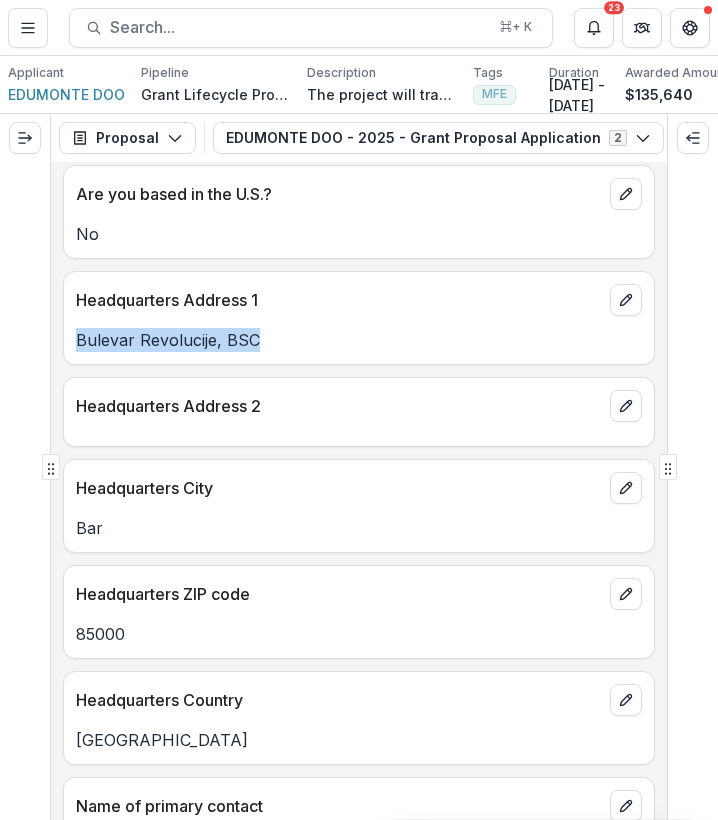 drag, startPoint x: 288, startPoint y: 317, endPoint x: 65, endPoint y: 324, distance: 223.10983 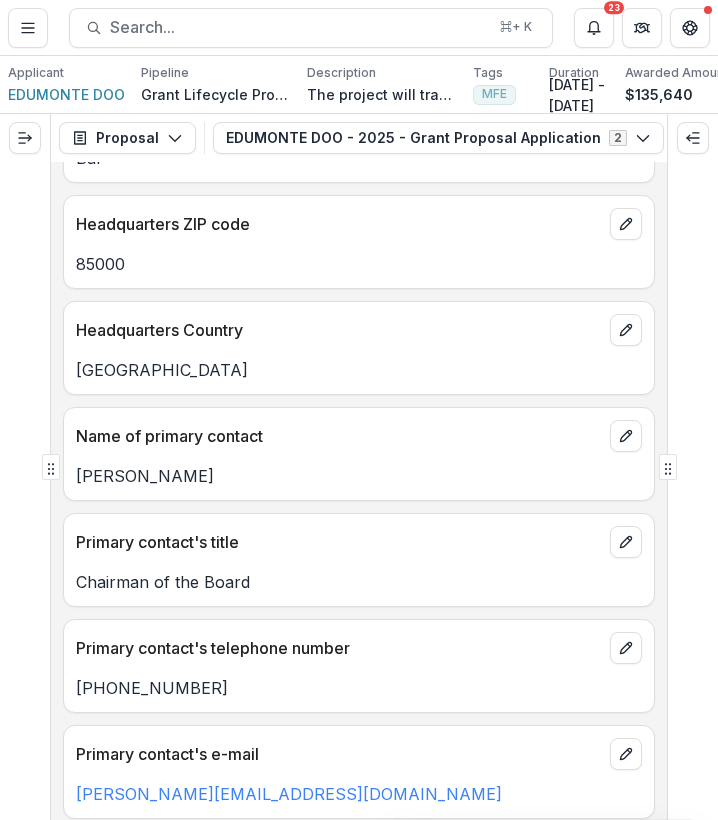 scroll, scrollTop: 8678, scrollLeft: 0, axis: vertical 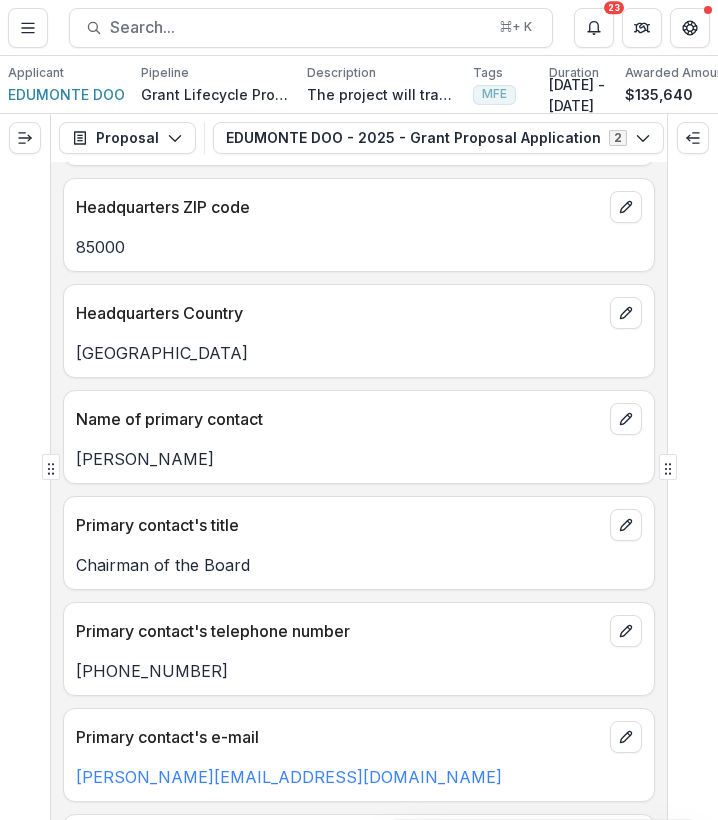drag, startPoint x: 210, startPoint y: 651, endPoint x: 70, endPoint y: 647, distance: 140.05713 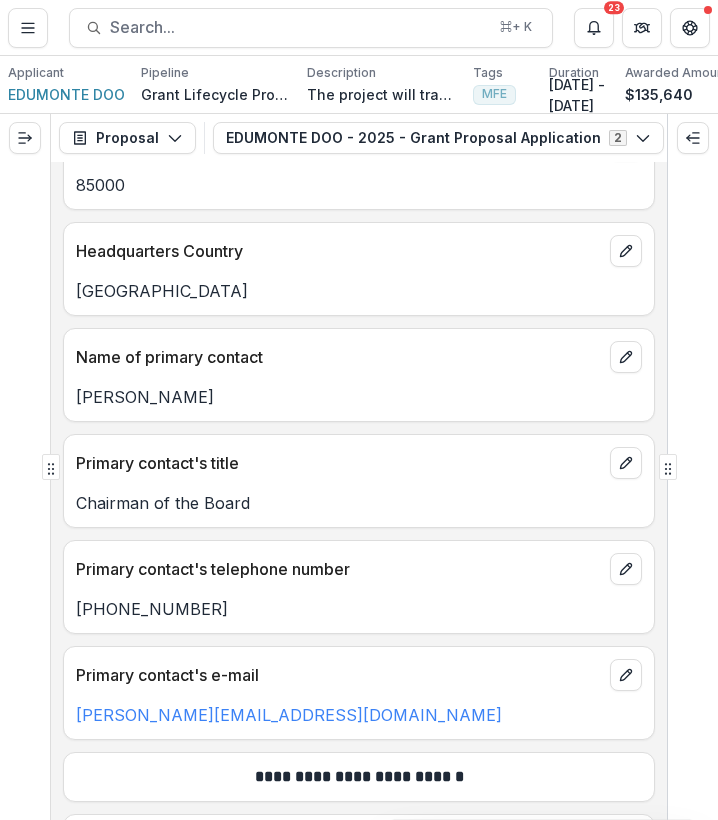 scroll, scrollTop: 8785, scrollLeft: 0, axis: vertical 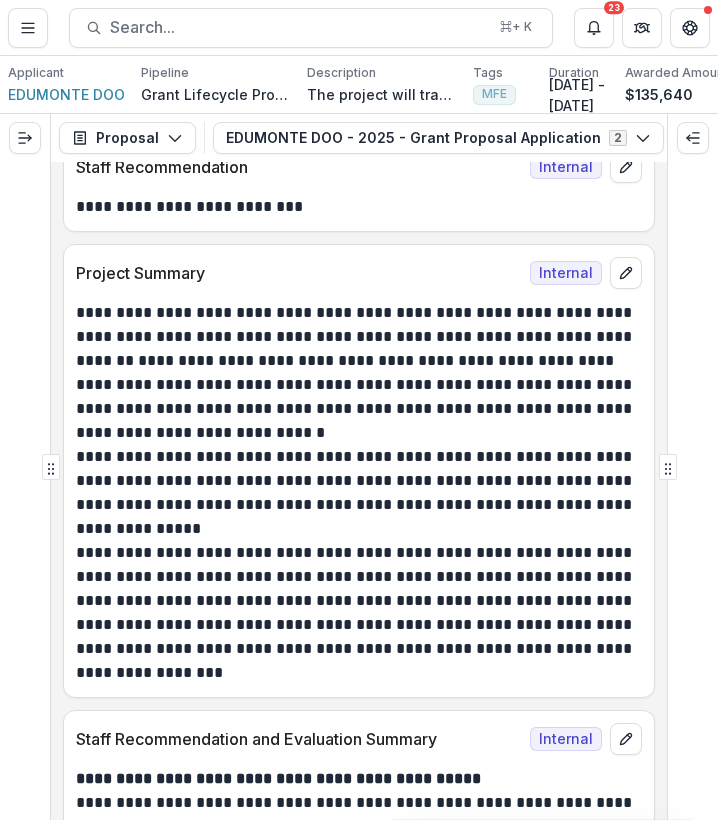 click on "**********" at bounding box center (356, 493) 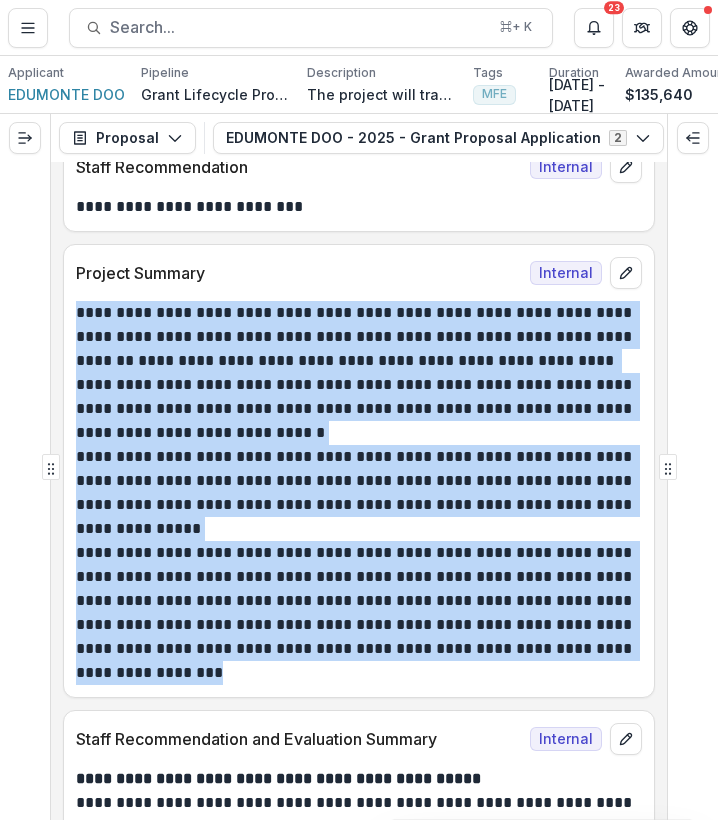 drag, startPoint x: 72, startPoint y: 292, endPoint x: 324, endPoint y: 659, distance: 445.18872 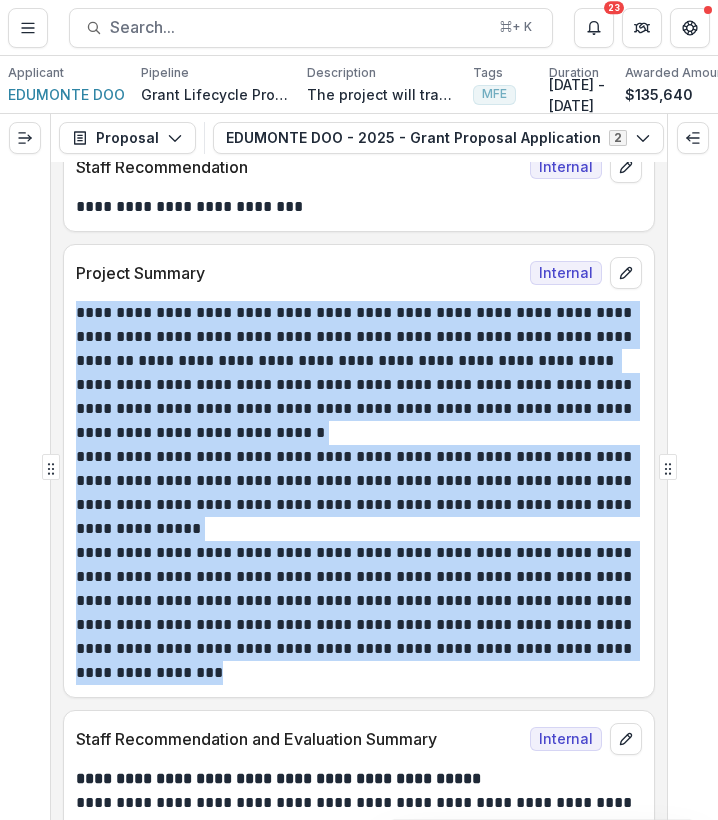 click on "**********" at bounding box center [359, 493] 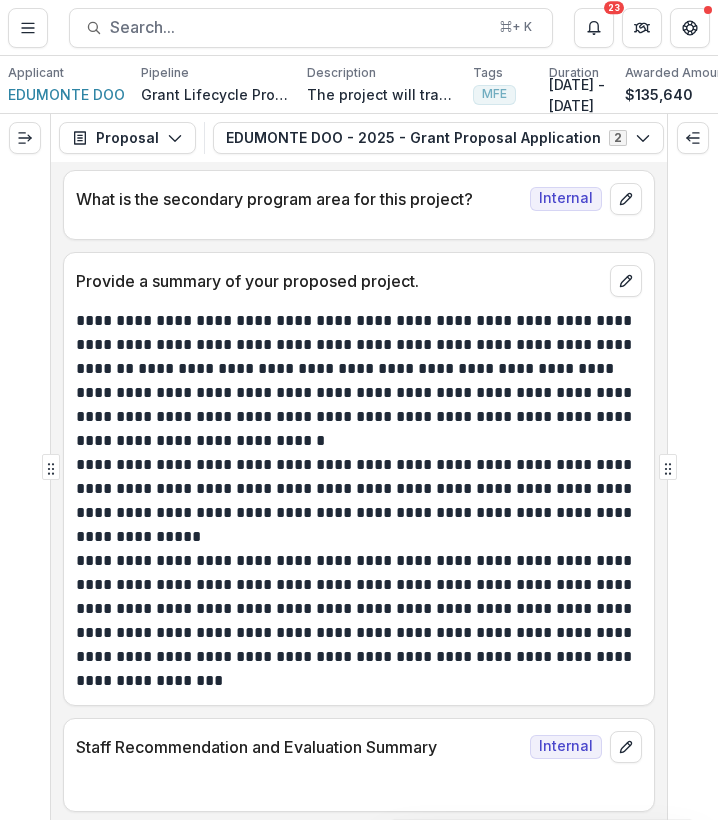scroll, scrollTop: 7558, scrollLeft: 0, axis: vertical 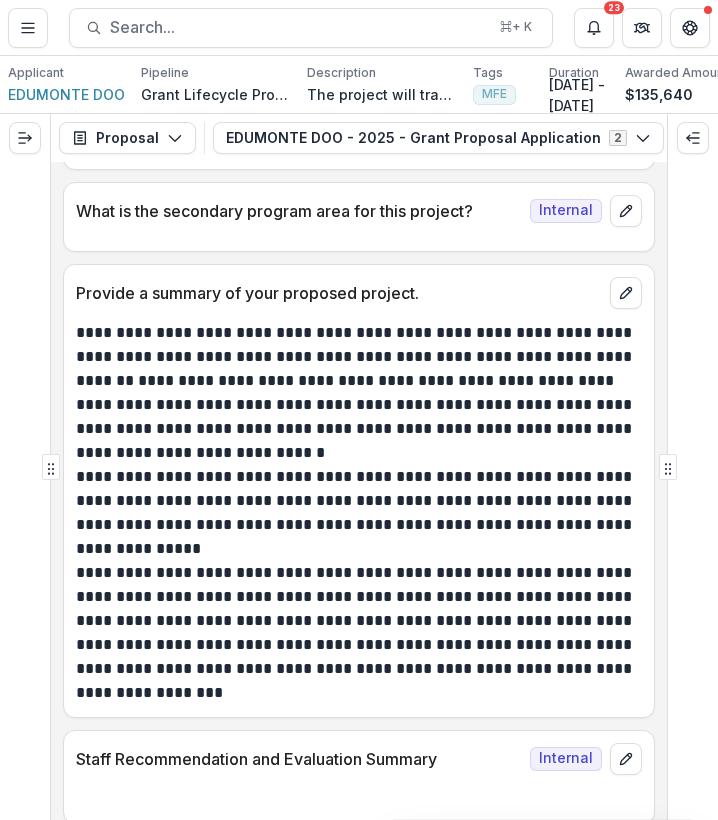 click on "**********" at bounding box center (356, 633) 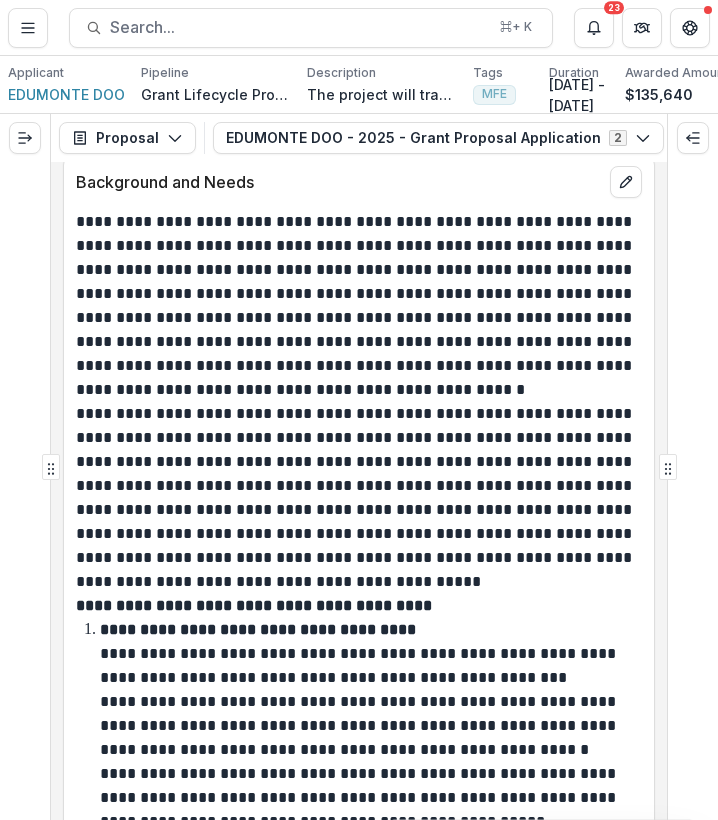 scroll, scrollTop: 9389, scrollLeft: 0, axis: vertical 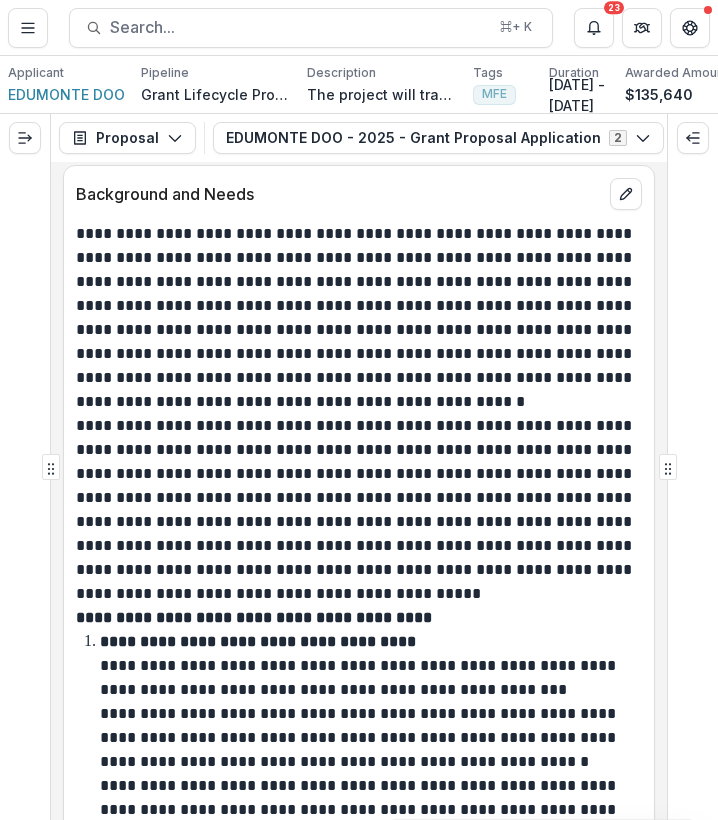 click on "**********" at bounding box center [356, 318] 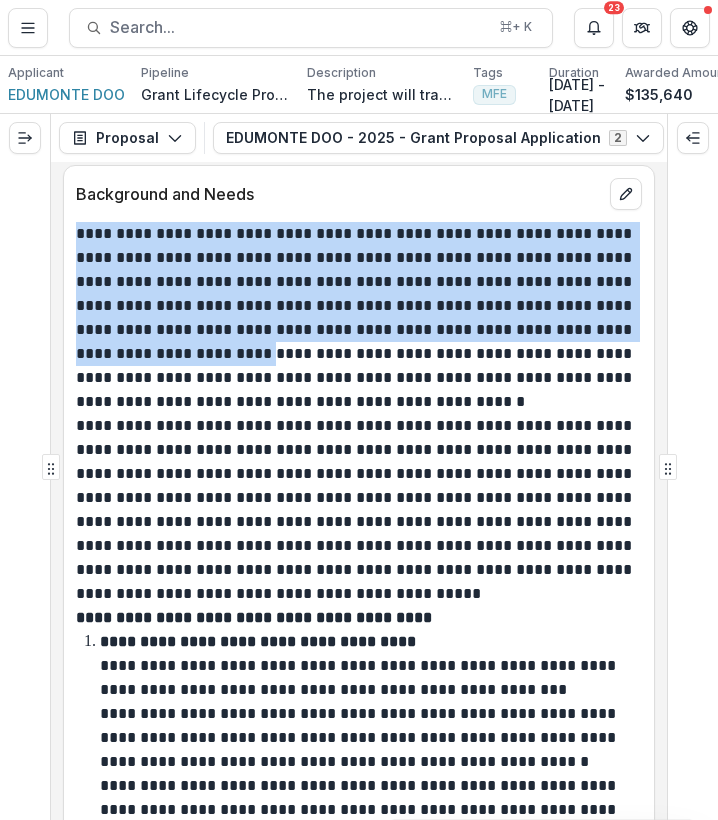 drag, startPoint x: 354, startPoint y: 335, endPoint x: 69, endPoint y: 215, distance: 309.2329 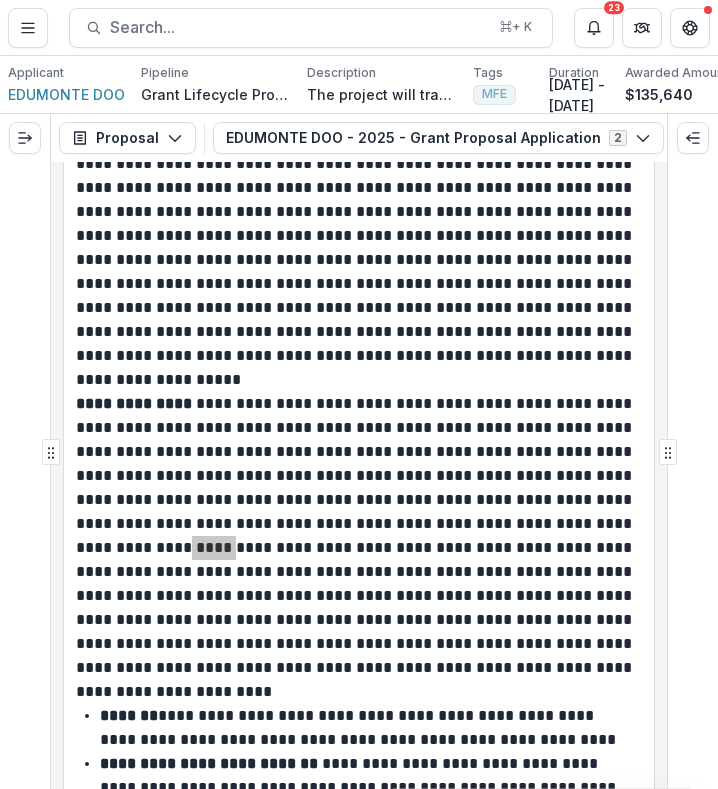 scroll, scrollTop: 32229, scrollLeft: 0, axis: vertical 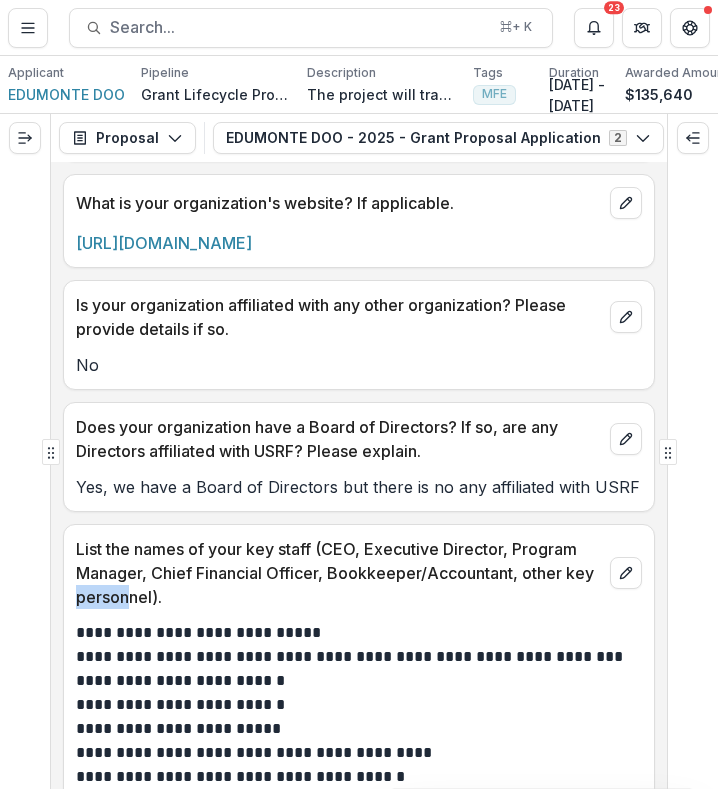 click on "Yes, we have a Board of Directors but there is no any affiliated with USRF" at bounding box center (359, 487) 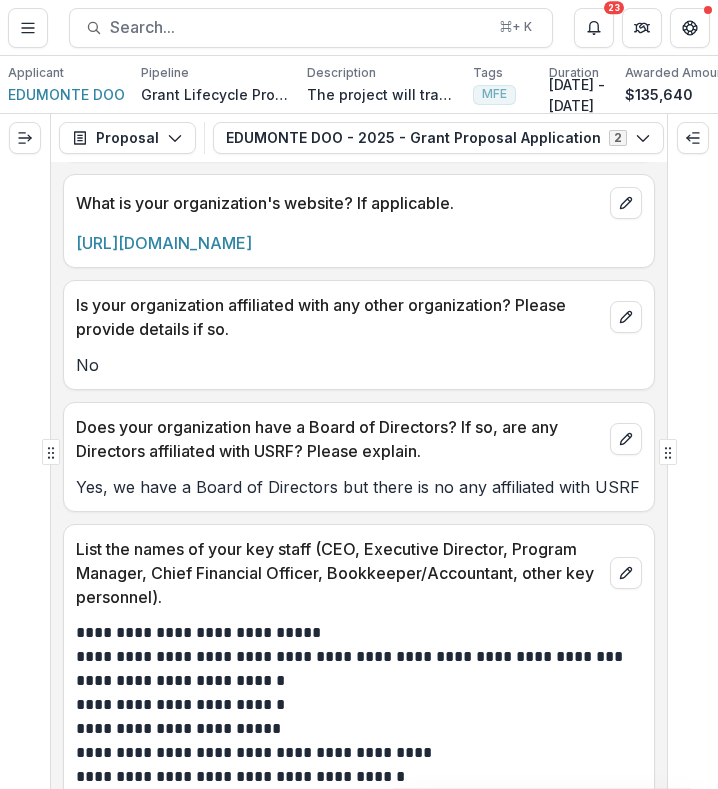 click on "**********" at bounding box center (356, 777) 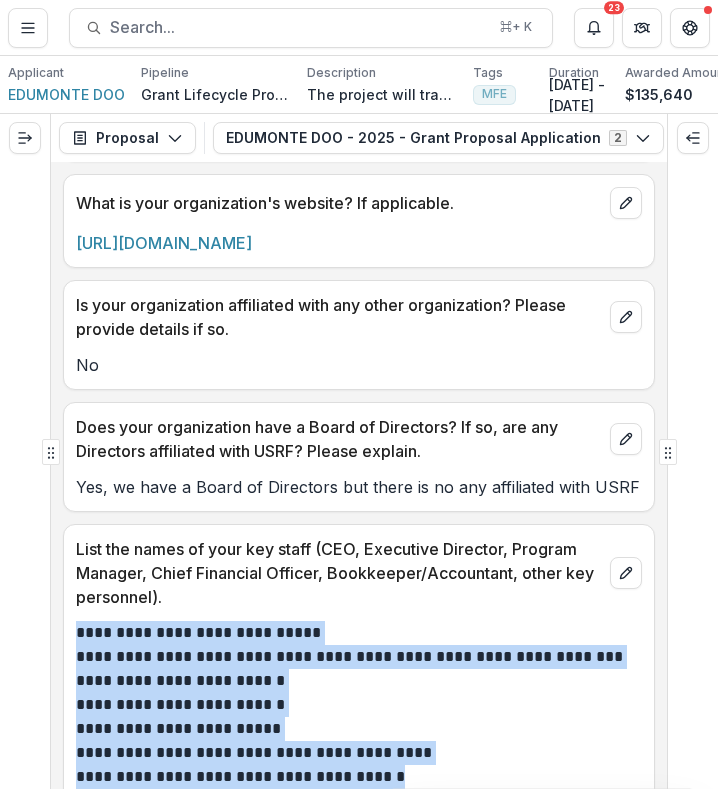 drag, startPoint x: 448, startPoint y: 671, endPoint x: 74, endPoint y: 514, distance: 405.61682 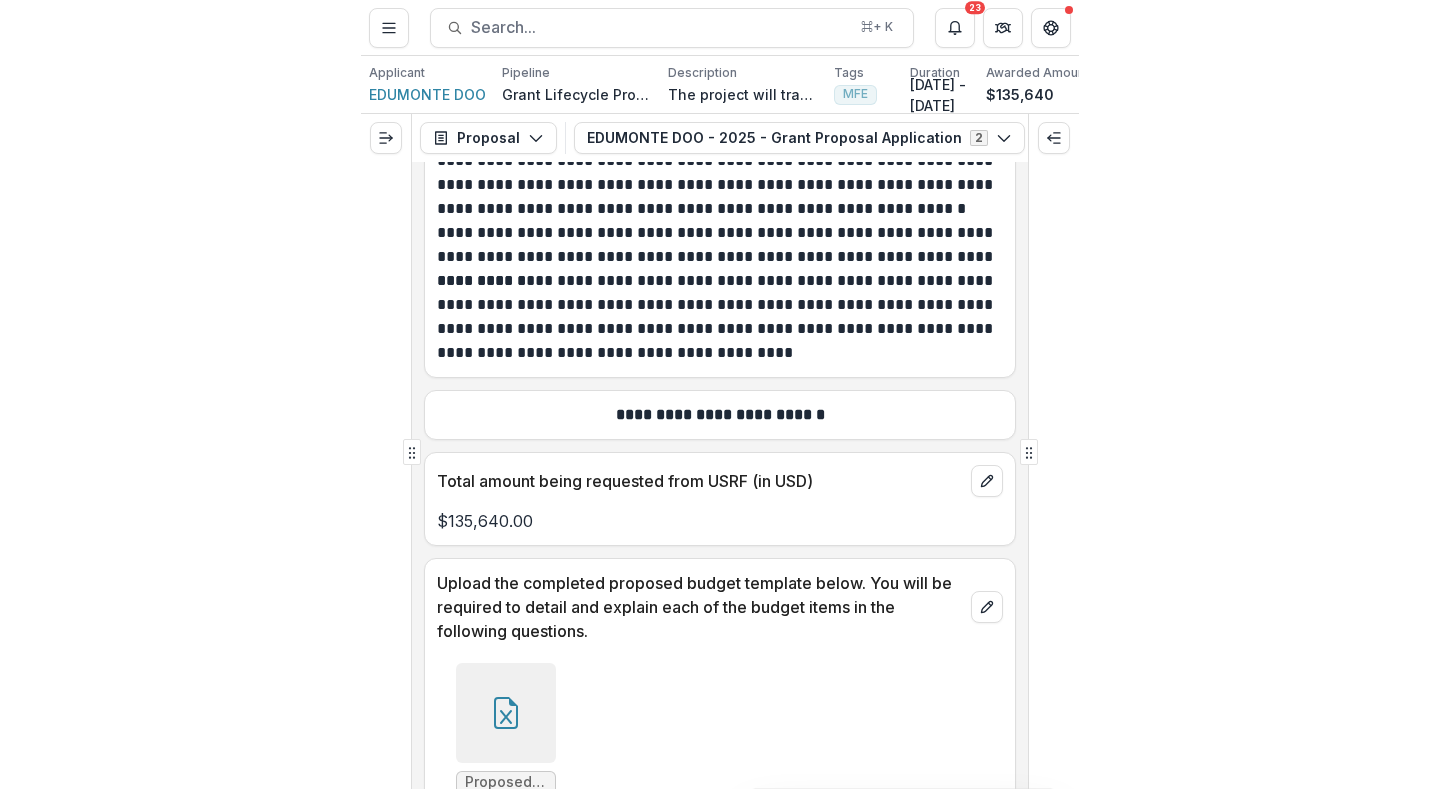 scroll, scrollTop: 23872, scrollLeft: 0, axis: vertical 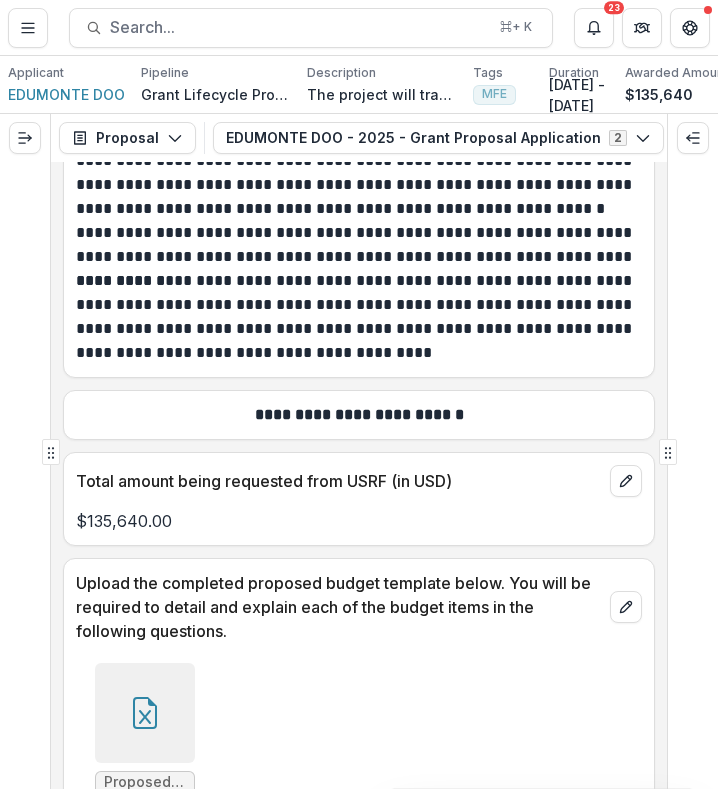 click on "Download" at bounding box center (144, 819) 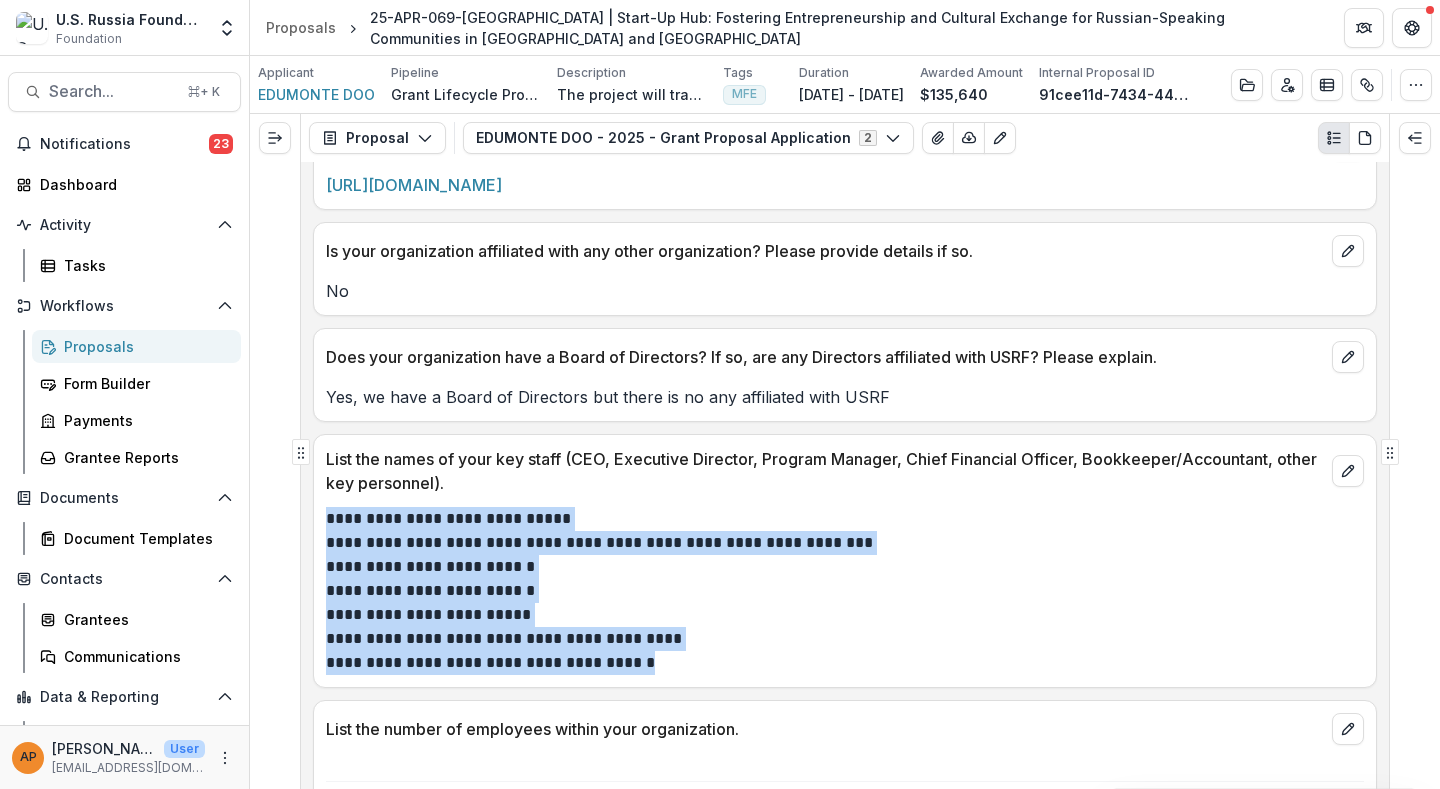 scroll, scrollTop: 23926, scrollLeft: 0, axis: vertical 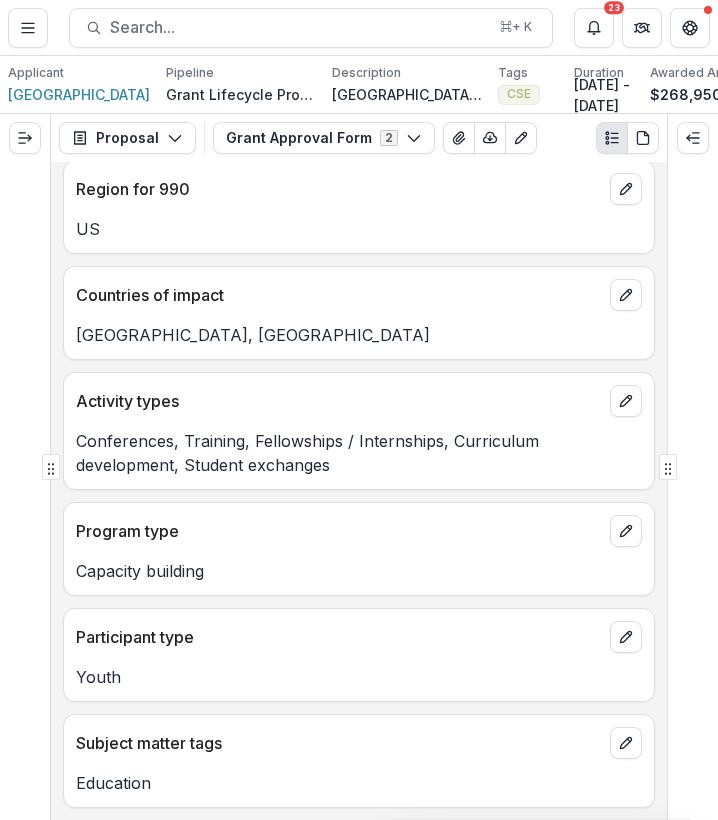 click on "Grant Approval Form 2" at bounding box center [324, 138] 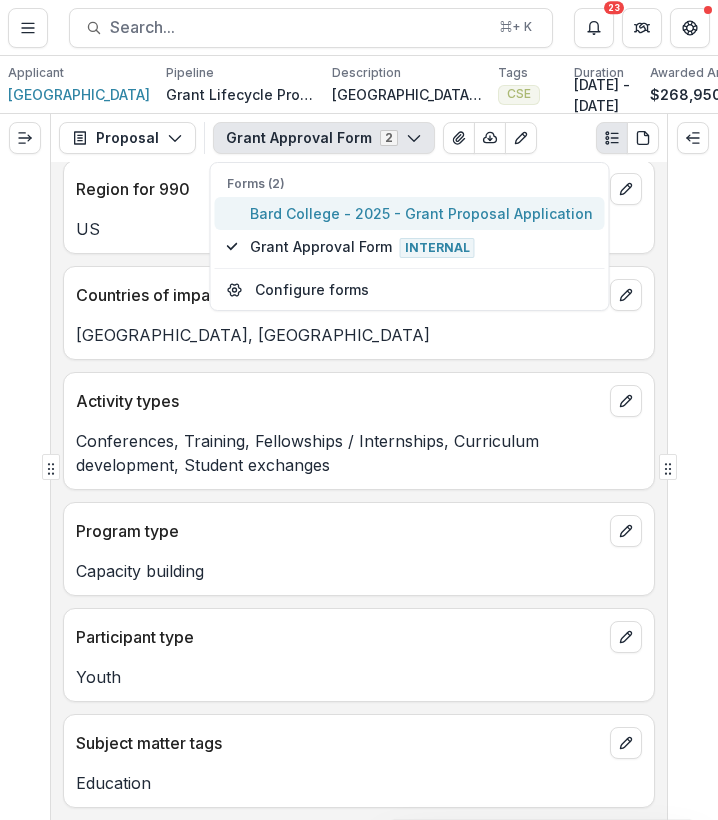 click on "Bard College - 2025 - Grant Proposal Application" at bounding box center [421, 213] 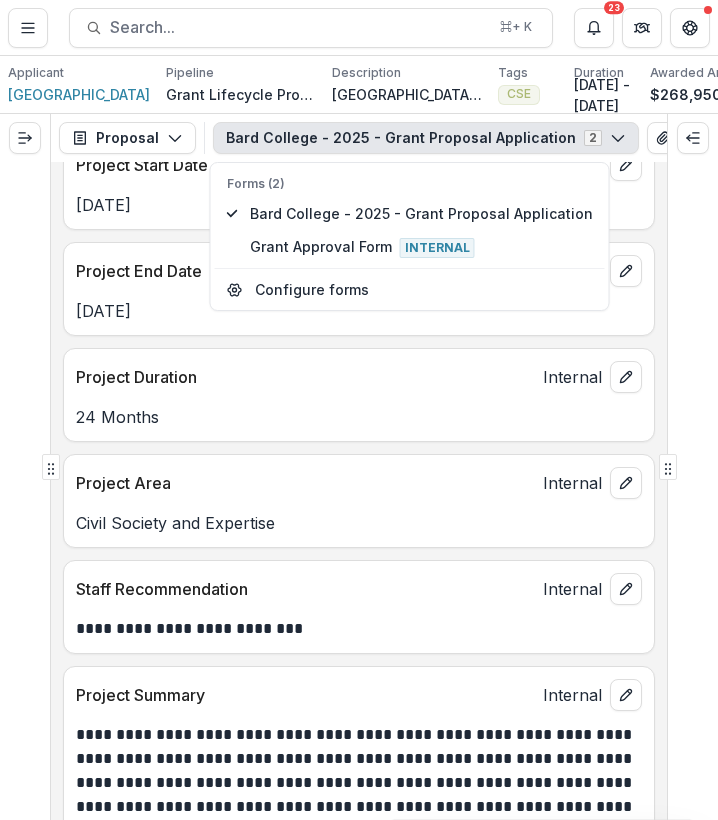 click on "Project Area" at bounding box center (305, 483) 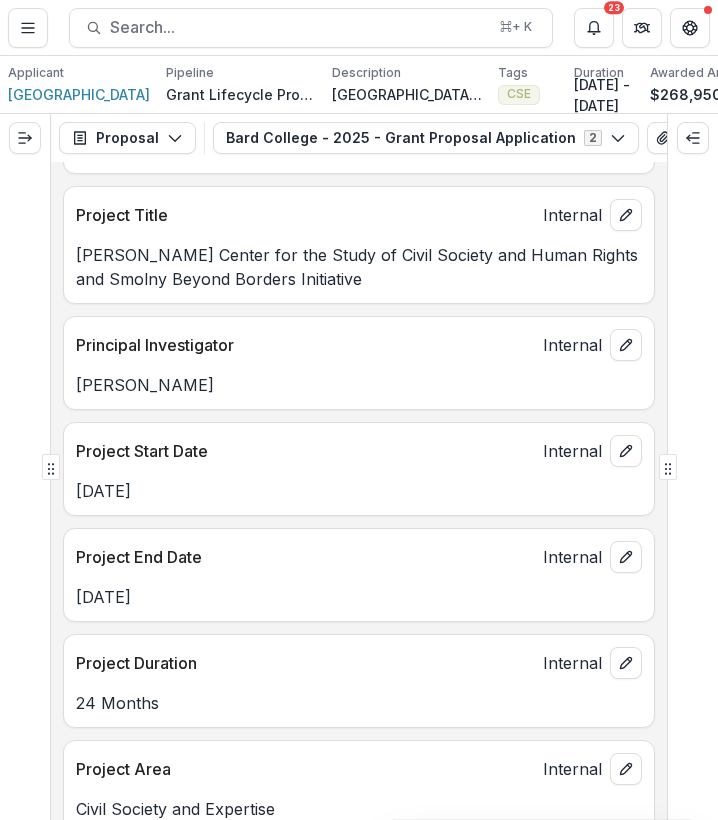 scroll, scrollTop: 238, scrollLeft: 0, axis: vertical 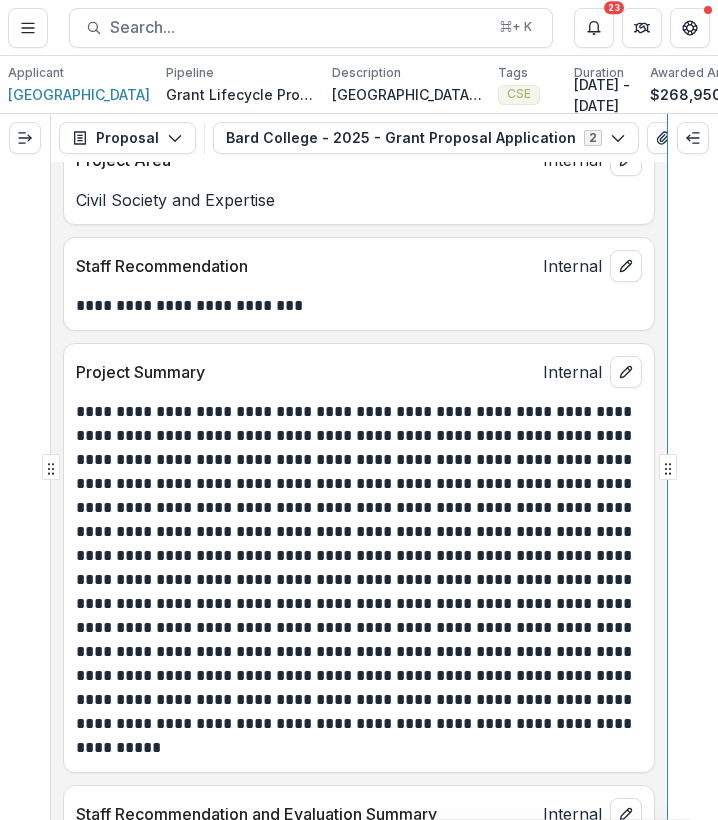 click on "**********" at bounding box center [359, 467] 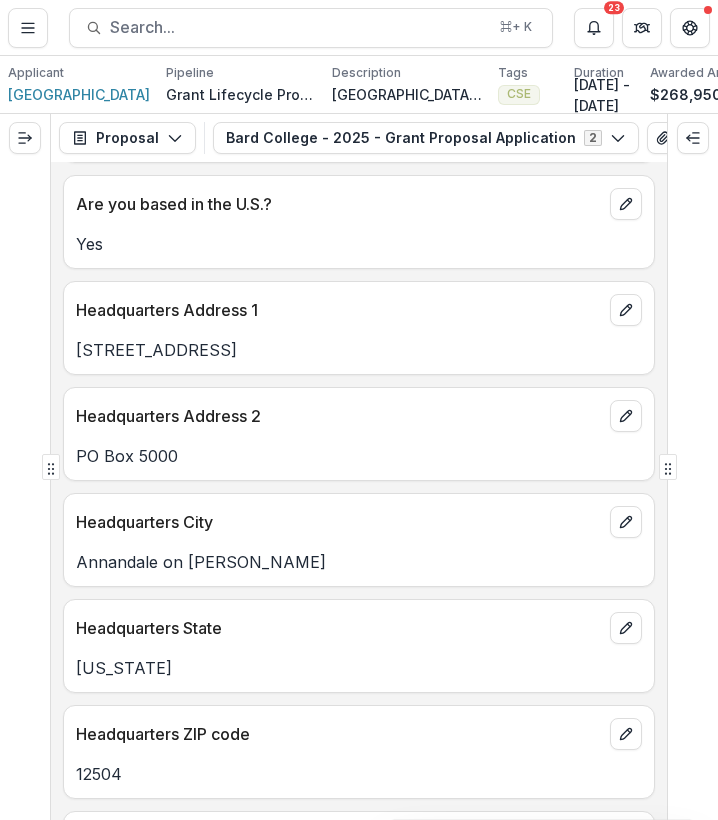 scroll, scrollTop: 7261, scrollLeft: 0, axis: vertical 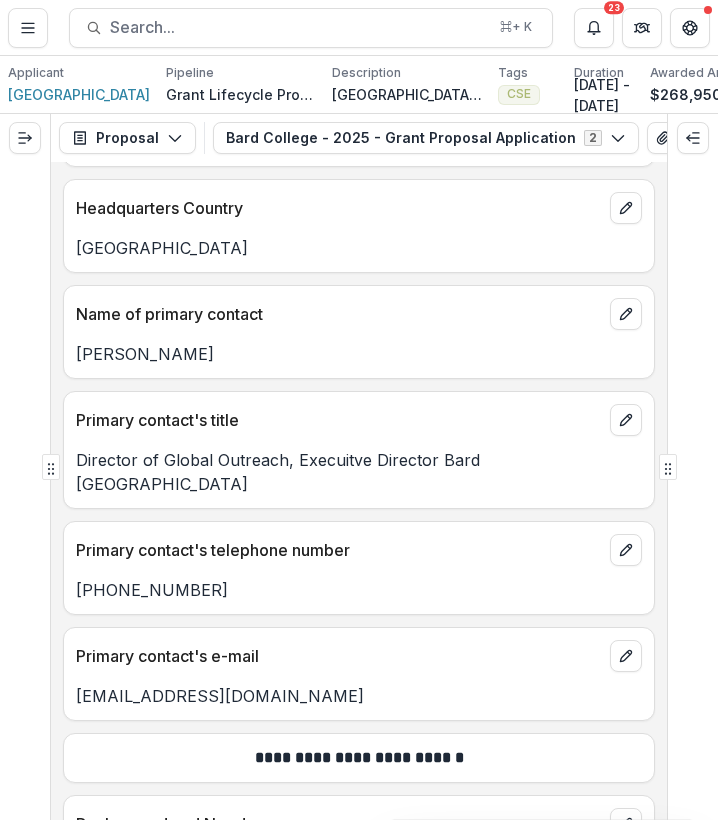 click on "[PHONE_NUMBER]" at bounding box center [359, 590] 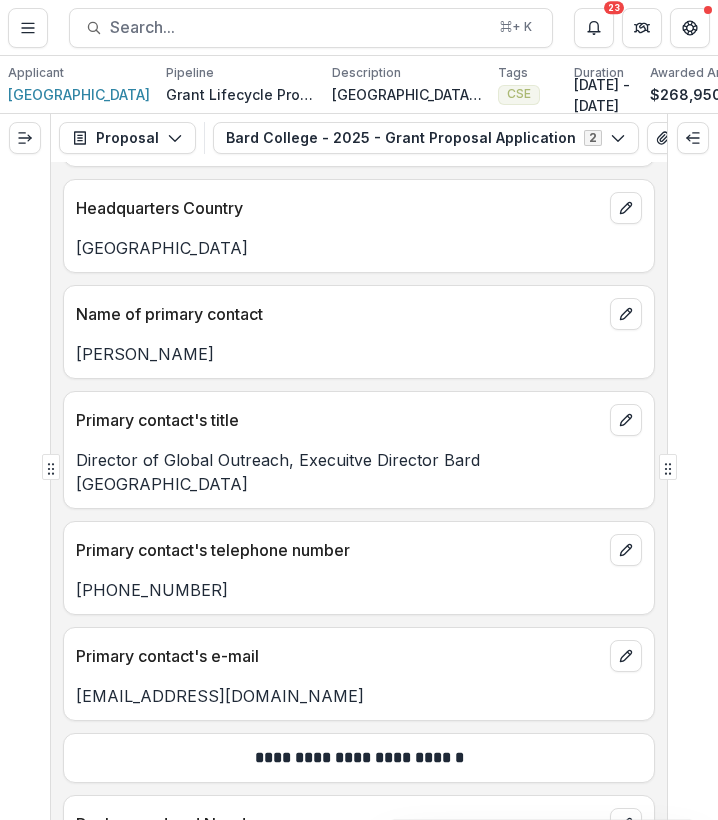 drag, startPoint x: 276, startPoint y: 609, endPoint x: 63, endPoint y: 604, distance: 213.05867 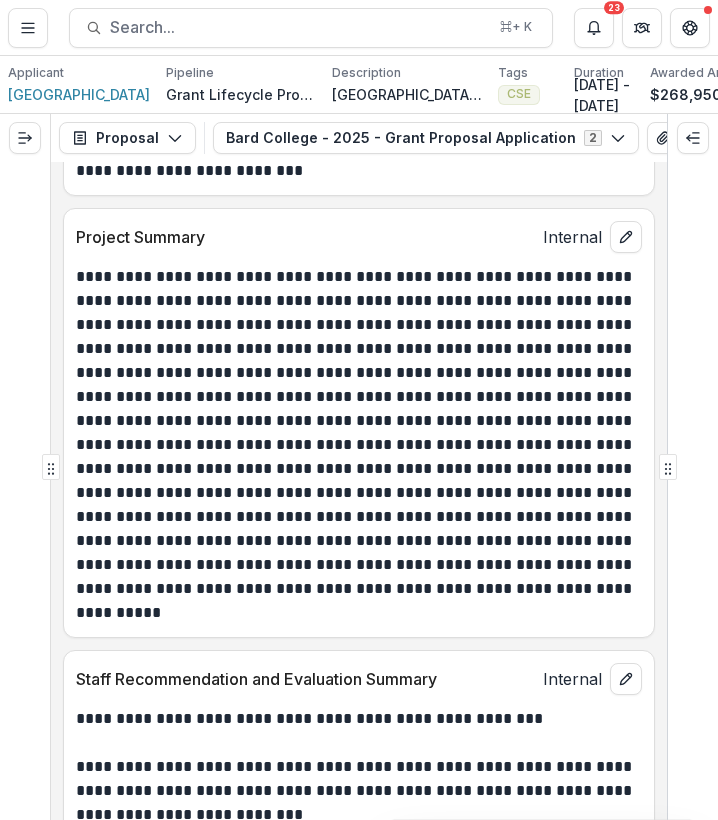 scroll, scrollTop: 1008, scrollLeft: 0, axis: vertical 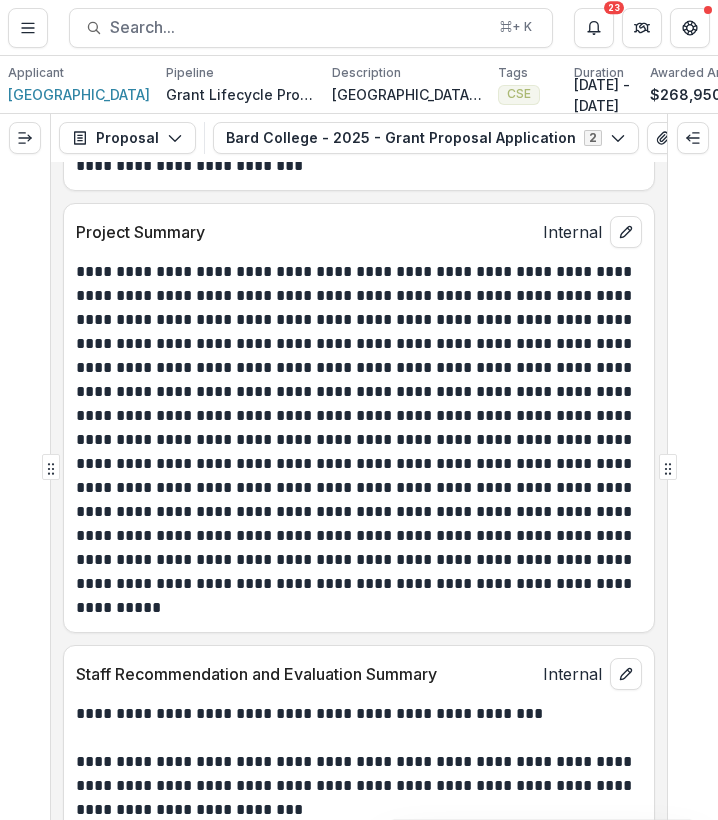 click on "**********" at bounding box center (356, 440) 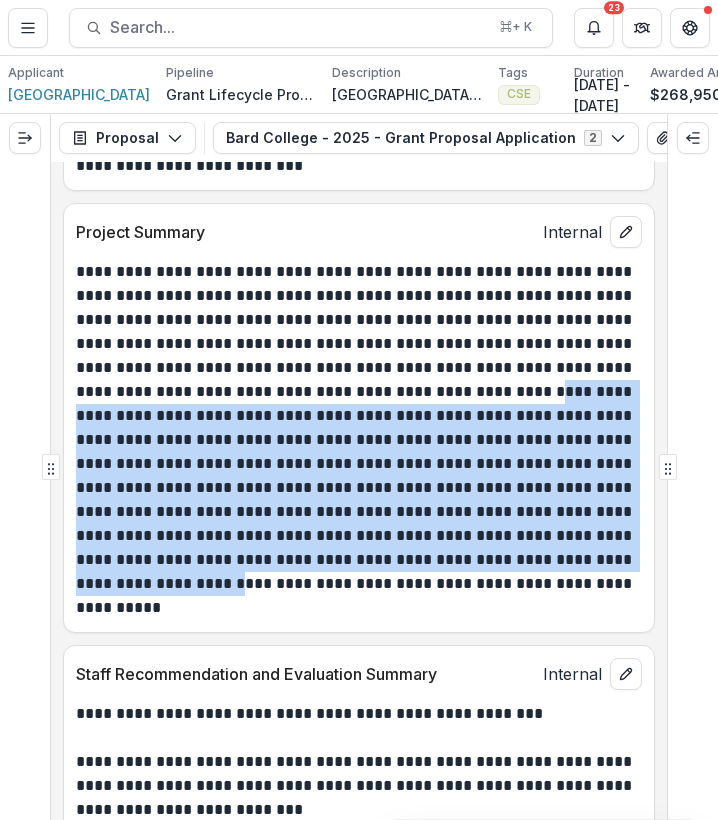 drag, startPoint x: 336, startPoint y: 611, endPoint x: 107, endPoint y: 420, distance: 298.1979 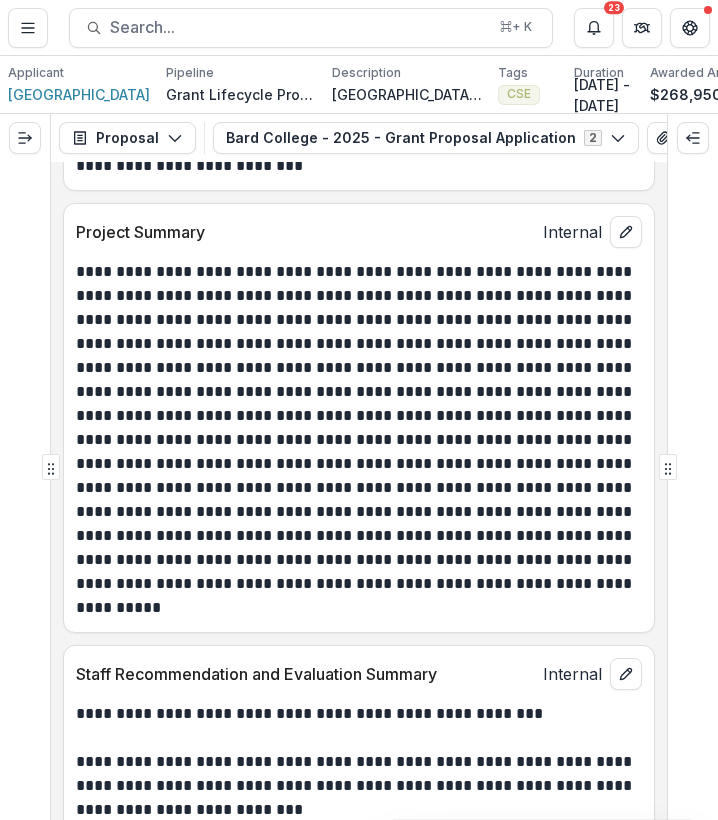 click on "**********" at bounding box center (356, 440) 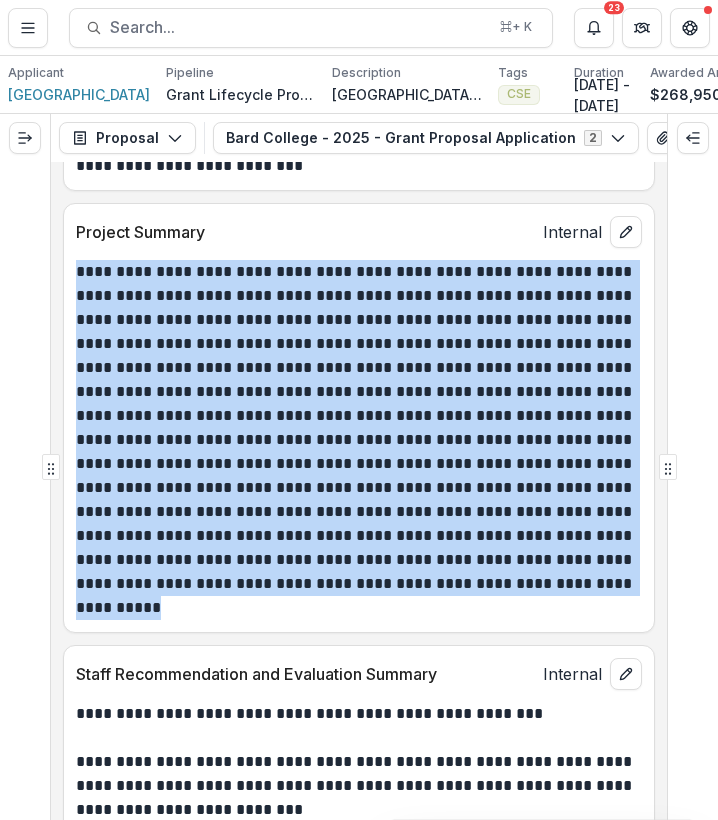 drag, startPoint x: 302, startPoint y: 629, endPoint x: 77, endPoint y: 277, distance: 417.7667 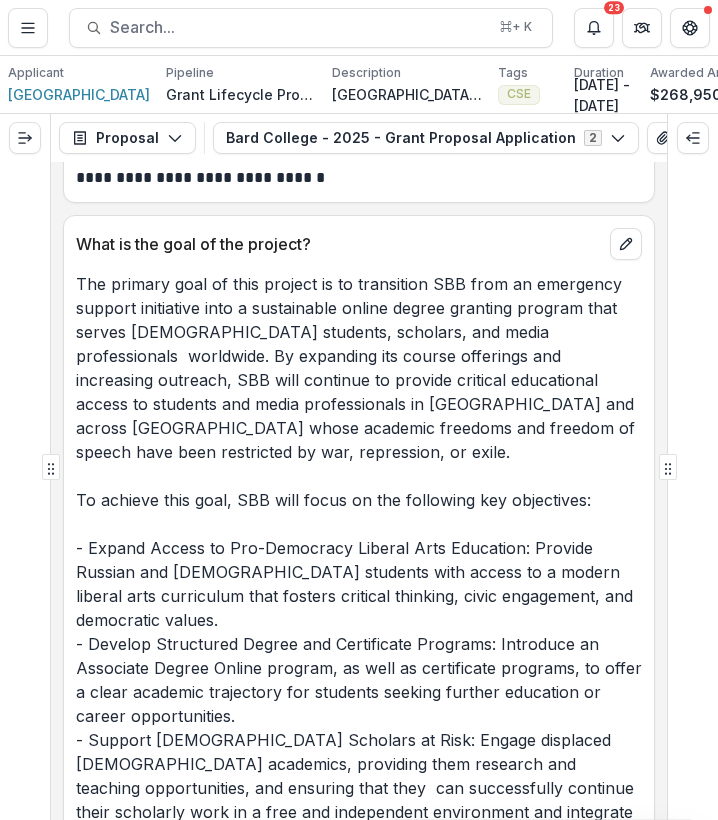 scroll, scrollTop: 9971, scrollLeft: 0, axis: vertical 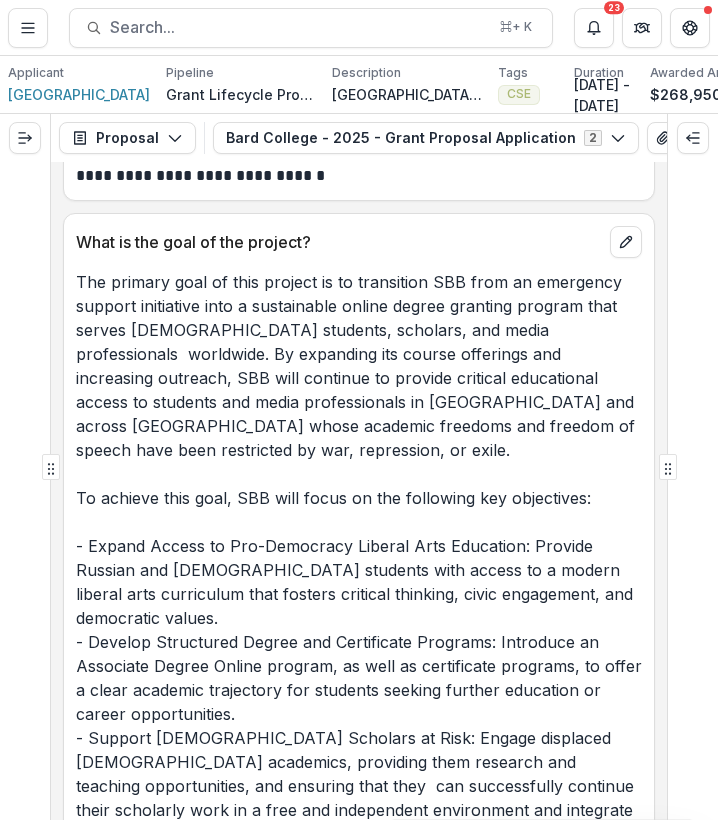 click on "The primary goal of this project is to transition SBB from an emergency support initiative into a sustainable online degree granting program that serves Russian-speaking students, scholars, and media professionals  worldwide. By expanding its course offerings and increasing outreach, SBB will continue to provide critical educational access to students and media professionals in Russia and across Eurasia whose academic freedoms and freedom of speech have been restricted by war, repression, or exile.
To achieve this goal, SBB will focus on the following key objectives:
- Expand Access to Pro-Democracy Liberal Arts Education: Provide Russian and Eurasian students with access to a modern liberal arts curriculum that fosters critical thinking, civic engagement, and democratic values.
- Build Stronger Networks Among Russian Civil Society: Foster connections between students, scholars, and activists through courses and public programming, reinforcing the global pro-democracy movement." at bounding box center (359, 810) 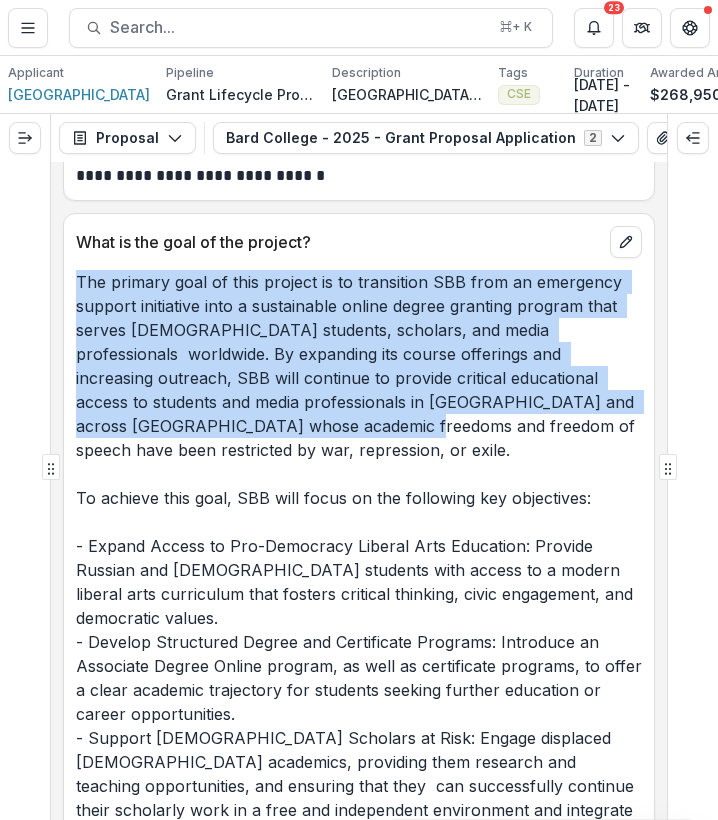 drag, startPoint x: 277, startPoint y: 451, endPoint x: 79, endPoint y: 286, distance: 257.73825 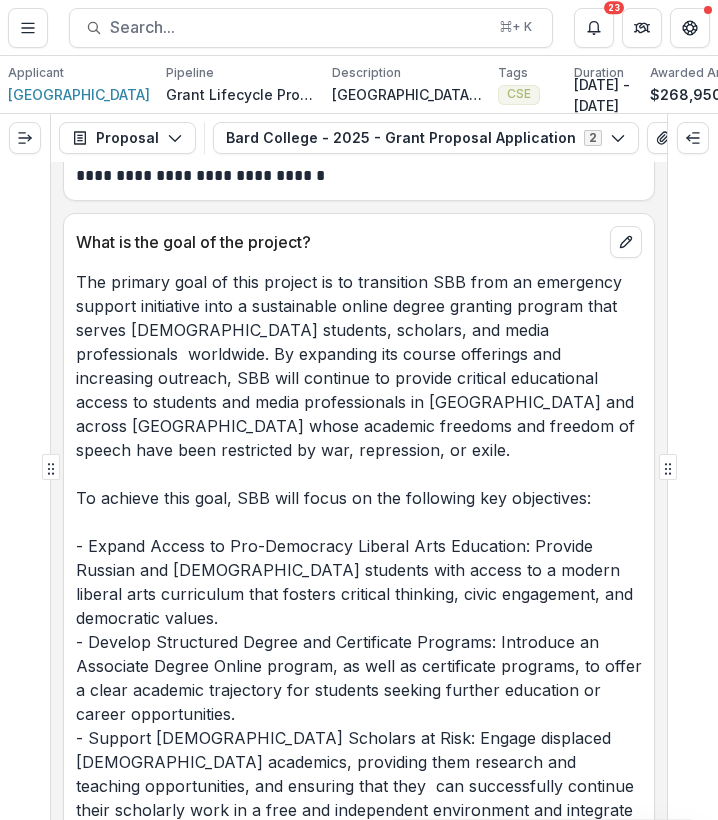 click on "The primary goal of this project is to transition SBB from an emergency support initiative into a sustainable online degree granting program that serves Russian-speaking students, scholars, and media professionals  worldwide. By expanding its course offerings and increasing outreach, SBB will continue to provide critical educational access to students and media professionals in Russia and across Eurasia whose academic freedoms and freedom of speech have been restricted by war, repression, or exile.
To achieve this goal, SBB will focus on the following key objectives:
- Expand Access to Pro-Democracy Liberal Arts Education: Provide Russian and Eurasian students with access to a modern liberal arts curriculum that fosters critical thinking, civic engagement, and democratic values.
- Build Stronger Networks Among Russian Civil Society: Foster connections between students, scholars, and activists through courses and public programming, reinforcing the global pro-democracy movement." at bounding box center (359, 810) 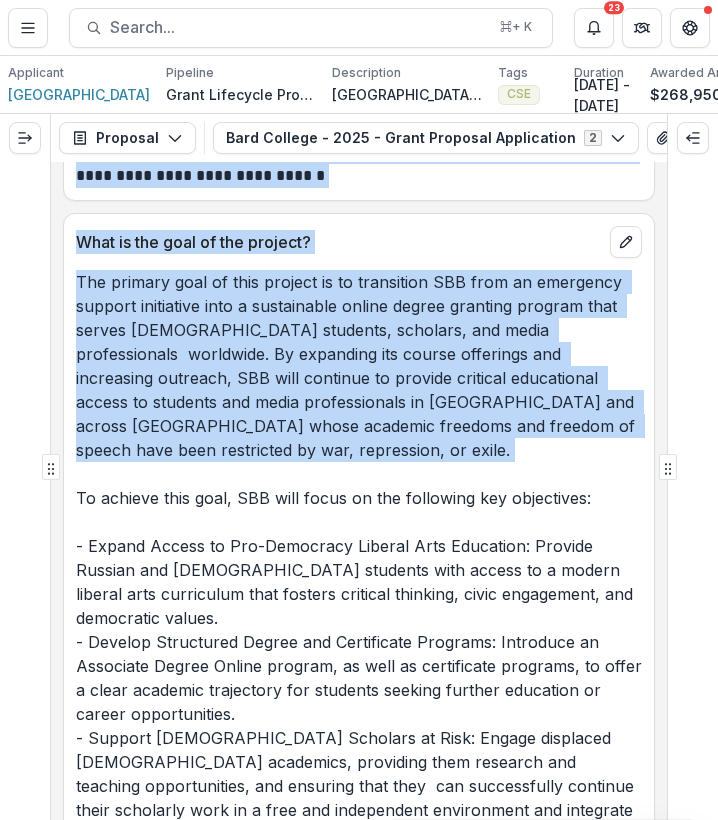 drag, startPoint x: 253, startPoint y: 477, endPoint x: 57, endPoint y: 291, distance: 270.20734 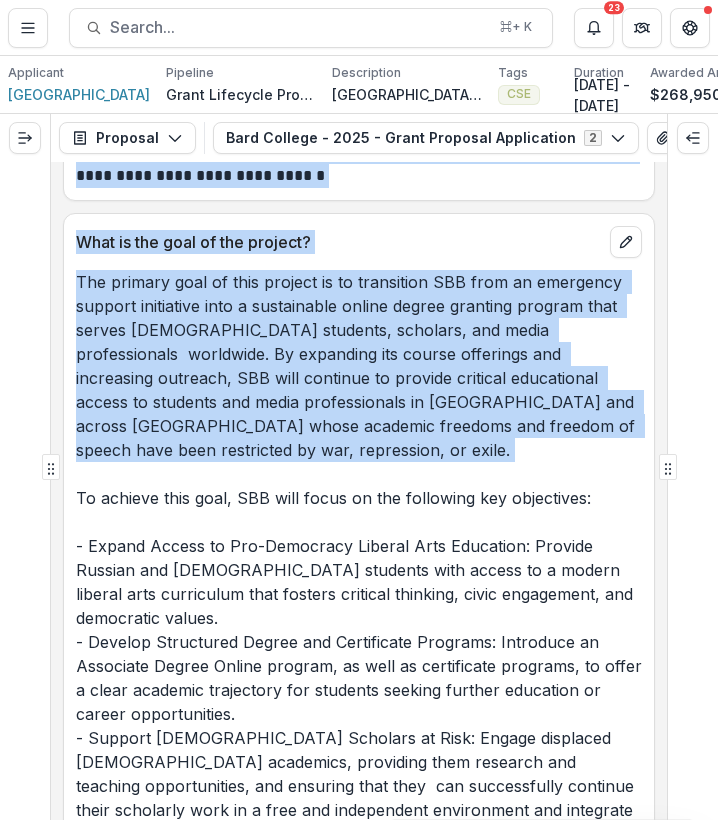 click on "The primary goal of this project is to transition SBB from an emergency support initiative into a sustainable online degree granting program that serves Russian-speaking students, scholars, and media professionals  worldwide. By expanding its course offerings and increasing outreach, SBB will continue to provide critical educational access to students and media professionals in Russia and across Eurasia whose academic freedoms and freedom of speech have been restricted by war, repression, or exile.
To achieve this goal, SBB will focus on the following key objectives:
- Expand Access to Pro-Democracy Liberal Arts Education: Provide Russian and Eurasian students with access to a modern liberal arts curriculum that fosters critical thinking, civic engagement, and democratic values.
- Build Stronger Networks Among Russian Civil Society: Foster connections between students, scholars, and activists through courses and public programming, reinforcing the global pro-democracy movement." at bounding box center [359, 810] 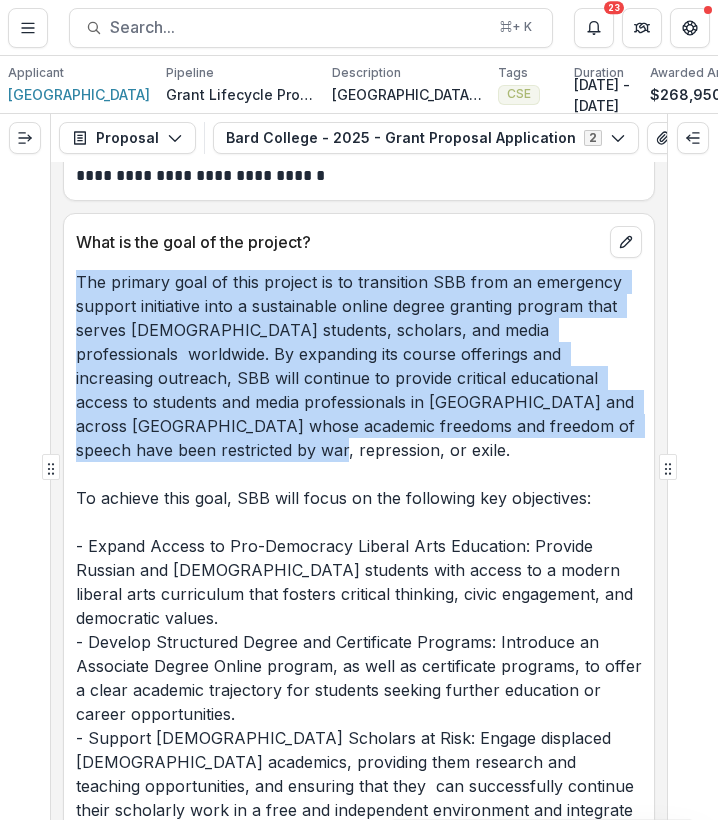 drag, startPoint x: 80, startPoint y: 302, endPoint x: 241, endPoint y: 464, distance: 228.39659 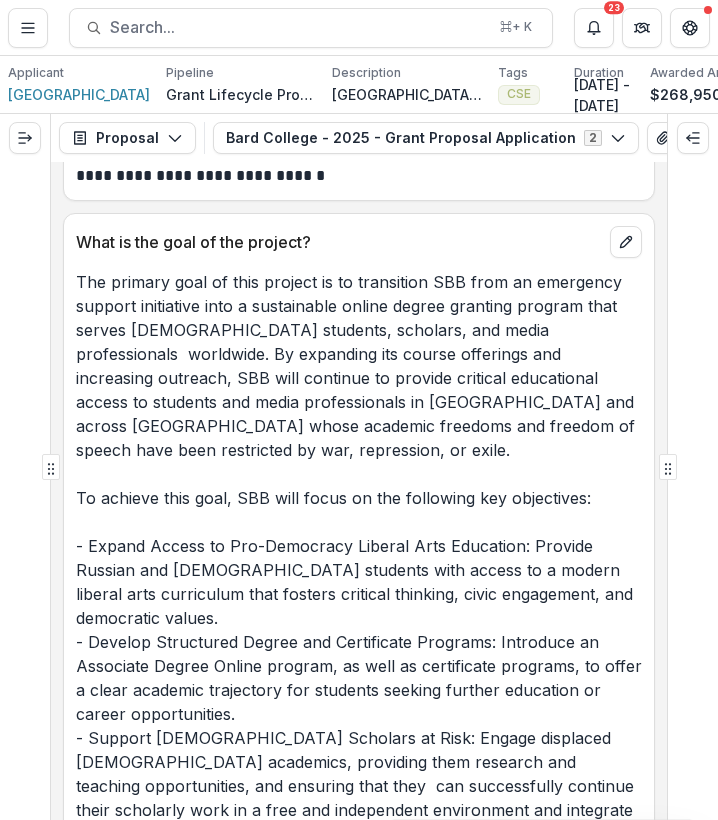click on "The primary goal of this project is to transition SBB from an emergency support initiative into a sustainable online degree granting program that serves Russian-speaking students, scholars, and media professionals  worldwide. By expanding its course offerings and increasing outreach, SBB will continue to provide critical educational access to students and media professionals in Russia and across Eurasia whose academic freedoms and freedom of speech have been restricted by war, repression, or exile.
To achieve this goal, SBB will focus on the following key objectives:
- Expand Access to Pro-Democracy Liberal Arts Education: Provide Russian and Eurasian students with access to a modern liberal arts curriculum that fosters critical thinking, civic engagement, and democratic values.
- Build Stronger Networks Among Russian Civil Society: Foster connections between students, scholars, and activists through courses and public programming, reinforcing the global pro-democracy movement." at bounding box center [359, 810] 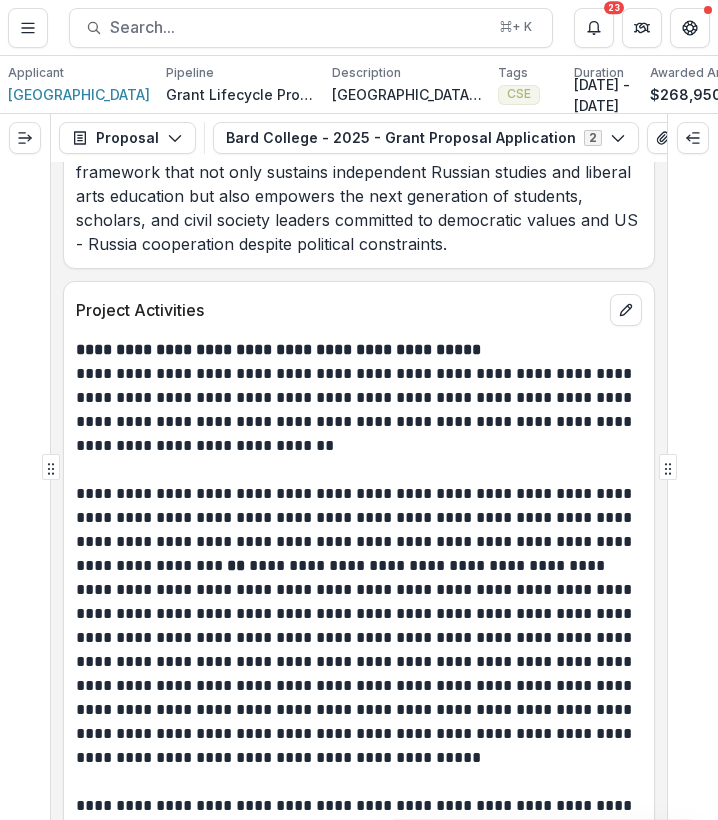 scroll, scrollTop: 11101, scrollLeft: 0, axis: vertical 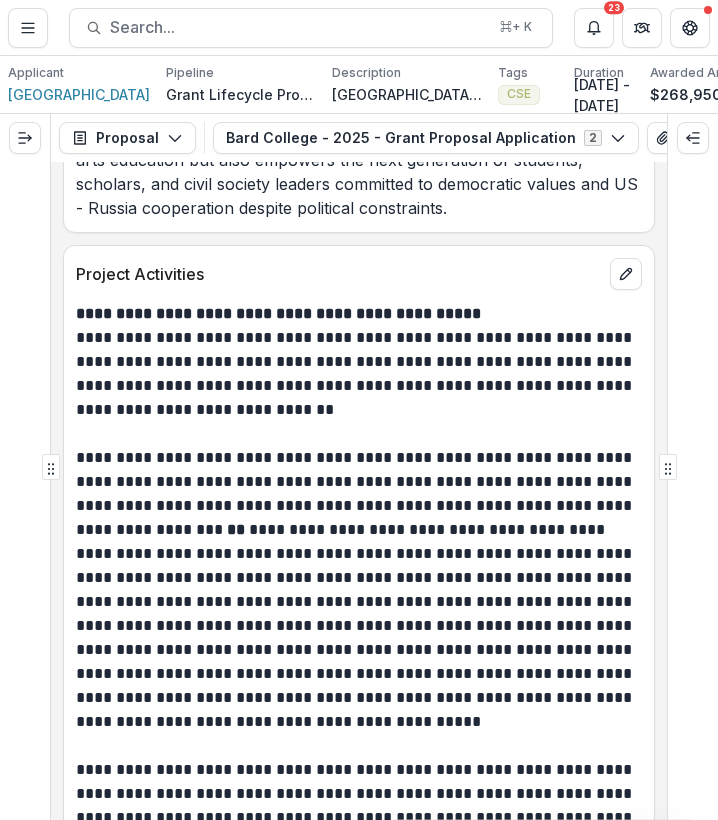 click on "**********" at bounding box center [356, 374] 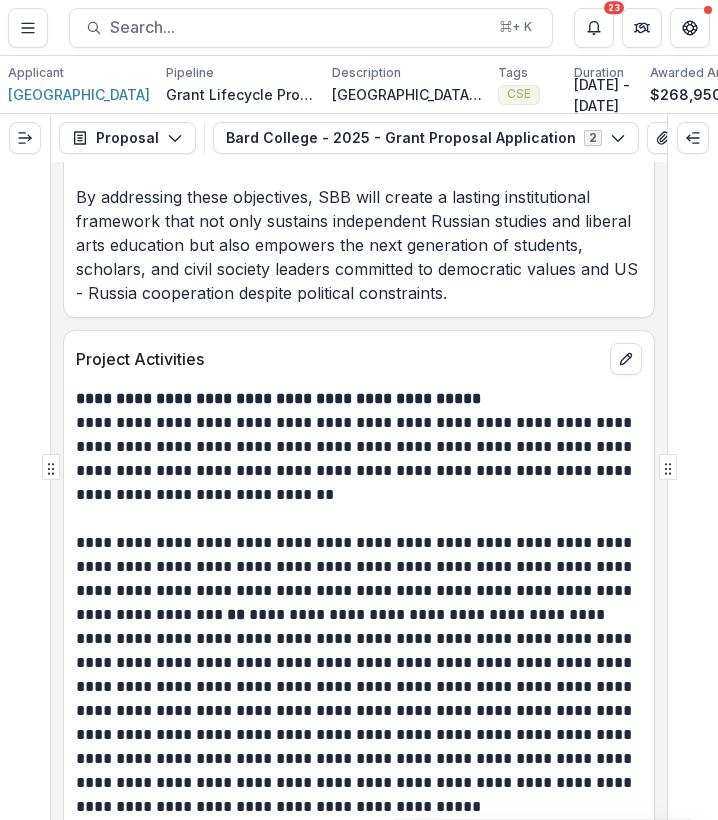 scroll, scrollTop: 11021, scrollLeft: 0, axis: vertical 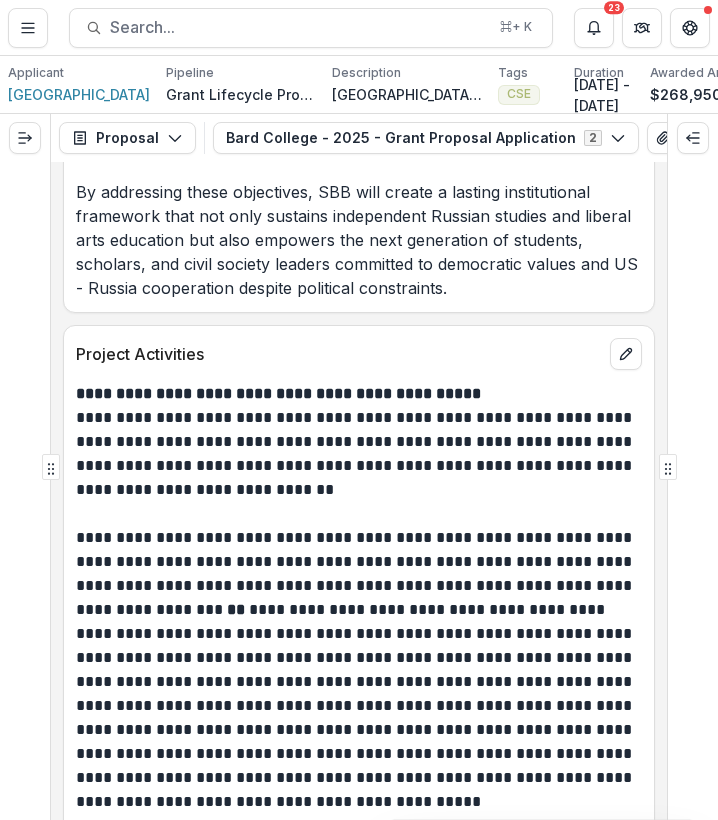 click on "**********" at bounding box center [278, 393] 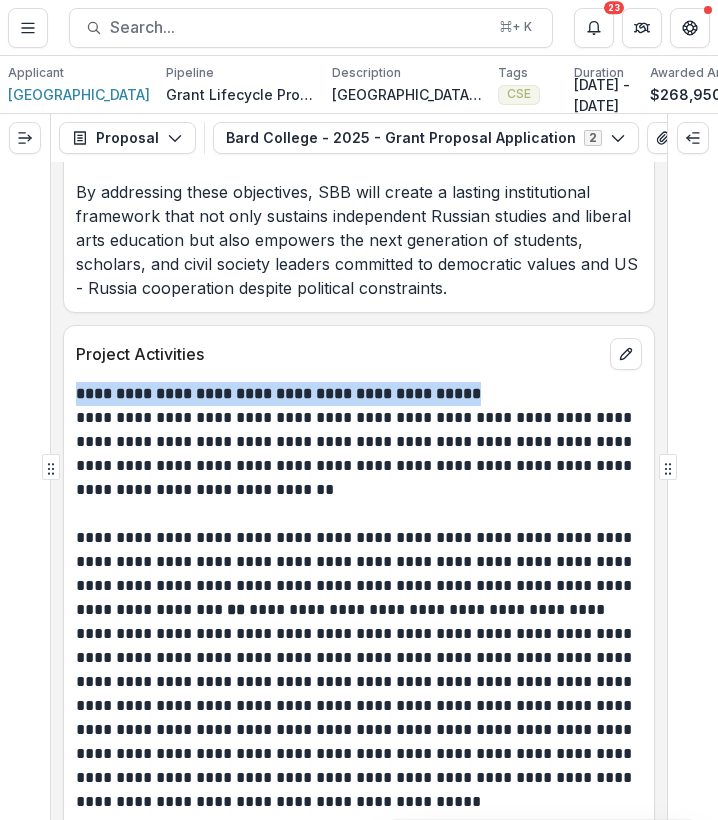 drag, startPoint x: 499, startPoint y: 389, endPoint x: 76, endPoint y: 392, distance: 423.01065 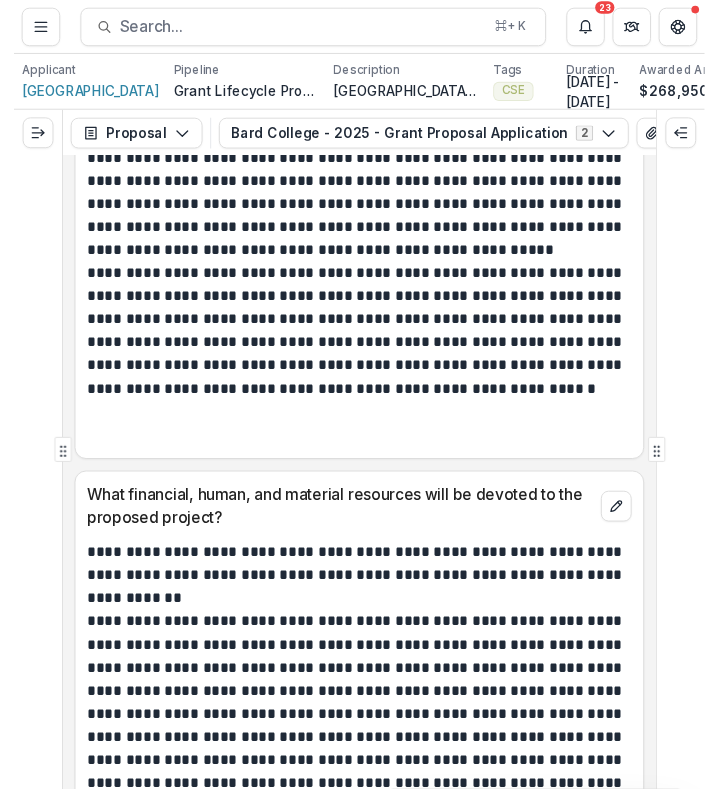 scroll, scrollTop: 16895, scrollLeft: 0, axis: vertical 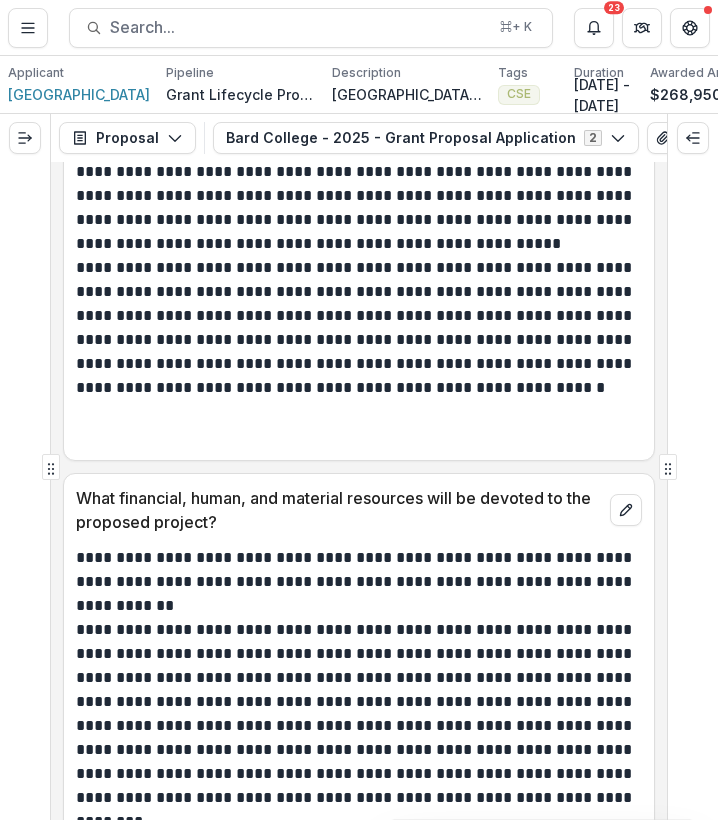 click on "**********" at bounding box center (356, 328) 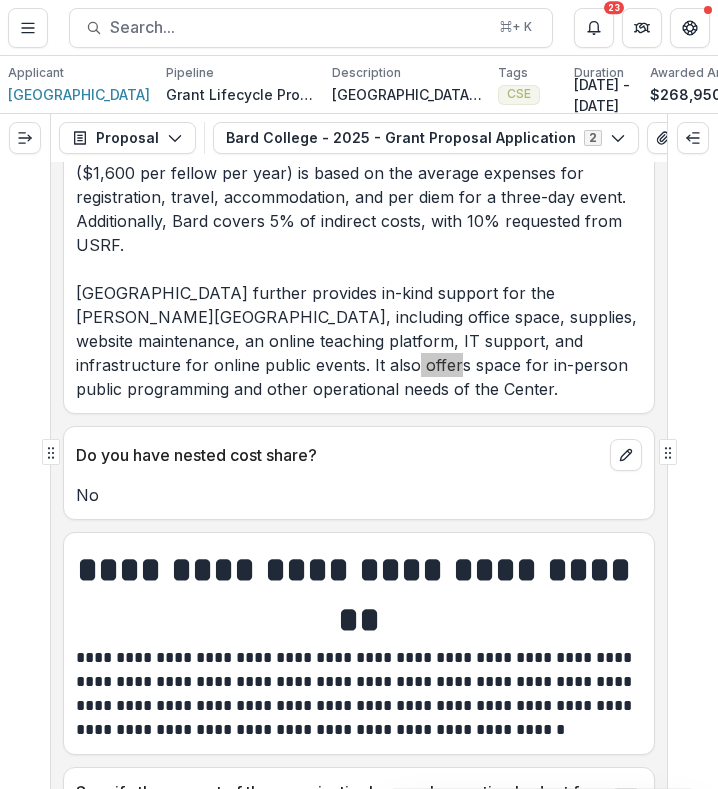scroll, scrollTop: 29971, scrollLeft: 0, axis: vertical 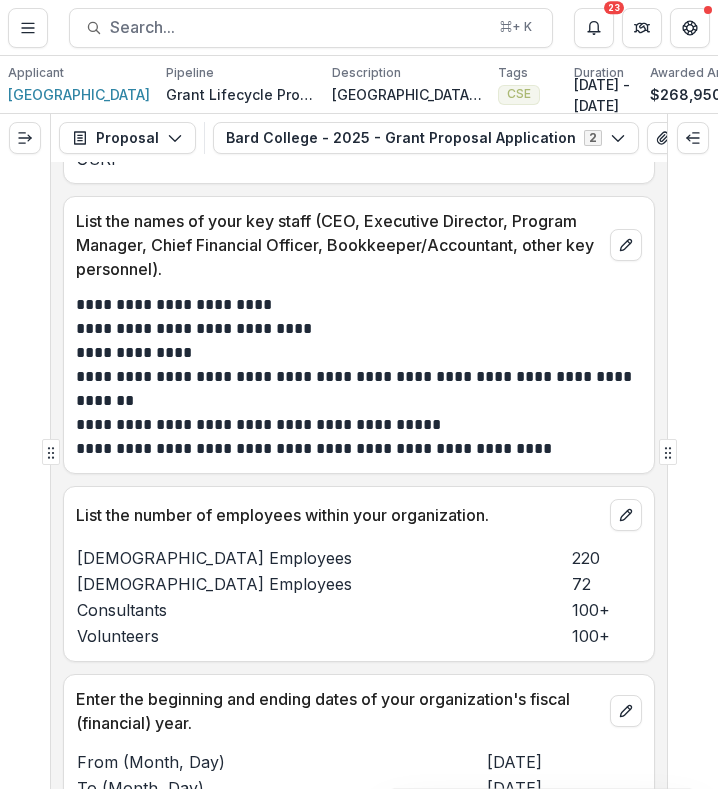 click on "**********" at bounding box center [356, 329] 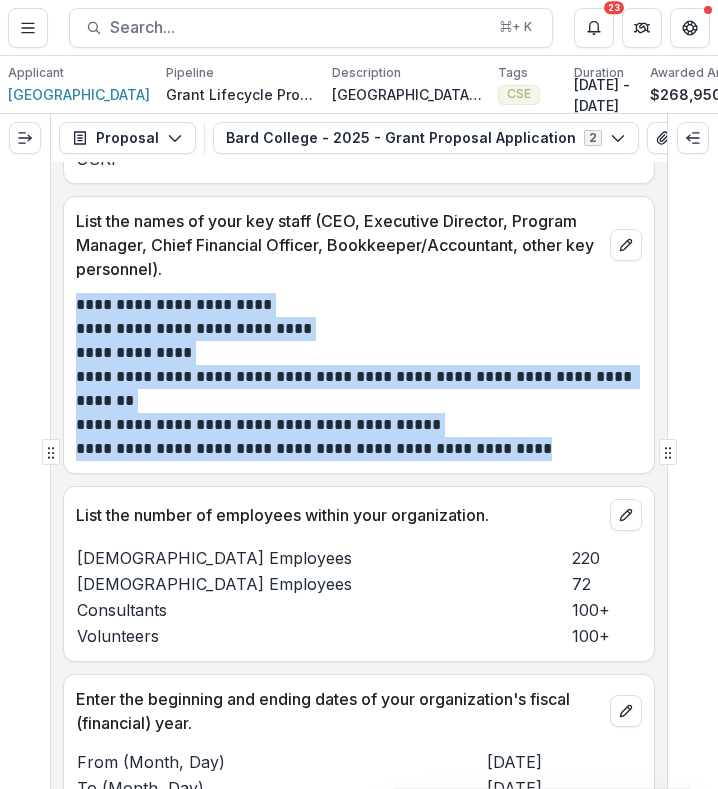 drag, startPoint x: 579, startPoint y: 660, endPoint x: 80, endPoint y: 506, distance: 522.22314 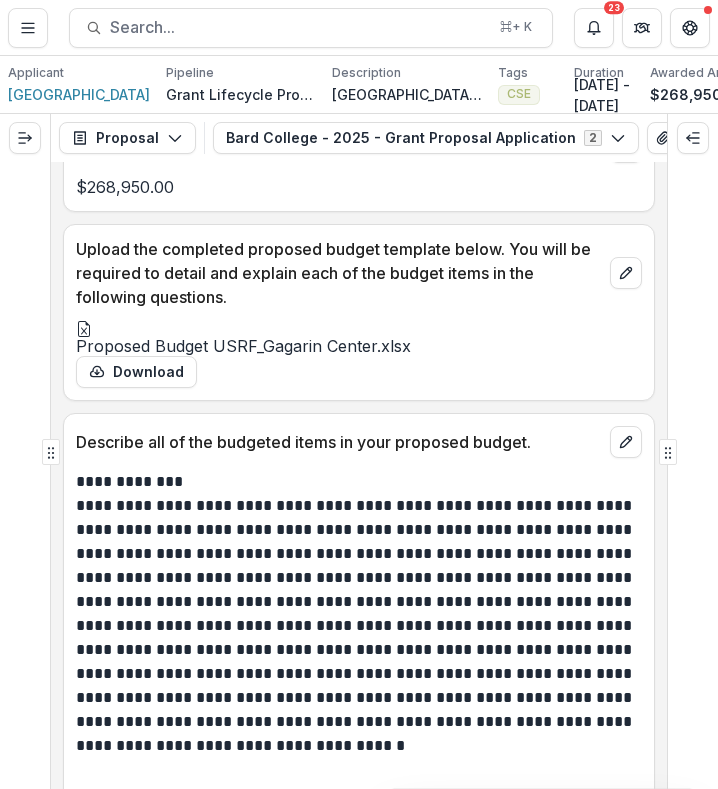 scroll, scrollTop: 24655, scrollLeft: 0, axis: vertical 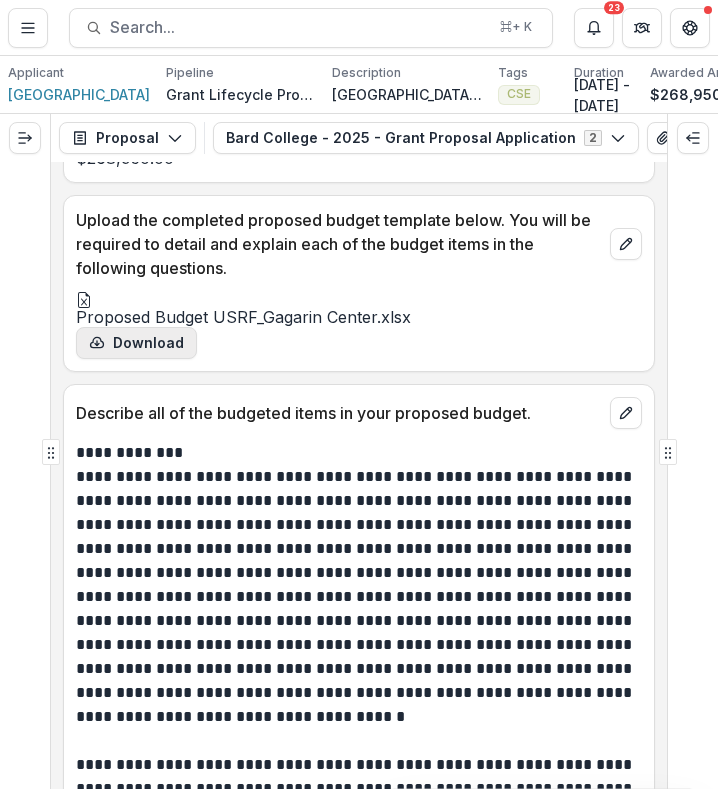 click on "Download" at bounding box center [136, 343] 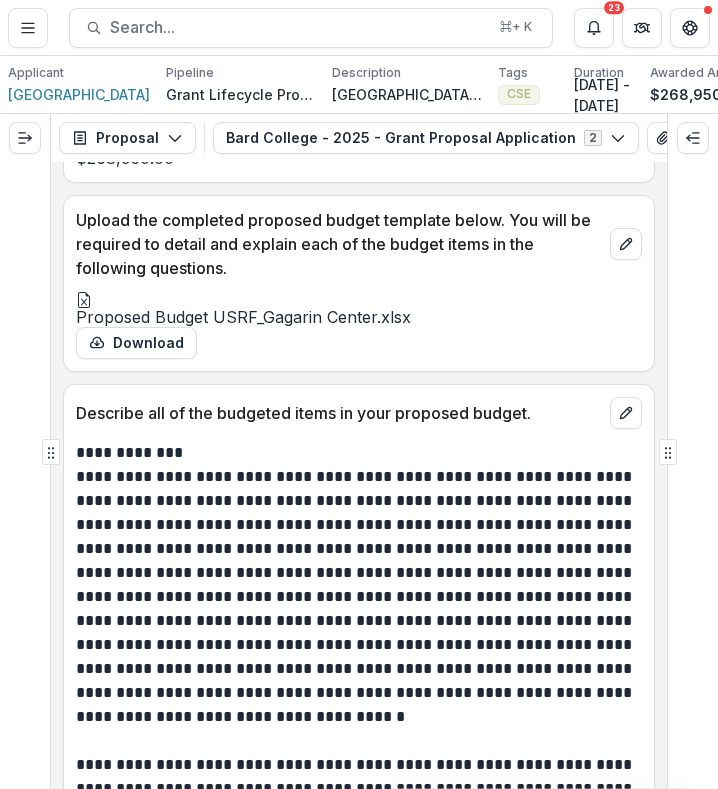 click on "**********" at bounding box center (359, 394) 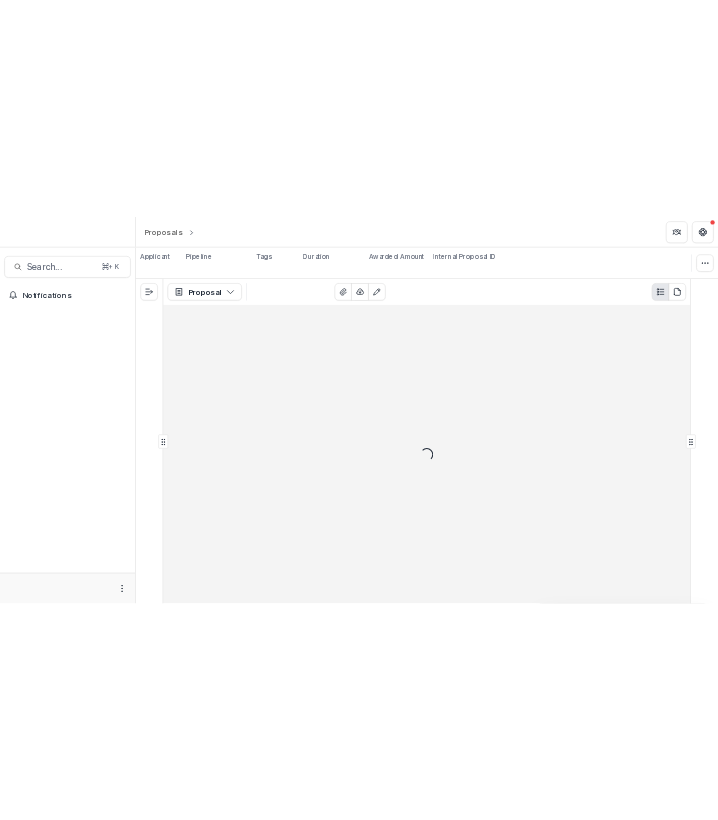 scroll, scrollTop: 0, scrollLeft: 0, axis: both 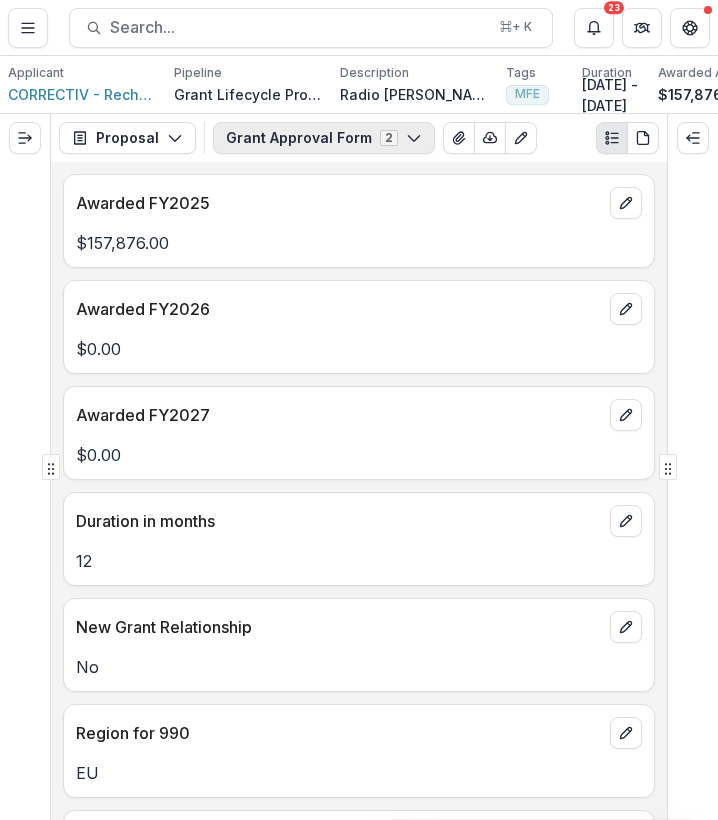 click on "Grant Approval Form 2" at bounding box center (324, 138) 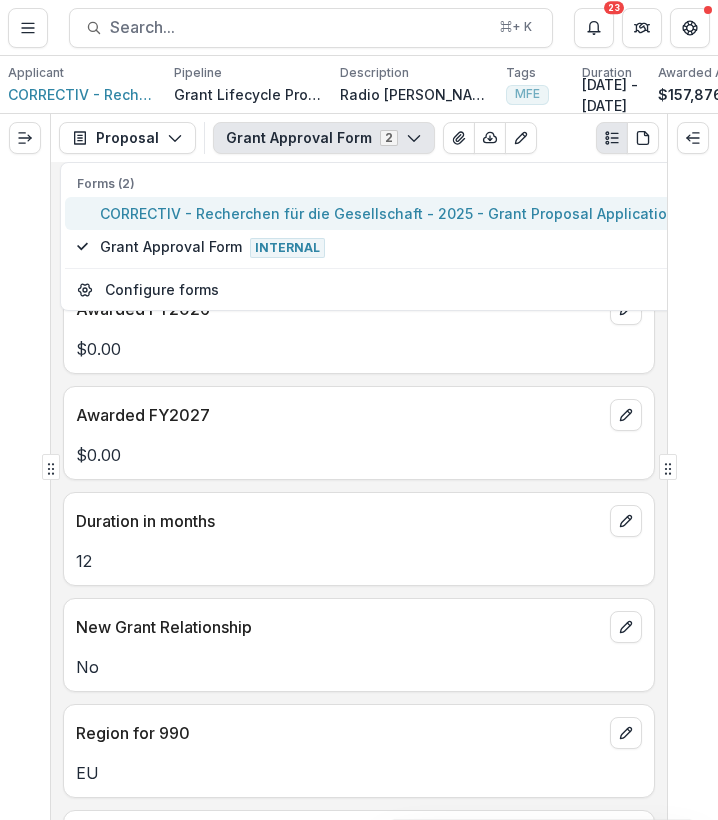 click on "CORRECTIV - Recherchen für die Gesellschaft - 2025 - Grant Proposal Application" at bounding box center (388, 213) 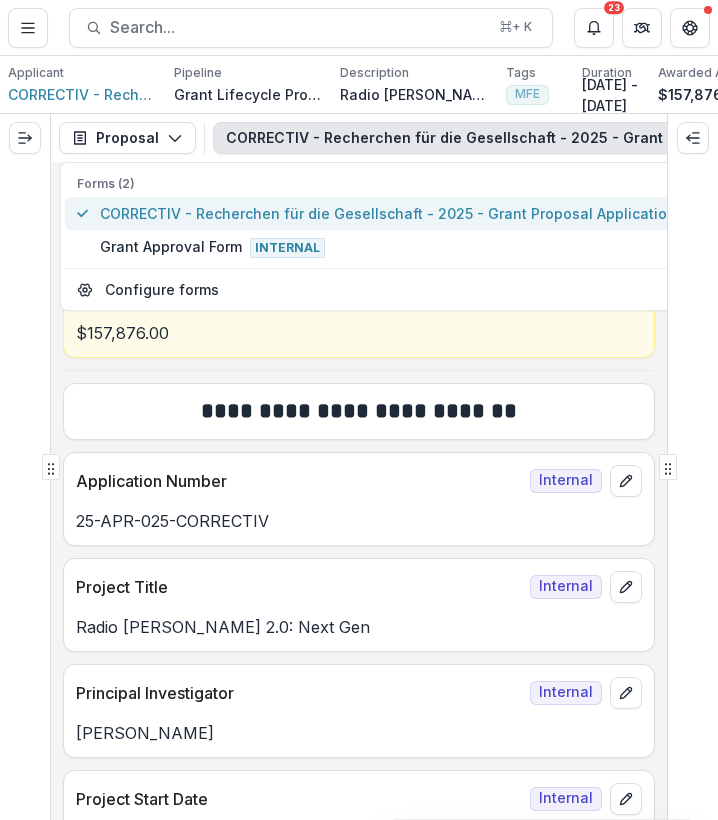 click on "CORRECTIV - Recherchen für die Gesellschaft - 2025 - Grant Proposal Application" at bounding box center (388, 213) 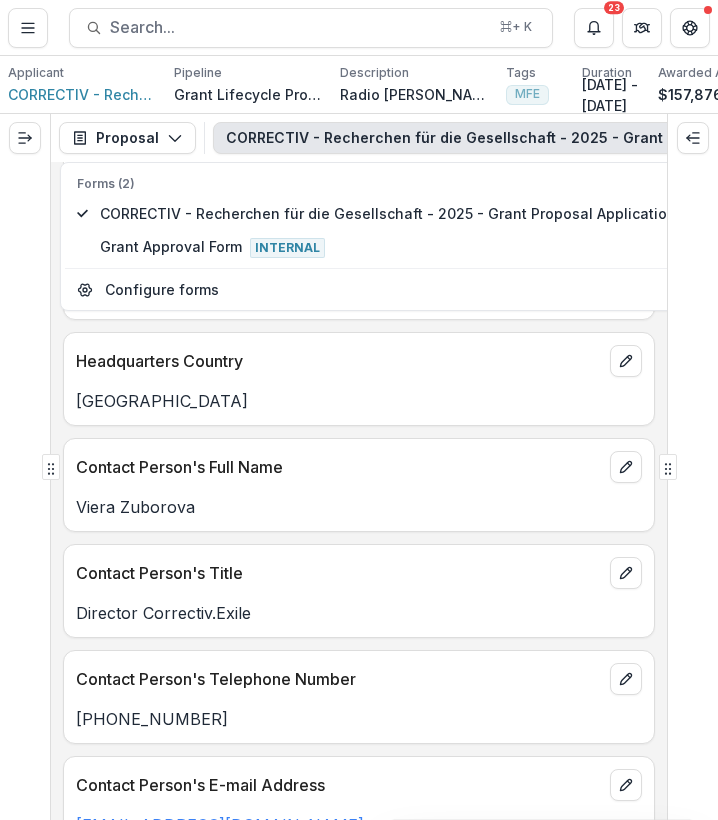 scroll, scrollTop: 7801, scrollLeft: 0, axis: vertical 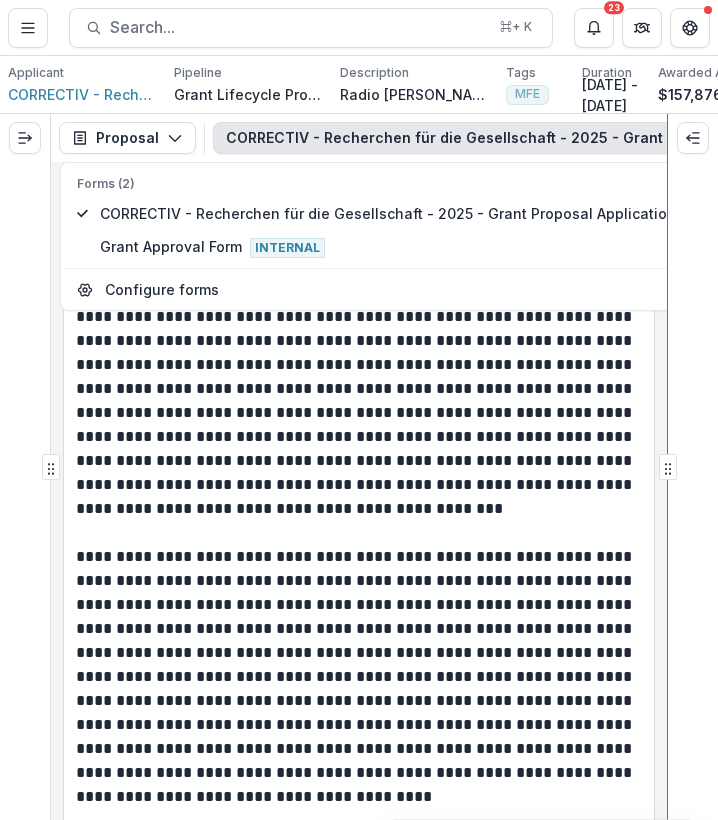 click on "**********" at bounding box center (359, 467) 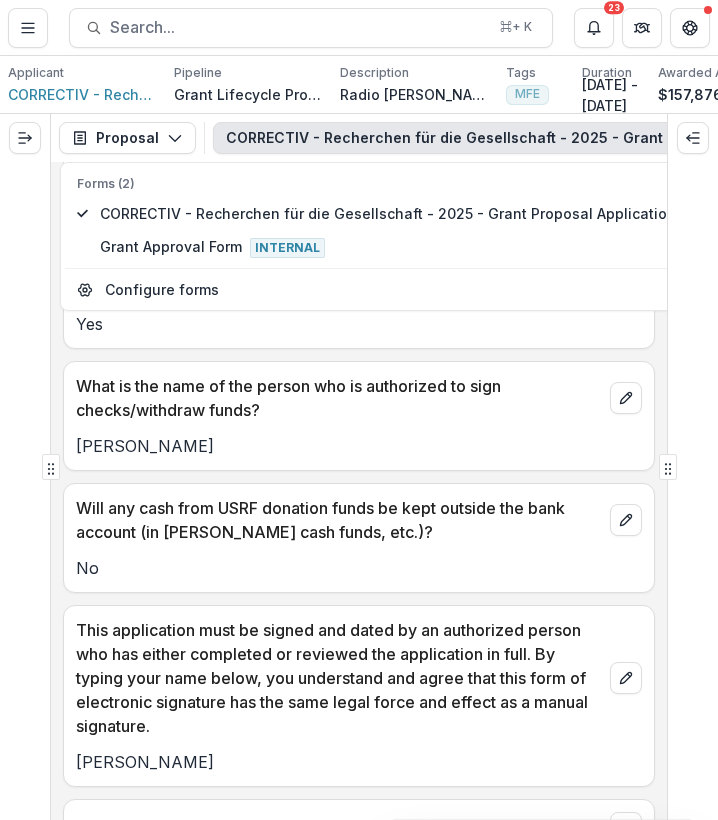 scroll, scrollTop: 30179, scrollLeft: 0, axis: vertical 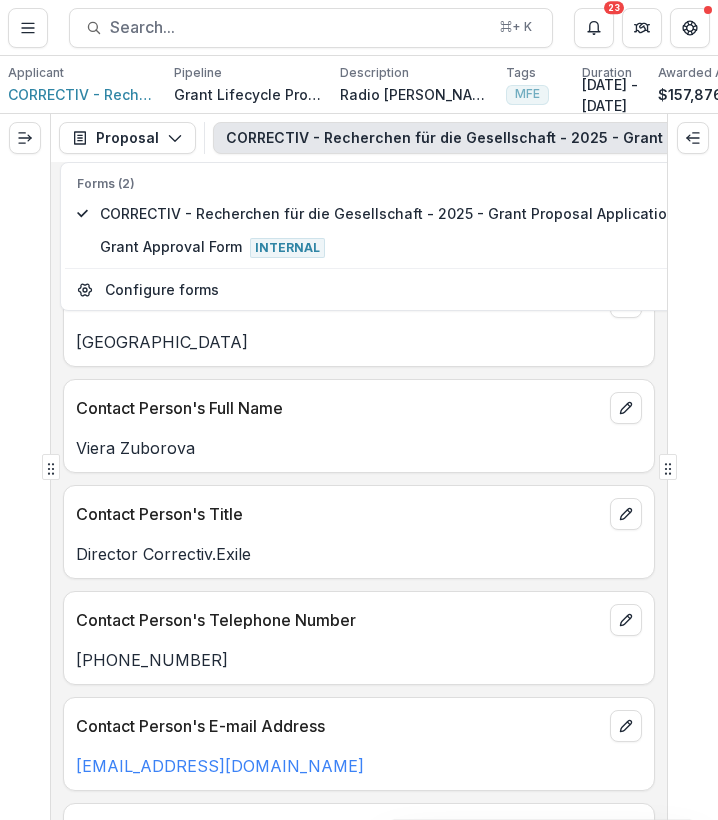 drag, startPoint x: 244, startPoint y: 698, endPoint x: 74, endPoint y: 698, distance: 170 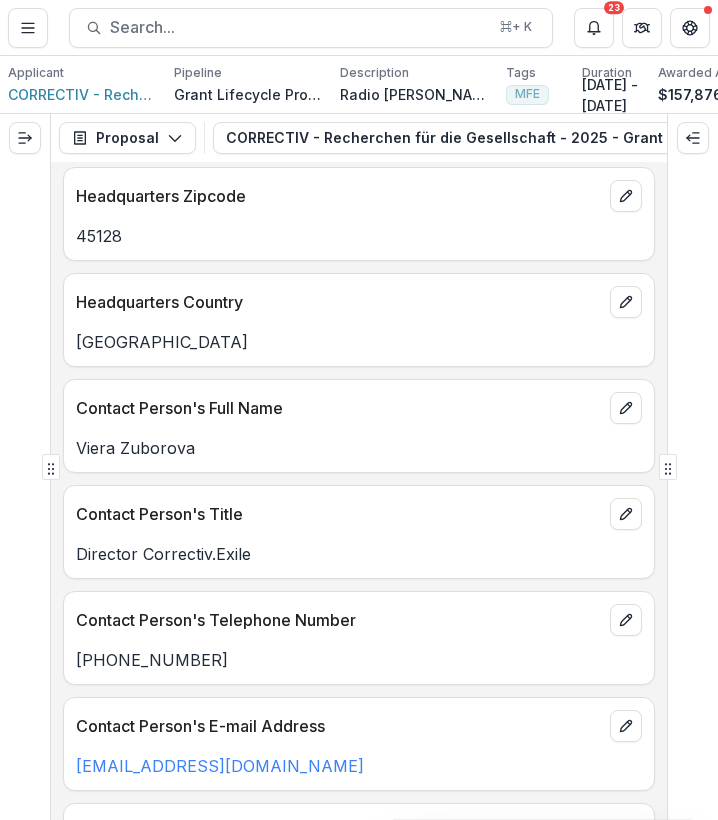 drag, startPoint x: 246, startPoint y: 681, endPoint x: 66, endPoint y: 681, distance: 180 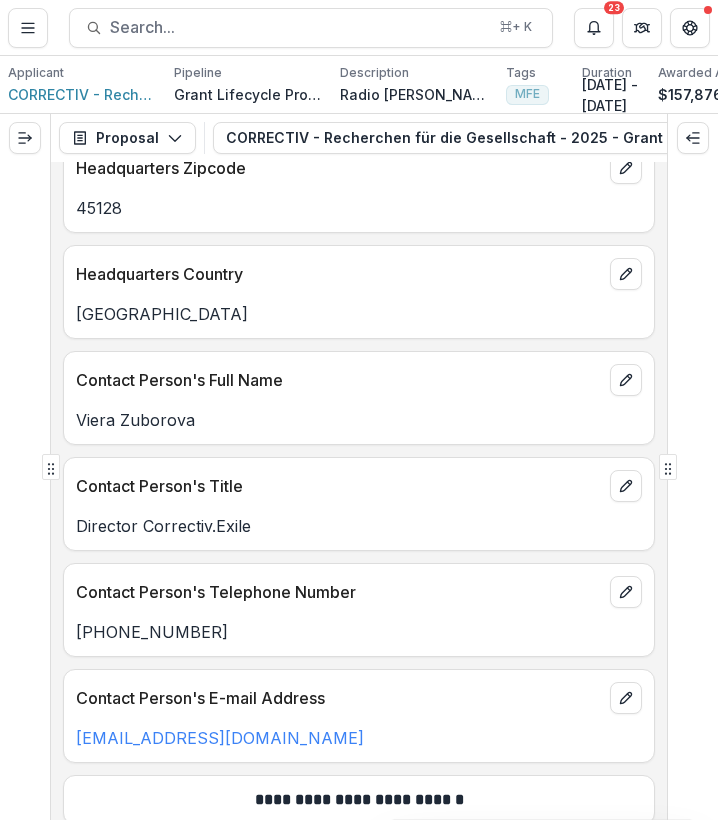 scroll, scrollTop: 7952, scrollLeft: 0, axis: vertical 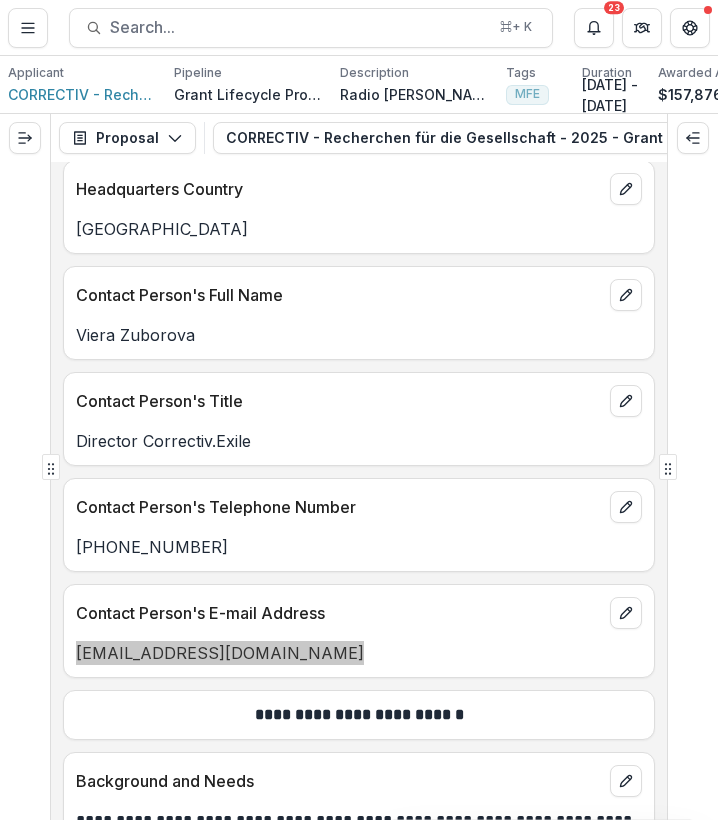 click on "viera.zuborova@correctiv.org" at bounding box center (220, 653) 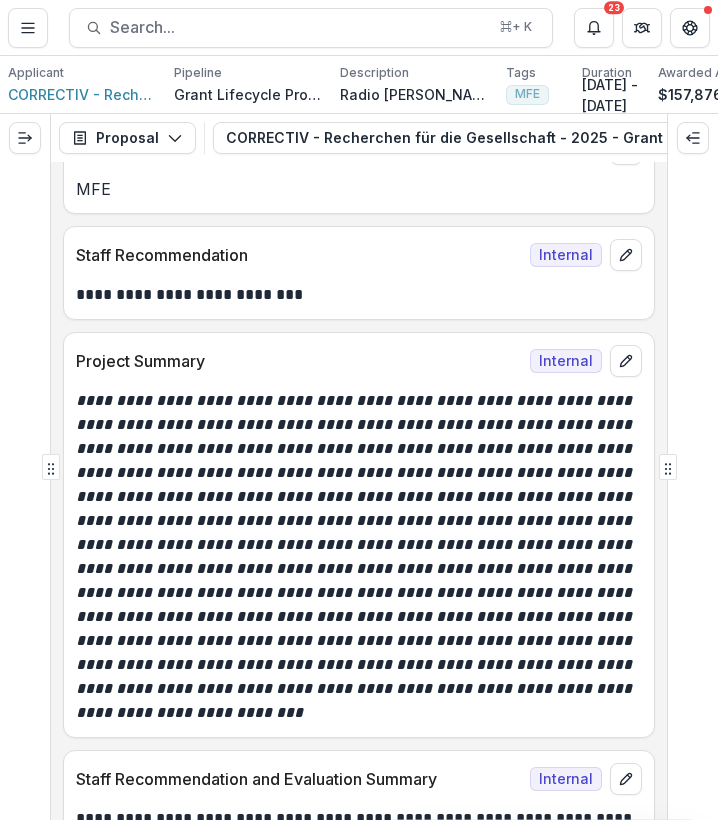 scroll, scrollTop: 989, scrollLeft: 0, axis: vertical 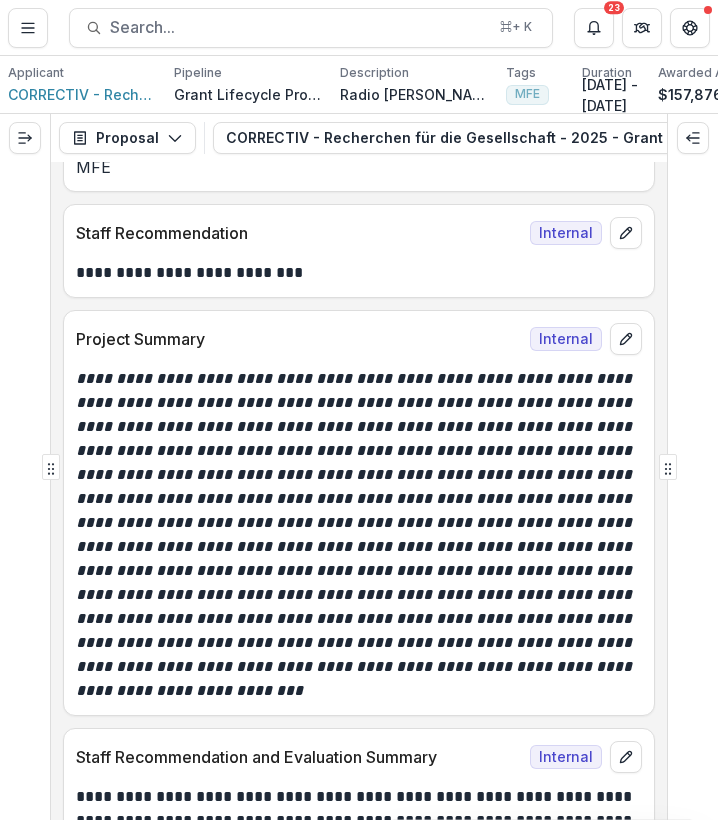 click on "**********" at bounding box center (356, 534) 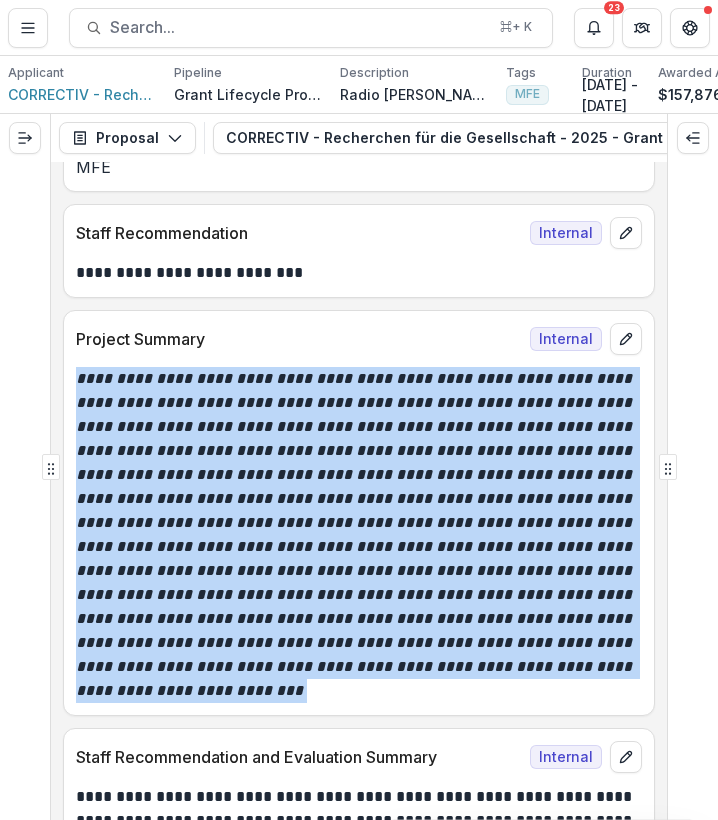 drag, startPoint x: 438, startPoint y: 691, endPoint x: 78, endPoint y: 385, distance: 472.47858 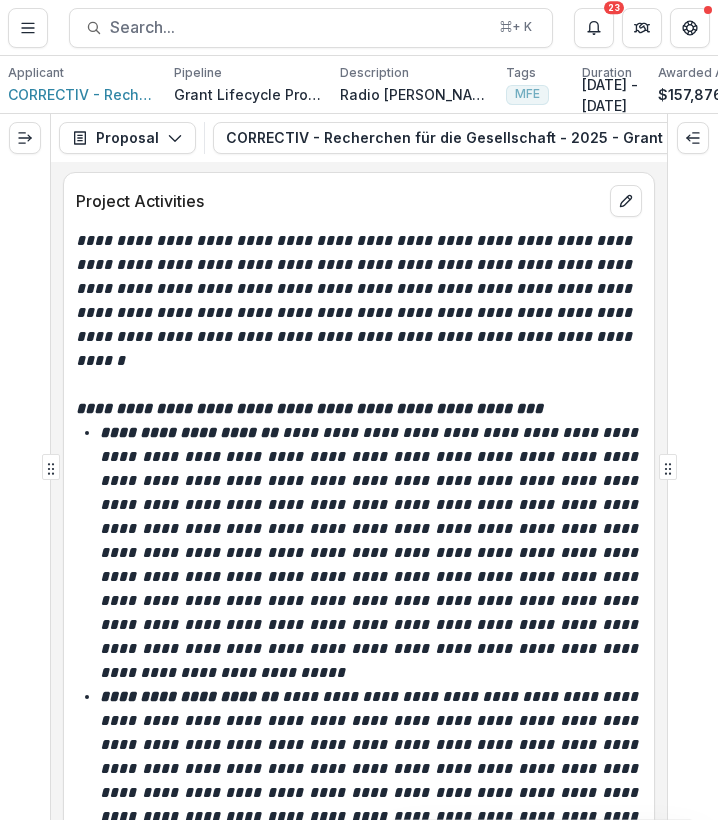 scroll, scrollTop: 11678, scrollLeft: 0, axis: vertical 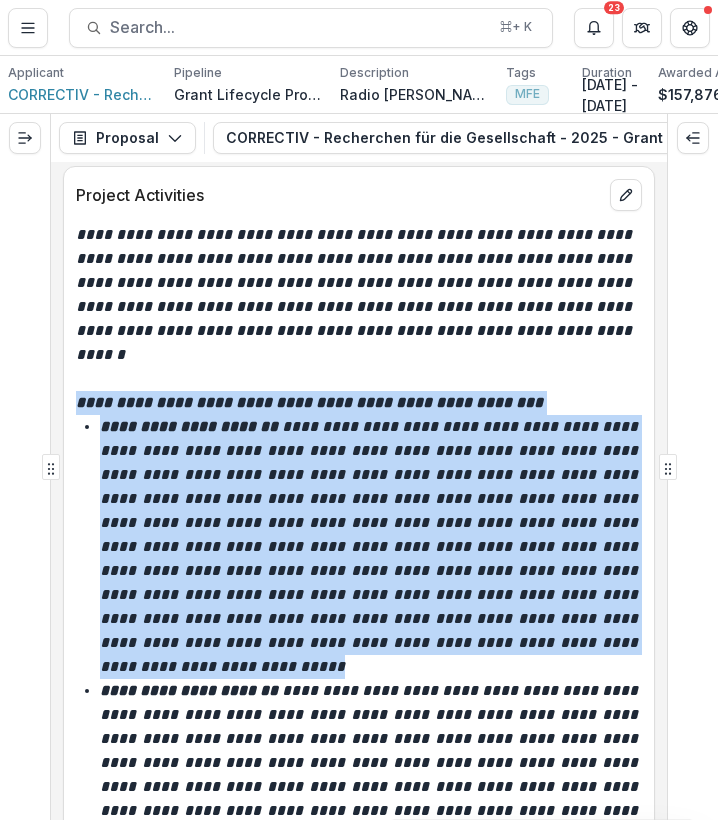 drag, startPoint x: 226, startPoint y: 647, endPoint x: 78, endPoint y: 380, distance: 305.2753 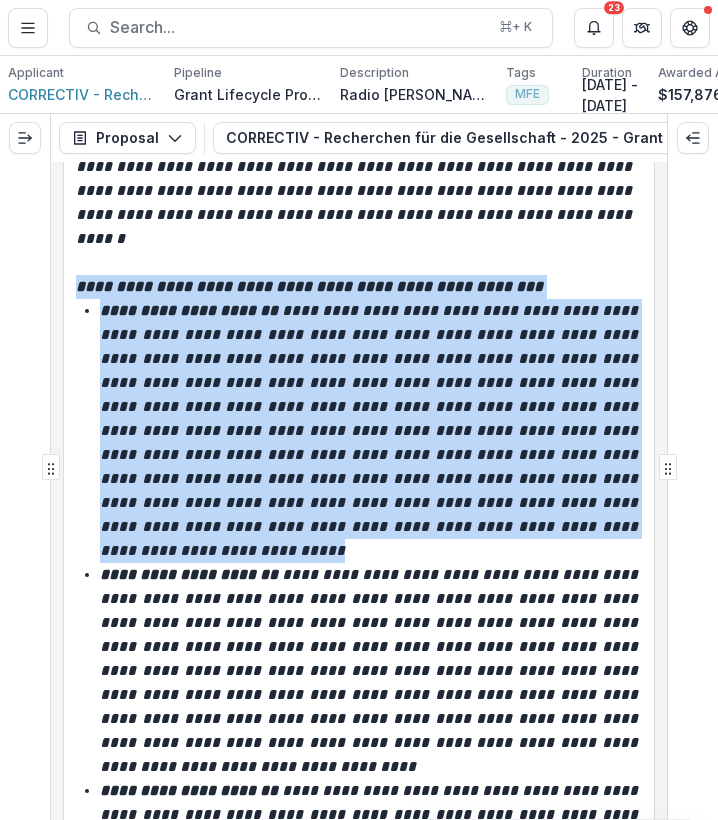 scroll, scrollTop: 11814, scrollLeft: 0, axis: vertical 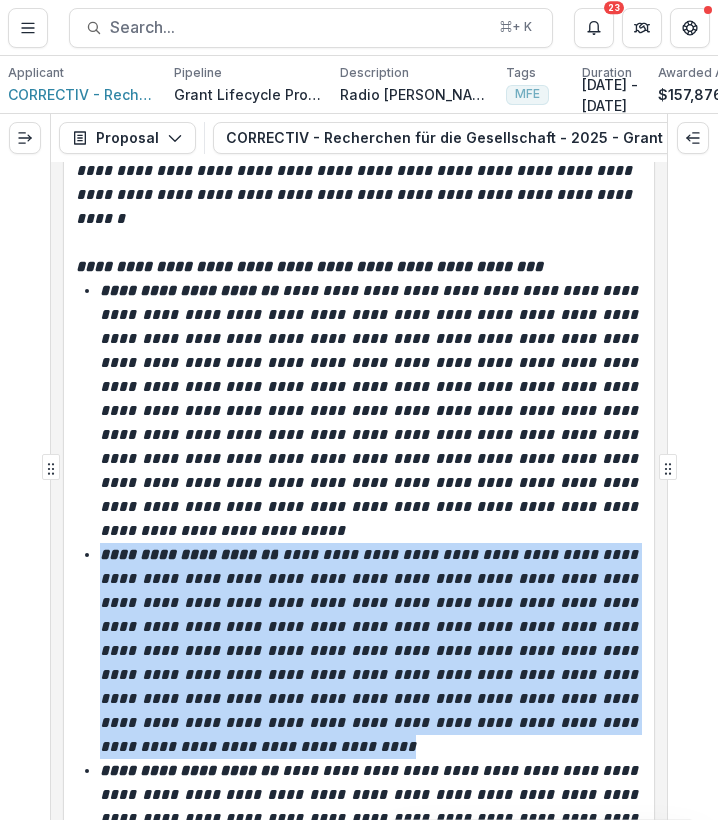 drag, startPoint x: 258, startPoint y: 731, endPoint x: 91, endPoint y: 532, distance: 259.78836 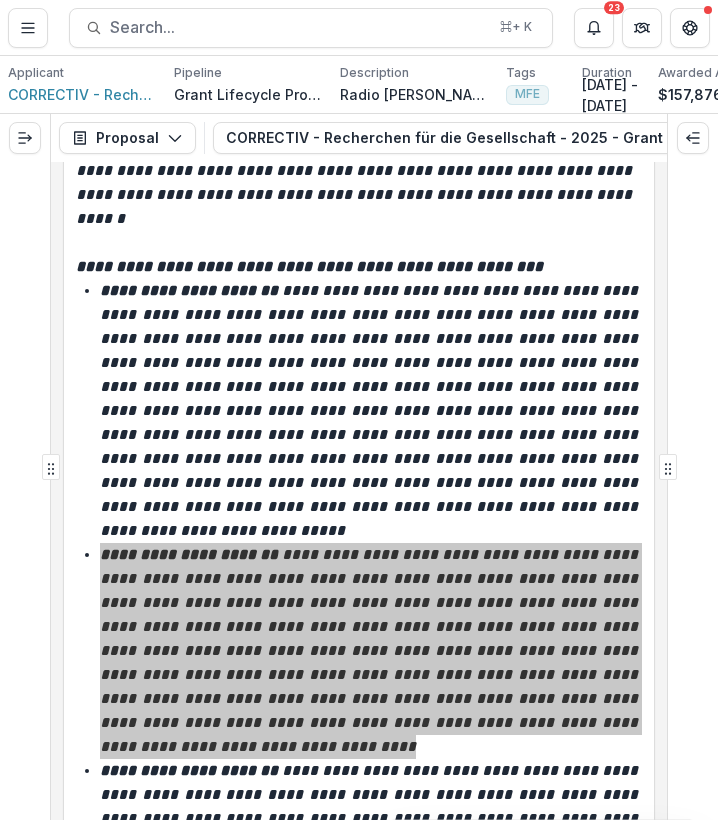 drag, startPoint x: 705, startPoint y: 514, endPoint x: 331, endPoint y: 592, distance: 382.04712 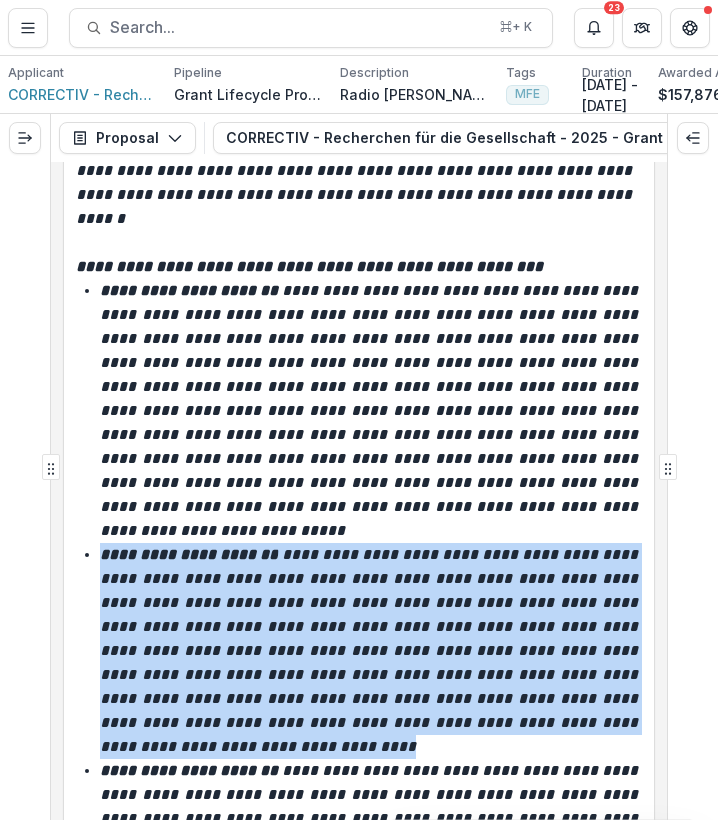 click on "**********" at bounding box center [371, 651] 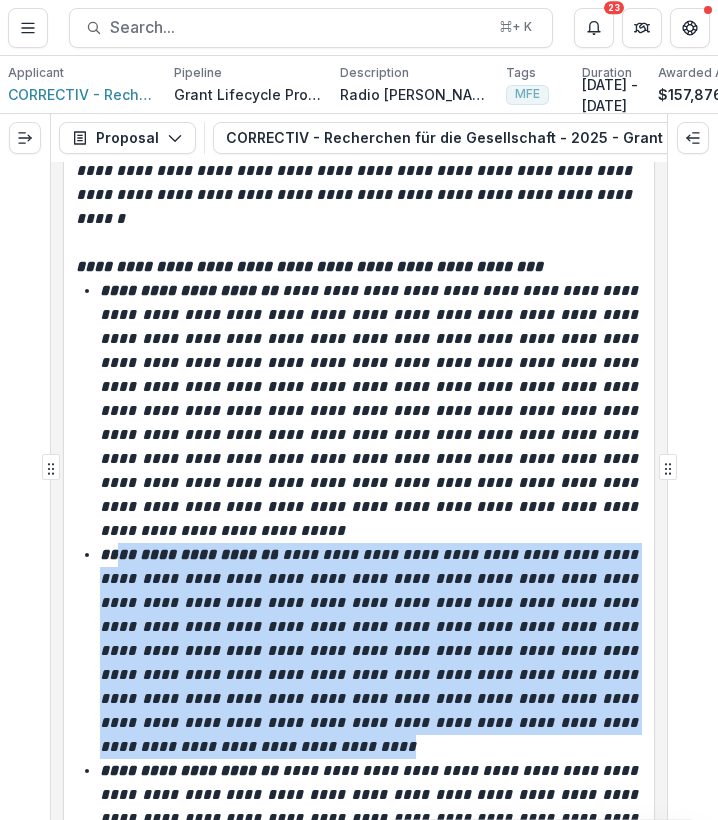 drag, startPoint x: 120, startPoint y: 532, endPoint x: 261, endPoint y: 729, distance: 242.2602 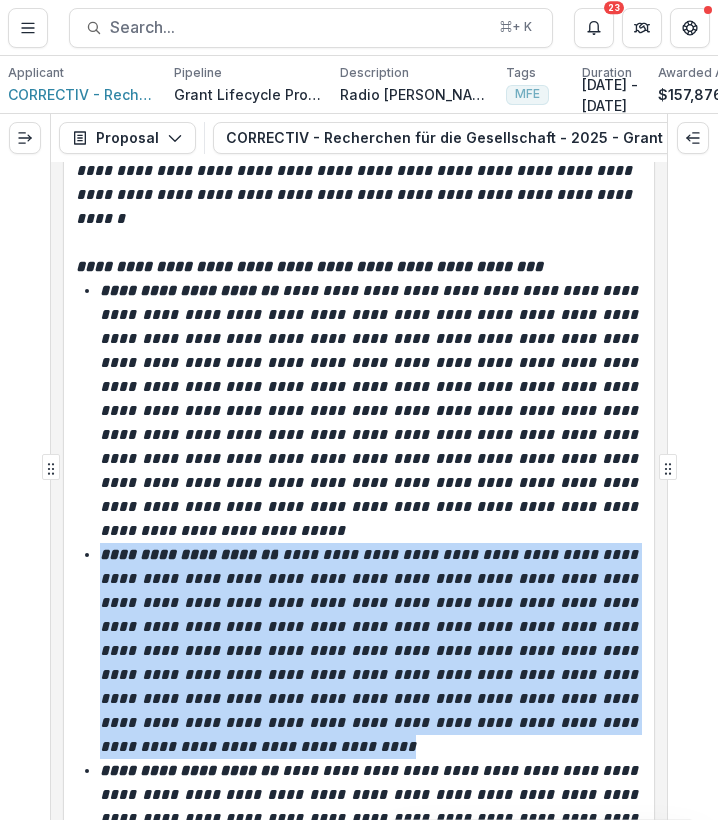 drag, startPoint x: 275, startPoint y: 713, endPoint x: 99, endPoint y: 534, distance: 251.03188 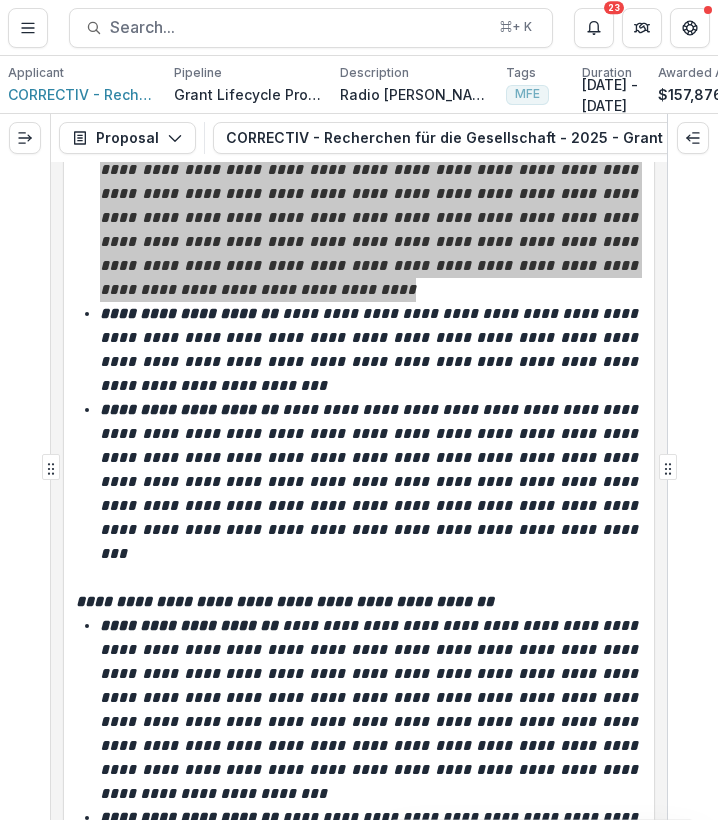 scroll, scrollTop: 12286, scrollLeft: 0, axis: vertical 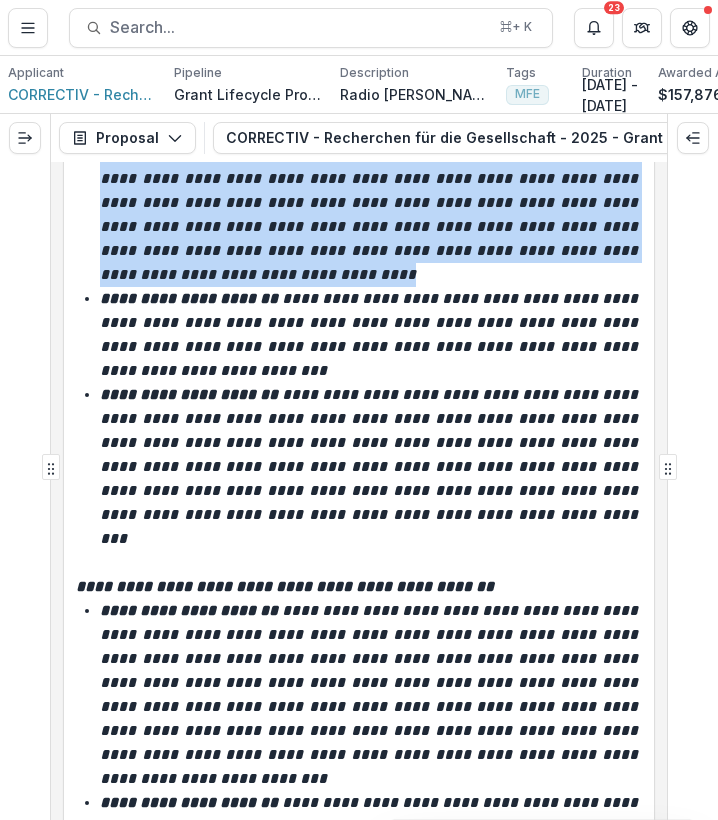 click on "**********" at bounding box center [371, 466] 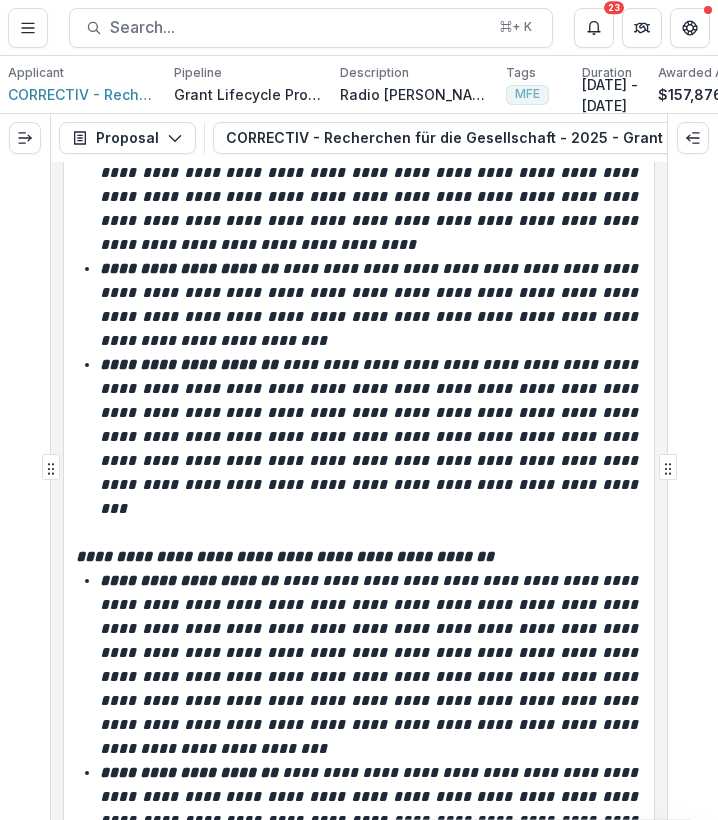 scroll, scrollTop: 12307, scrollLeft: 0, axis: vertical 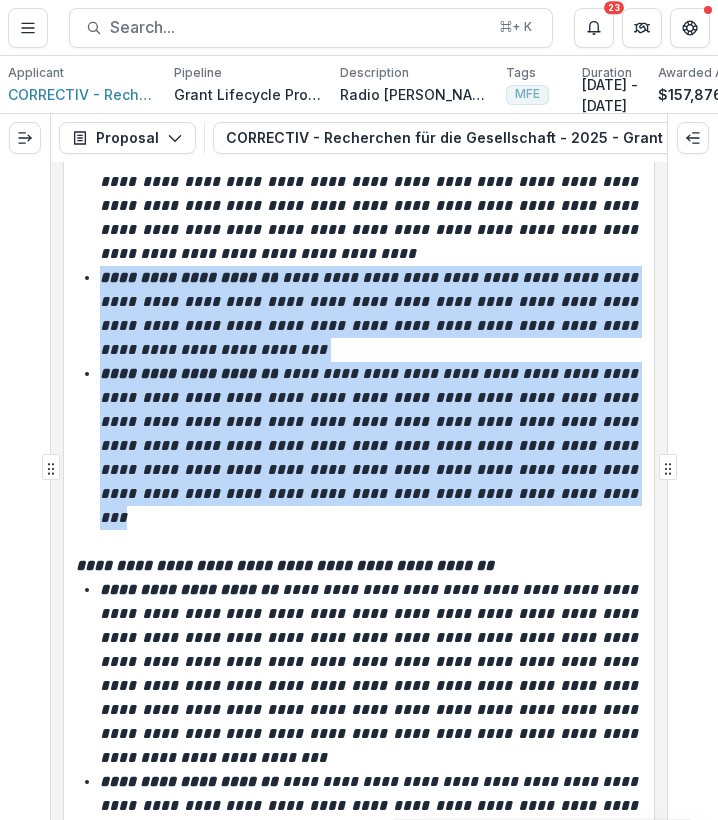 drag, startPoint x: 627, startPoint y: 470, endPoint x: 80, endPoint y: 249, distance: 589.95764 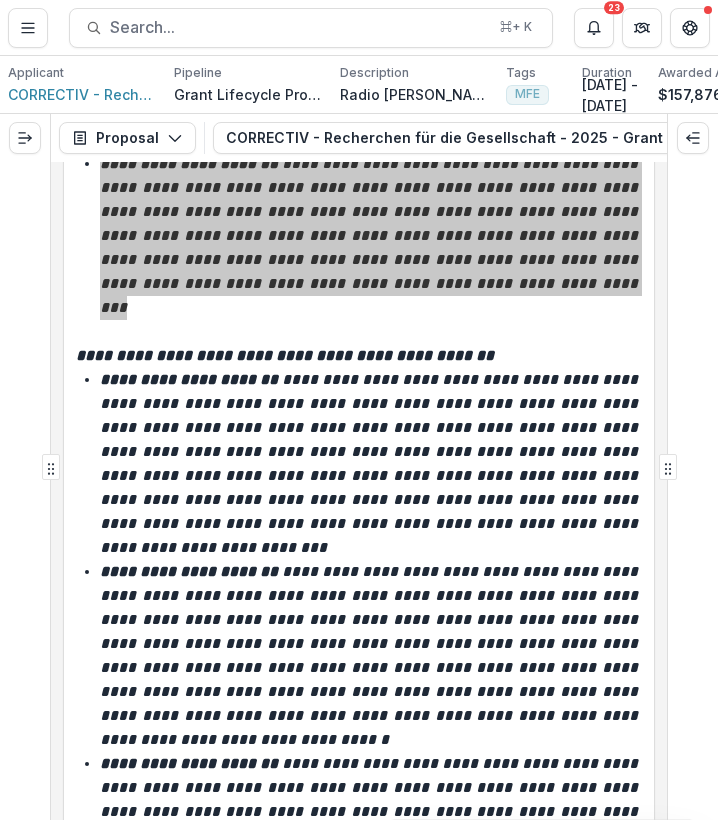 scroll, scrollTop: 12545, scrollLeft: 0, axis: vertical 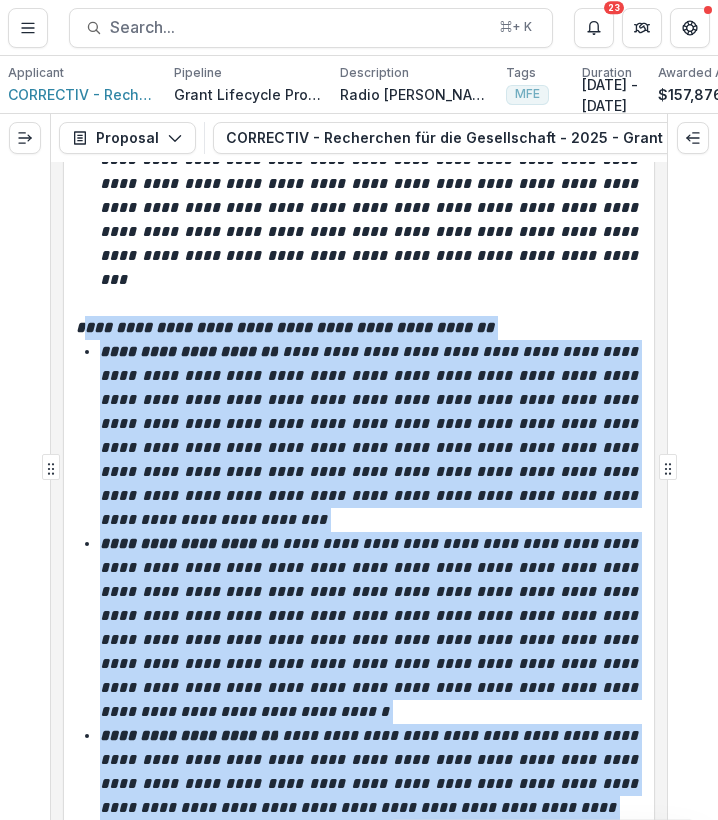 drag, startPoint x: 83, startPoint y: 276, endPoint x: 625, endPoint y: 775, distance: 736.7259 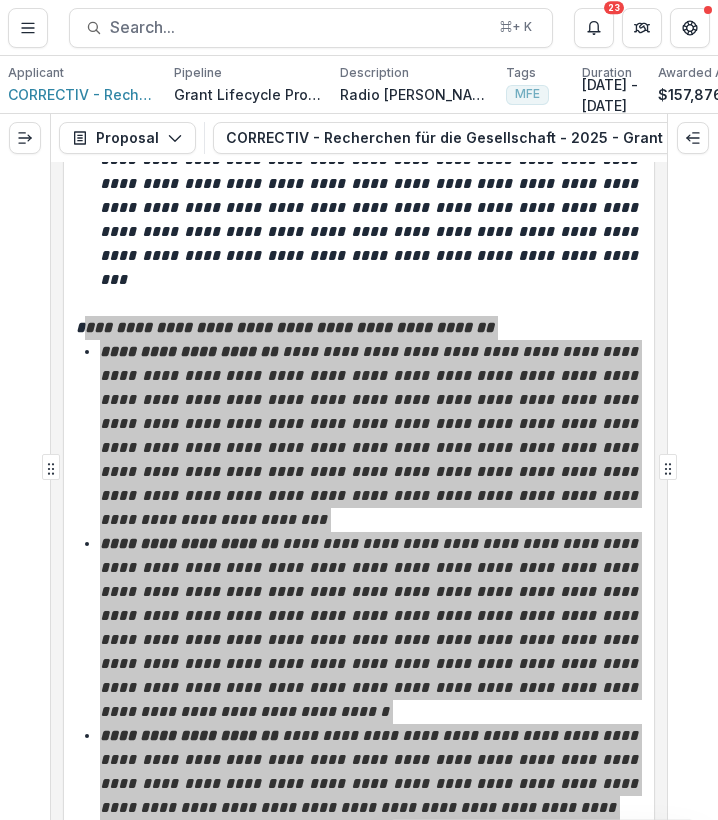 drag, startPoint x: 668, startPoint y: 740, endPoint x: 357, endPoint y: 603, distance: 339.8382 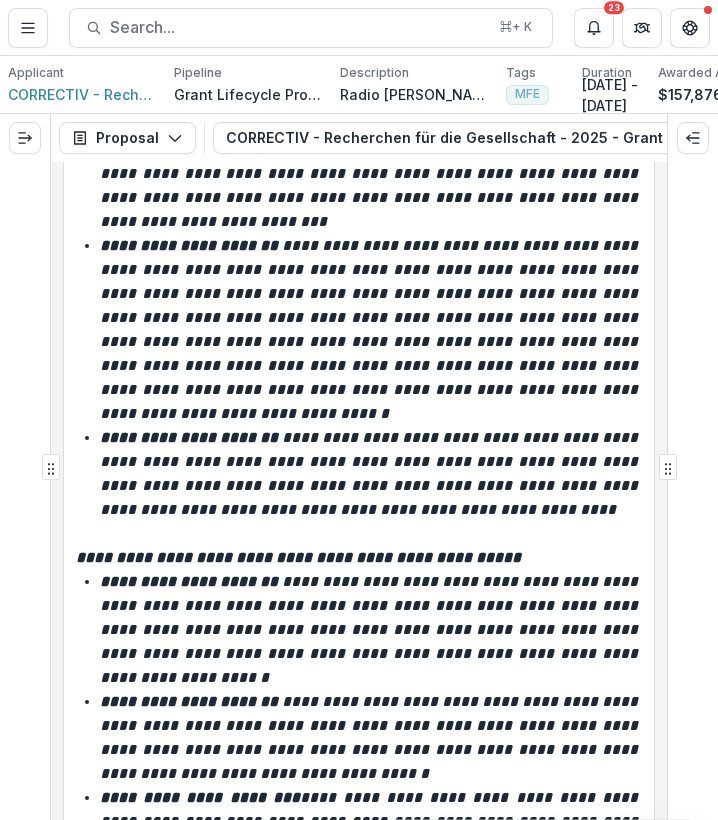 click on "**********" at bounding box center [371, 846] 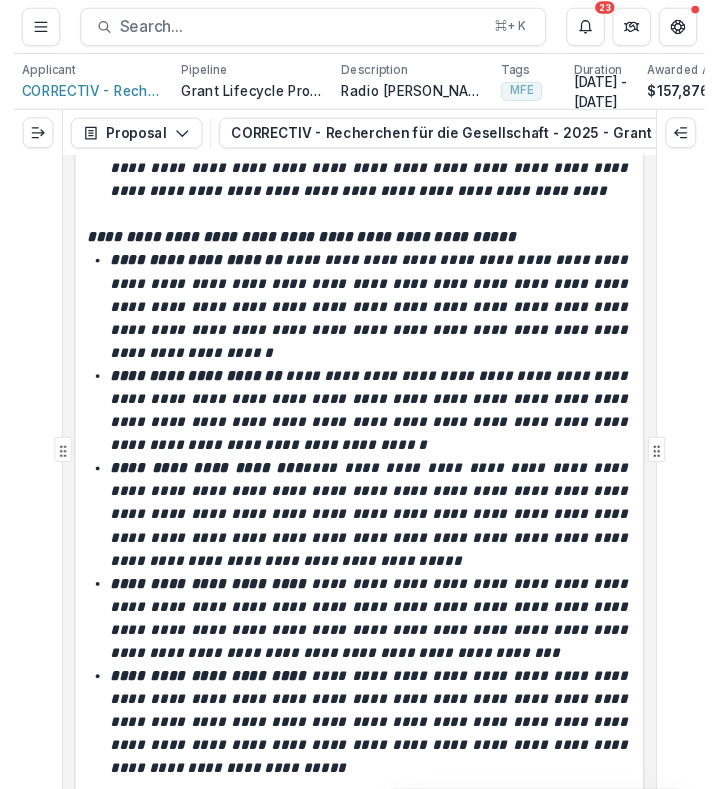 scroll, scrollTop: 13138, scrollLeft: 0, axis: vertical 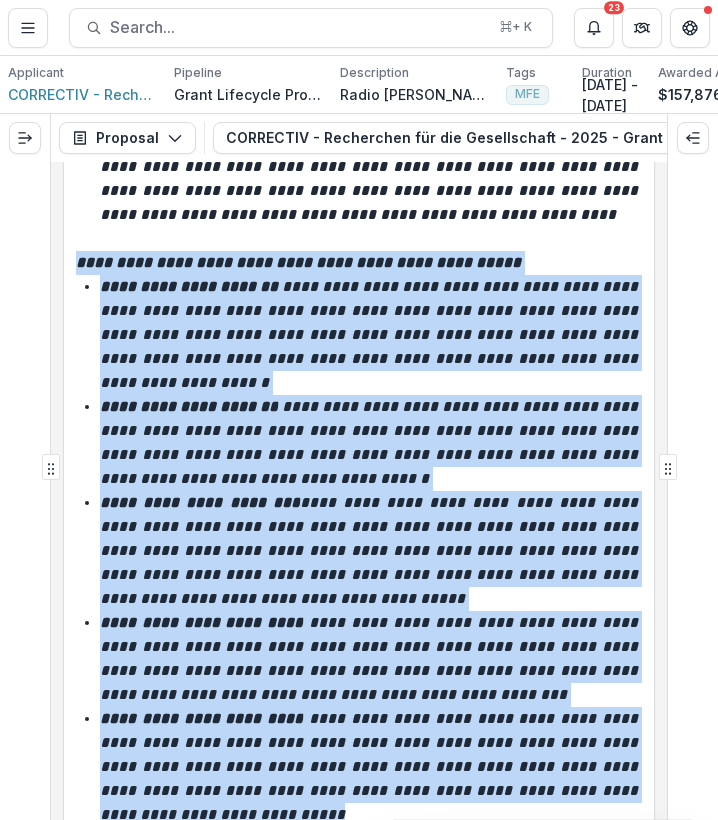 drag, startPoint x: 299, startPoint y: 765, endPoint x: 78, endPoint y: 212, distance: 595.52496 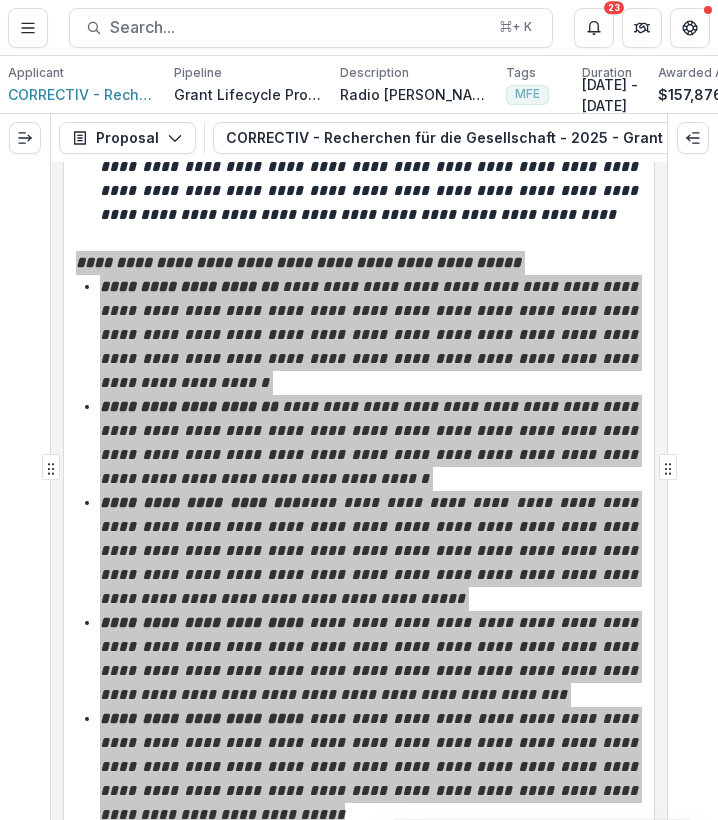 drag, startPoint x: 703, startPoint y: 420, endPoint x: 342, endPoint y: 424, distance: 361.02216 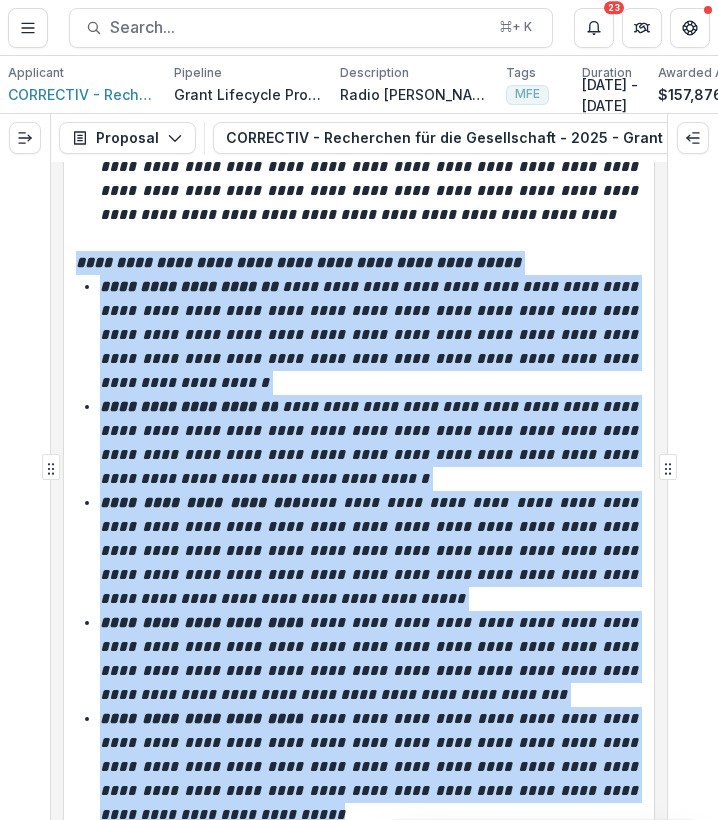 click on "**********" at bounding box center [371, 335] 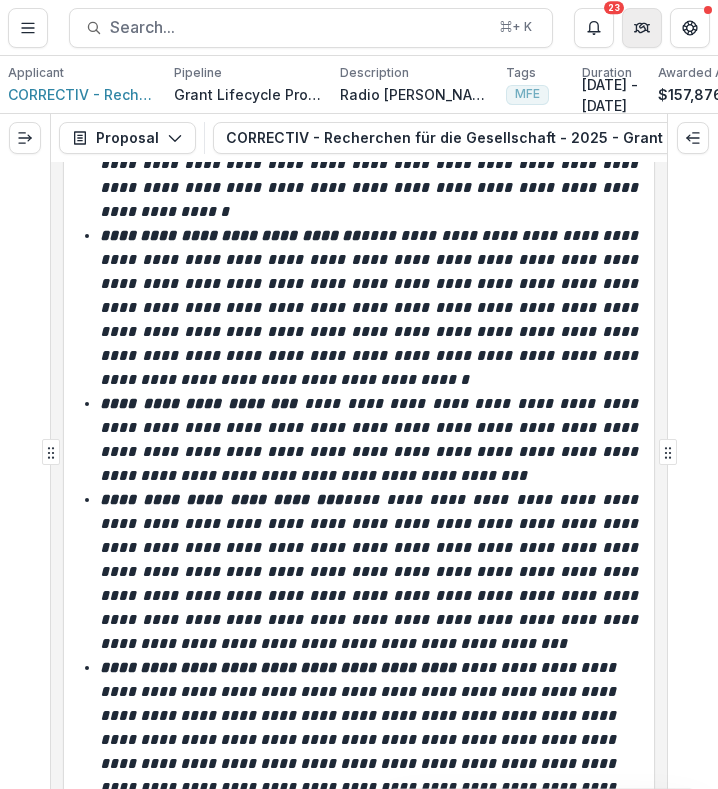 scroll, scrollTop: 22653, scrollLeft: 0, axis: vertical 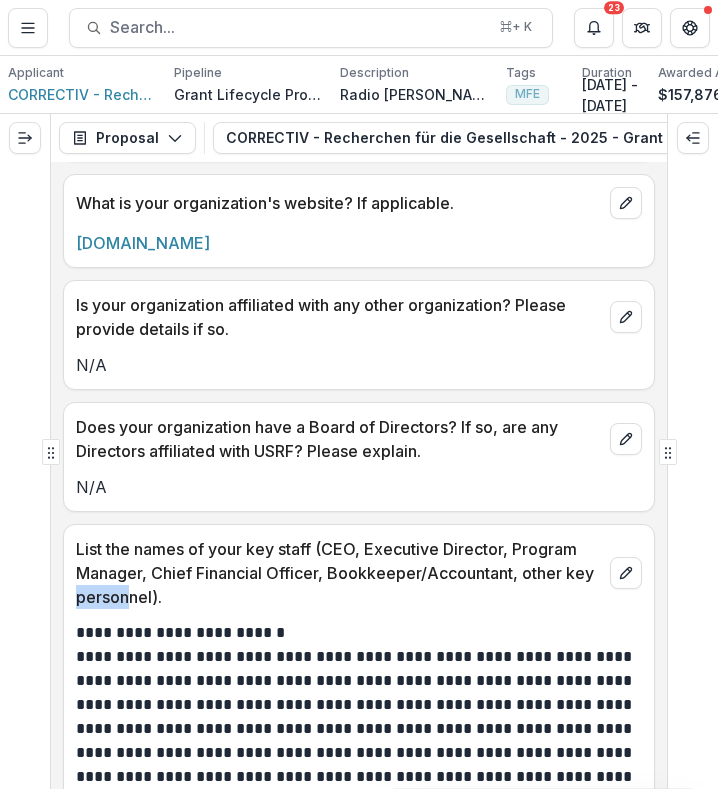 click on "Does your organization have a Board of Directors? If so, are any Directors affiliated with USRF? Please explain." at bounding box center [339, 439] 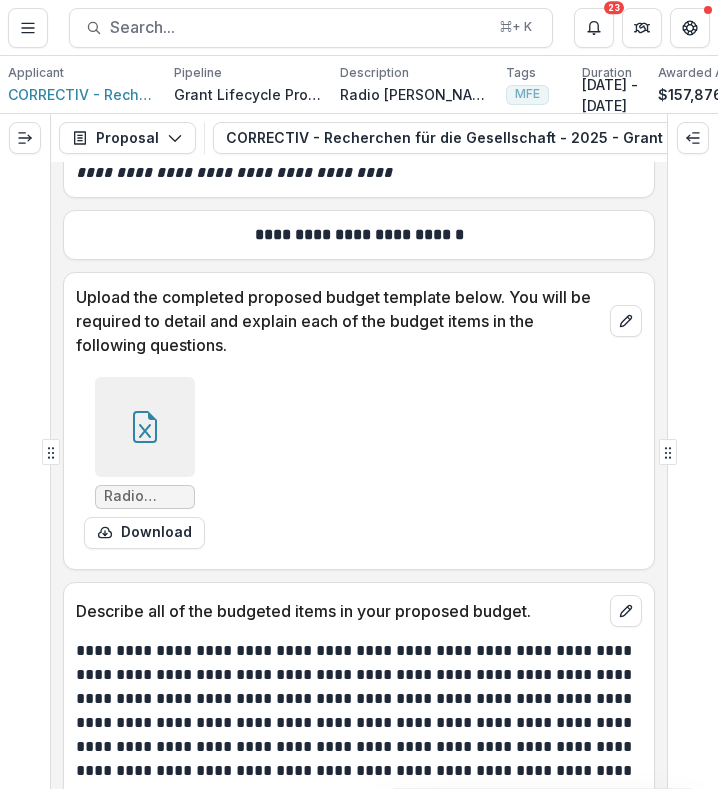 scroll, scrollTop: 19177, scrollLeft: 0, axis: vertical 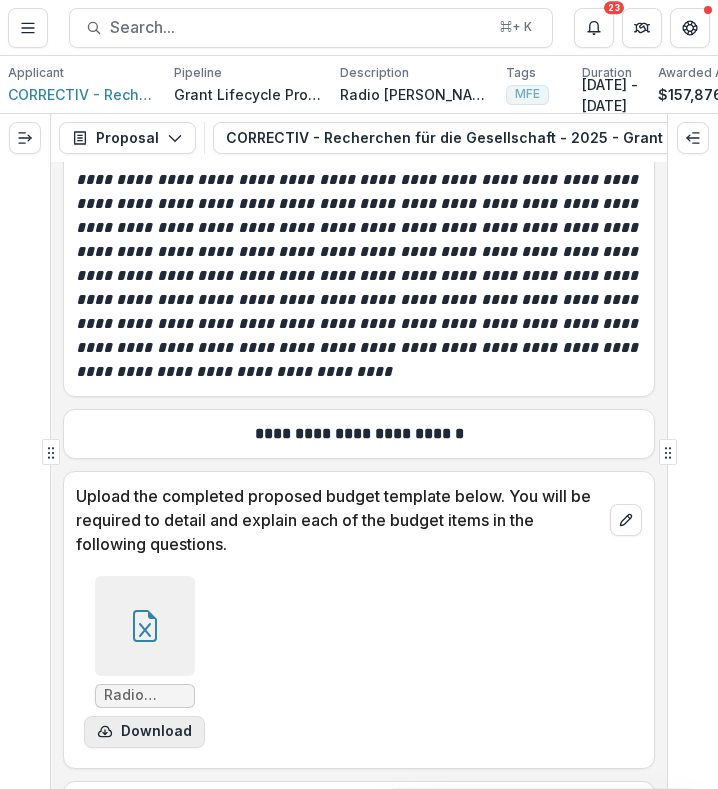 click on "Download" at bounding box center (144, 732) 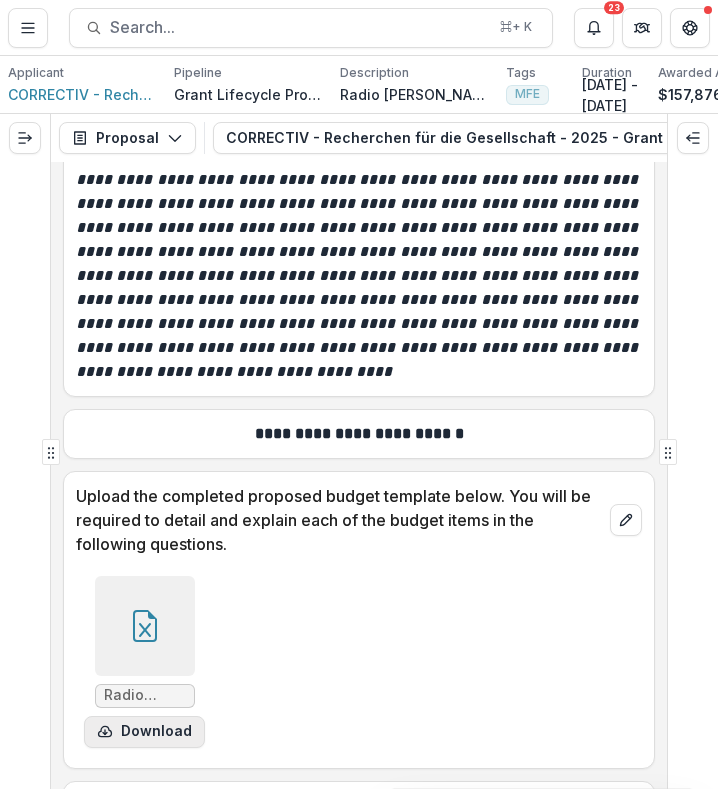 click on "Download" at bounding box center [144, 732] 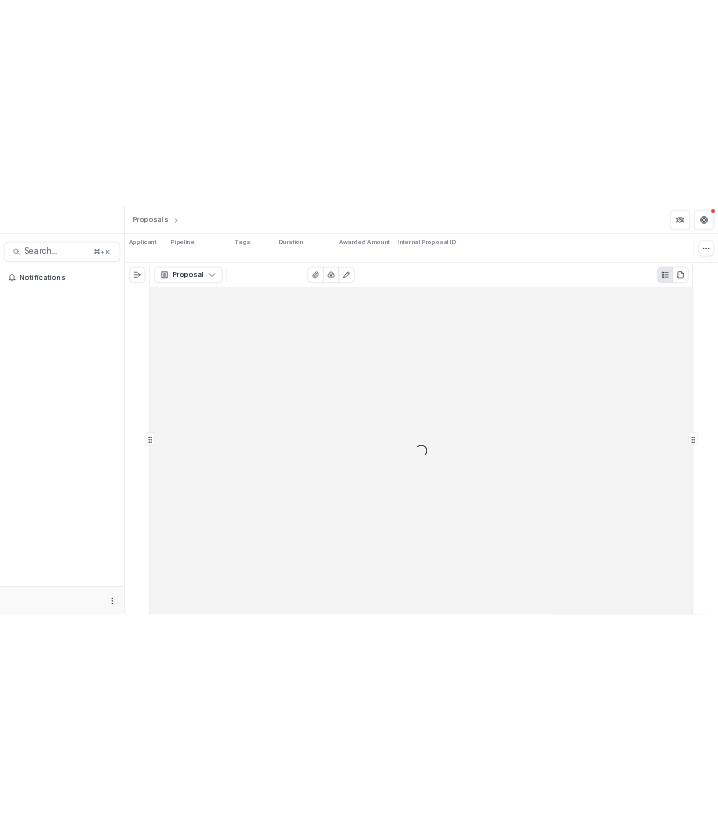 scroll, scrollTop: 0, scrollLeft: 0, axis: both 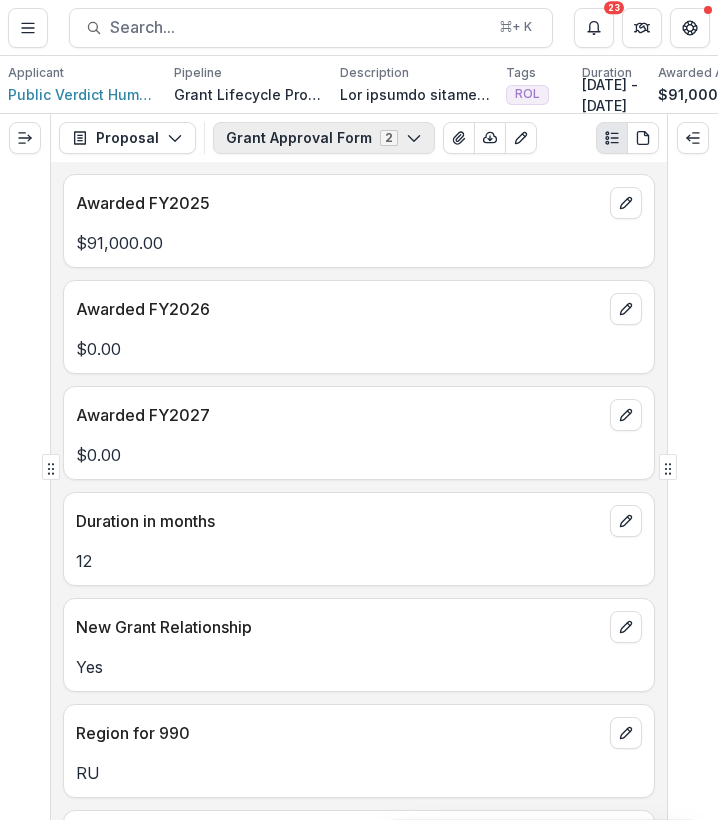 click on "Grant Approval Form 2" at bounding box center (324, 138) 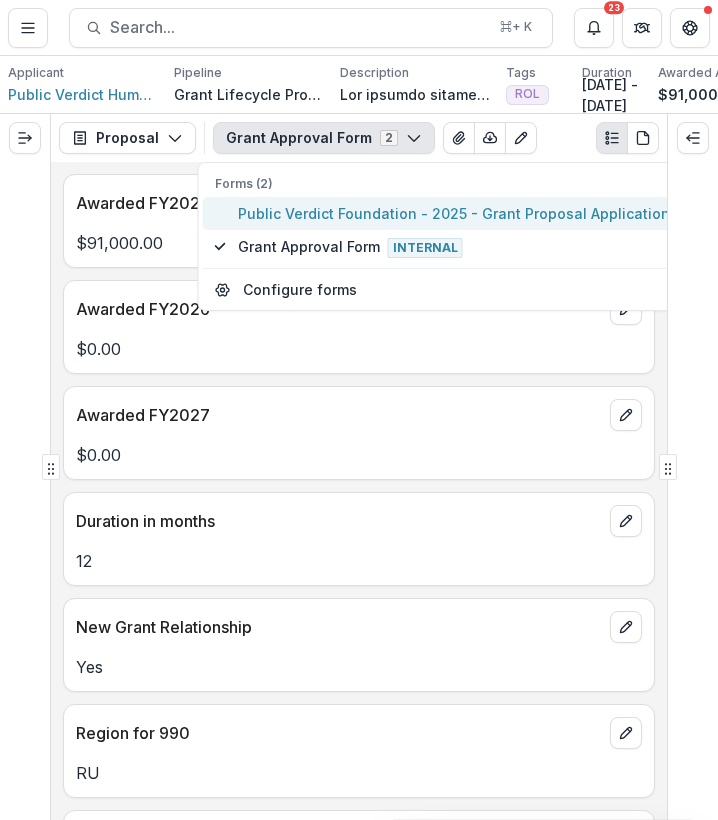 click on "Public Verdict Foundation - 2025 - Grant Proposal Application" at bounding box center [454, 213] 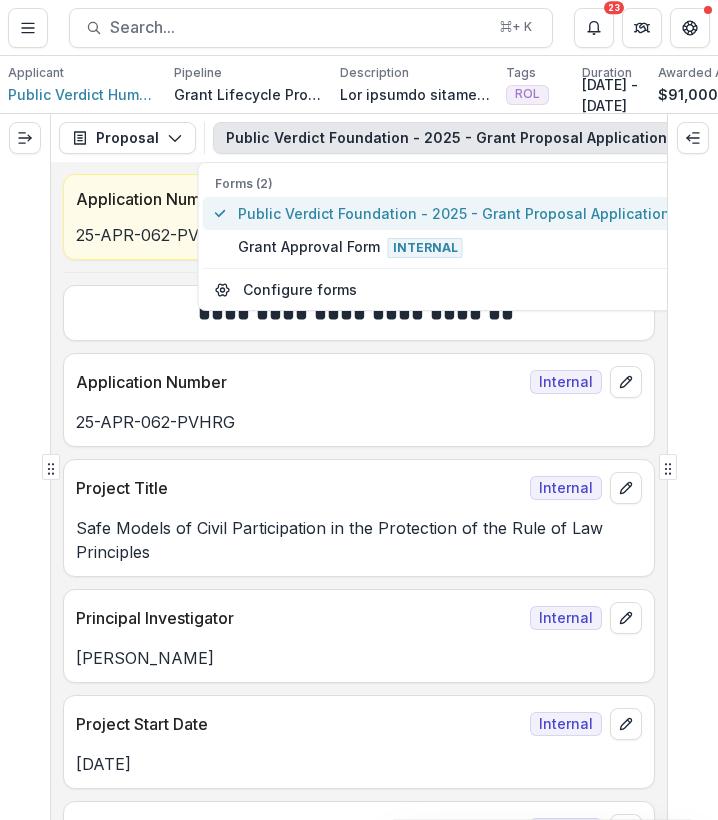 click on "Public Verdict Foundation - 2025 - Grant Proposal Application" at bounding box center [454, 213] 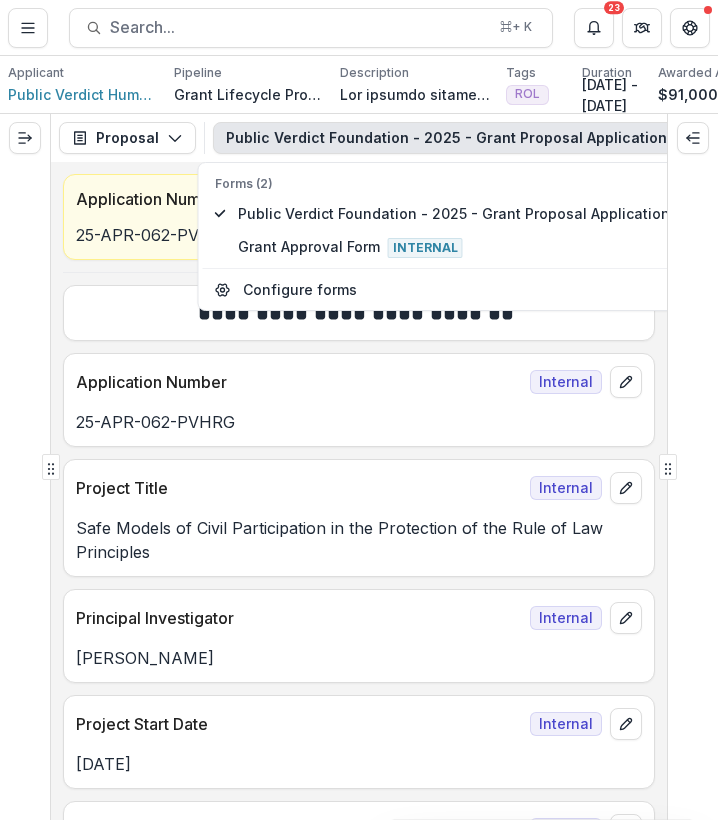 click on "**********" at bounding box center (359, 491) 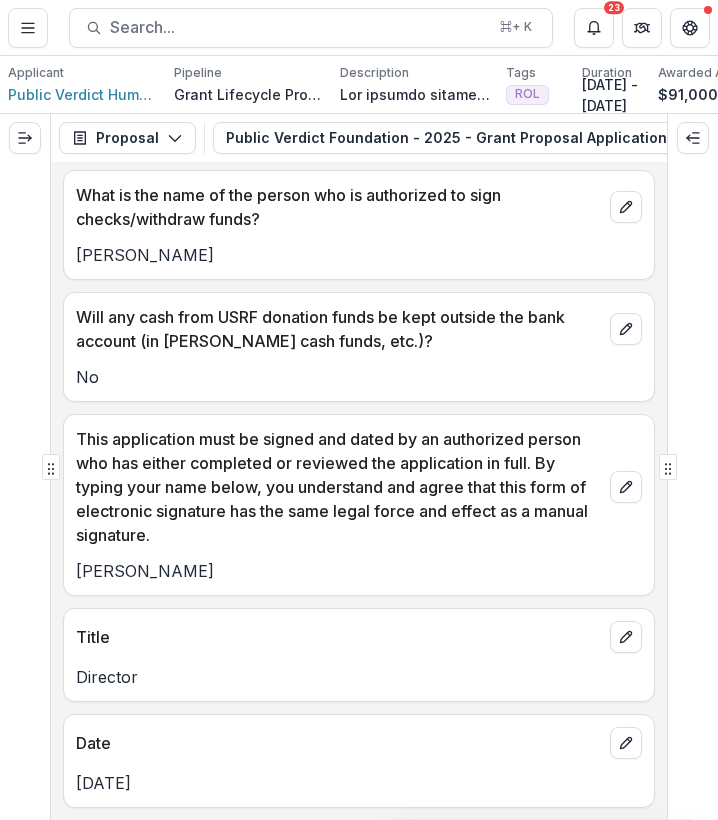 scroll, scrollTop: 26428, scrollLeft: 0, axis: vertical 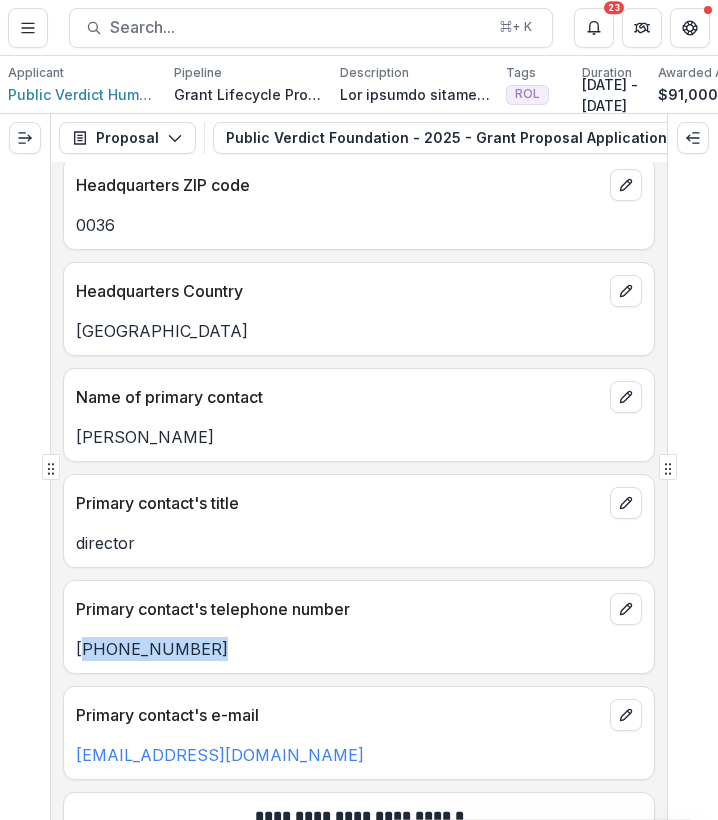 drag, startPoint x: 209, startPoint y: 677, endPoint x: 86, endPoint y: 676, distance: 123.00407 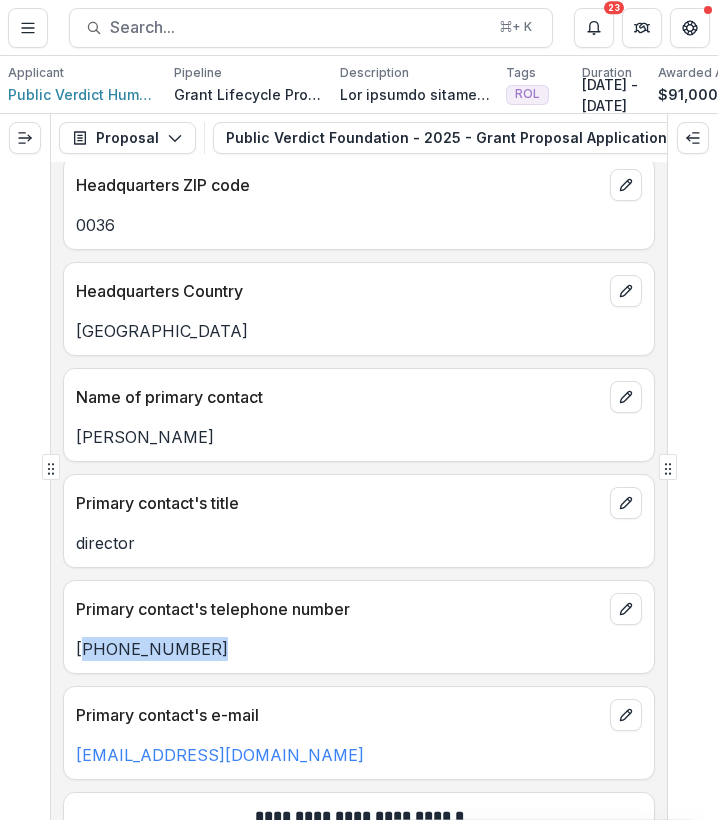 click on "[PHONE_NUMBER]" at bounding box center [359, 649] 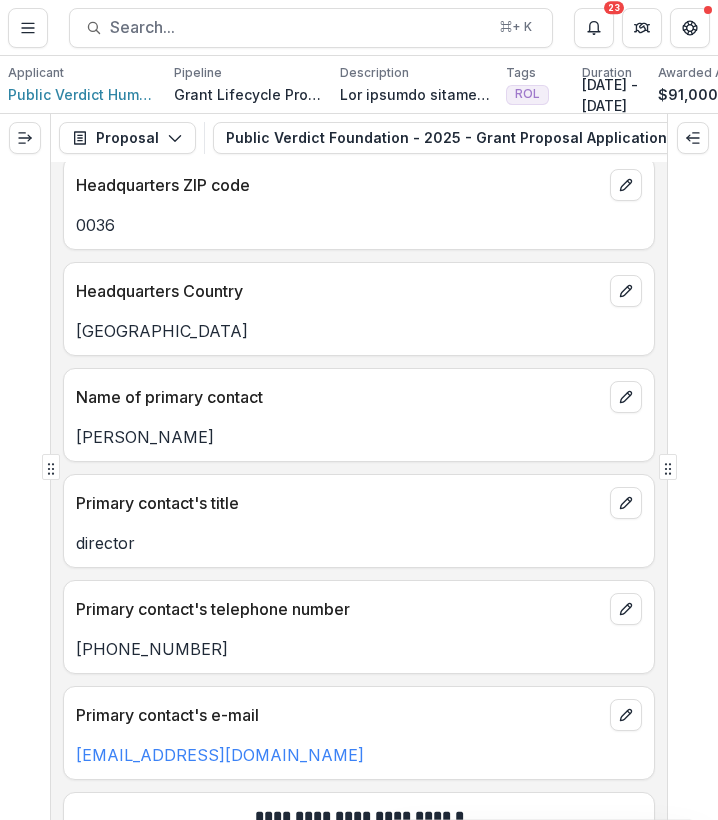 click on "[PHONE_NUMBER]" at bounding box center (359, 643) 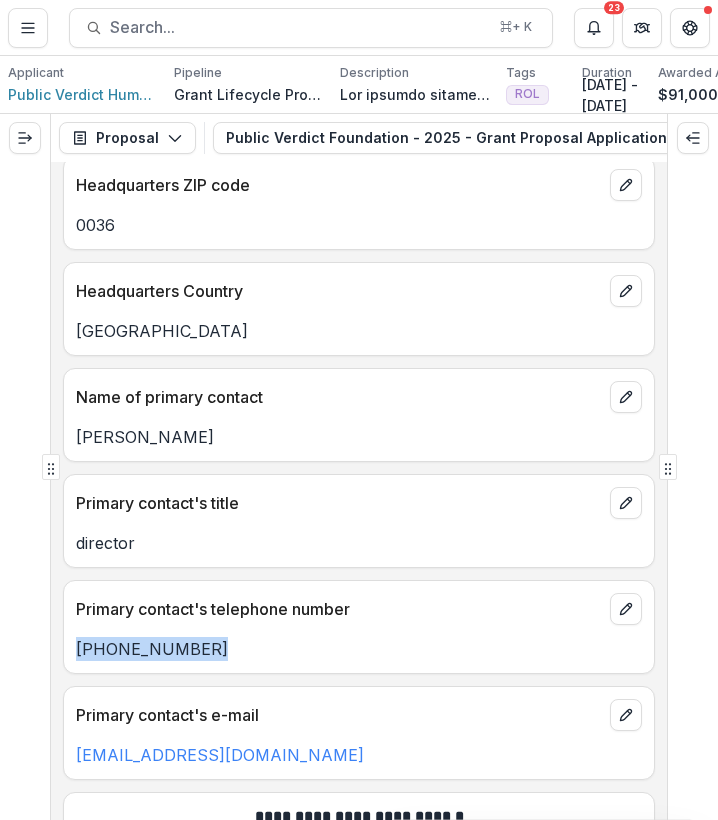 drag, startPoint x: 205, startPoint y: 674, endPoint x: 70, endPoint y: 675, distance: 135.00371 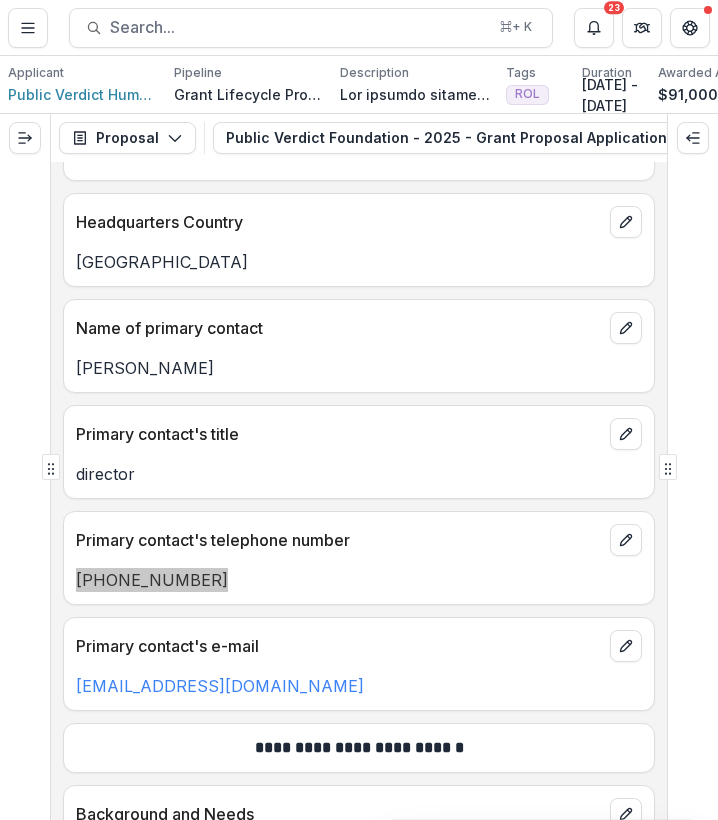 scroll, scrollTop: 8370, scrollLeft: 0, axis: vertical 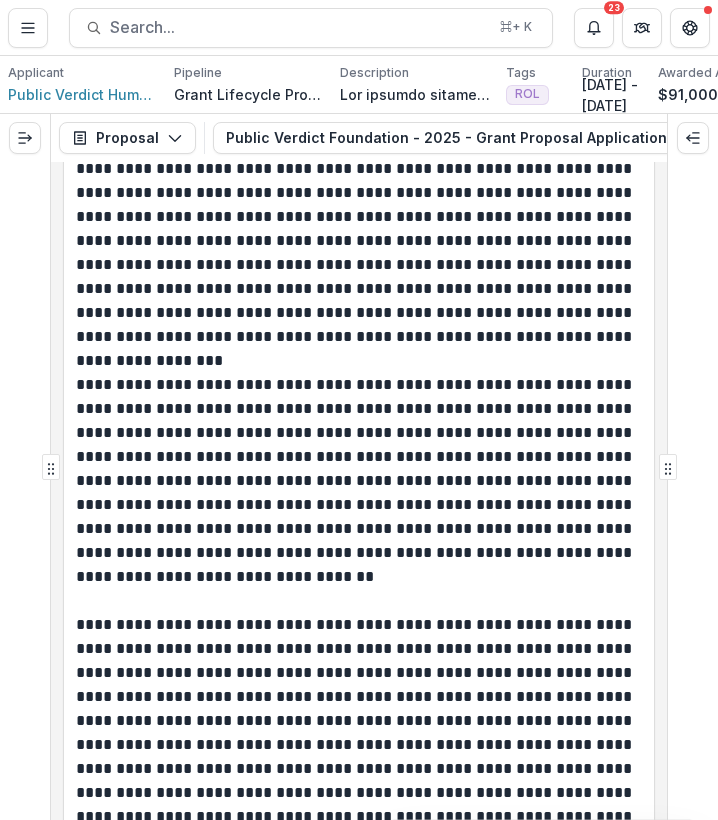 click on "**********" at bounding box center (356, 481) 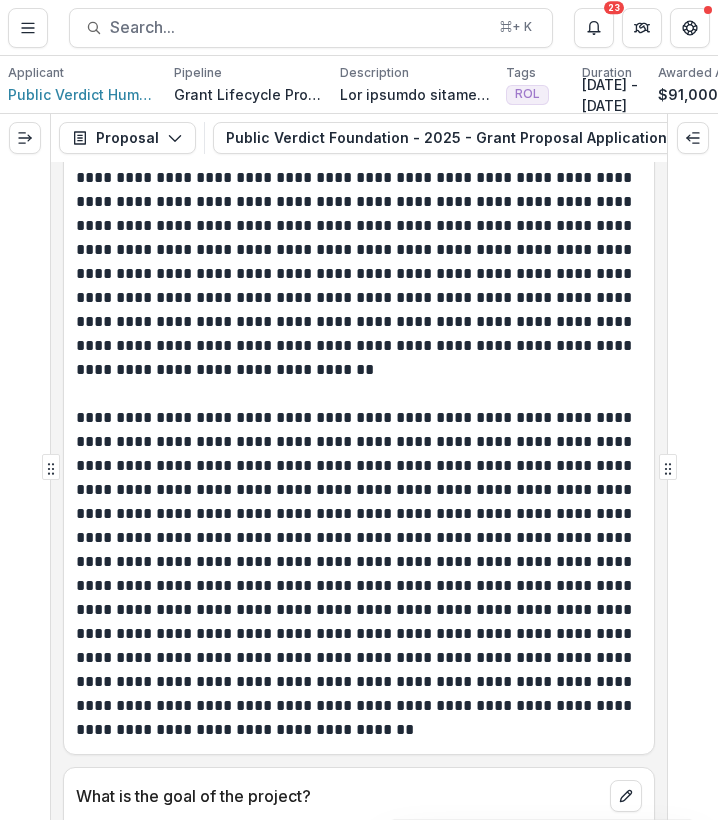scroll, scrollTop: 9831, scrollLeft: 0, axis: vertical 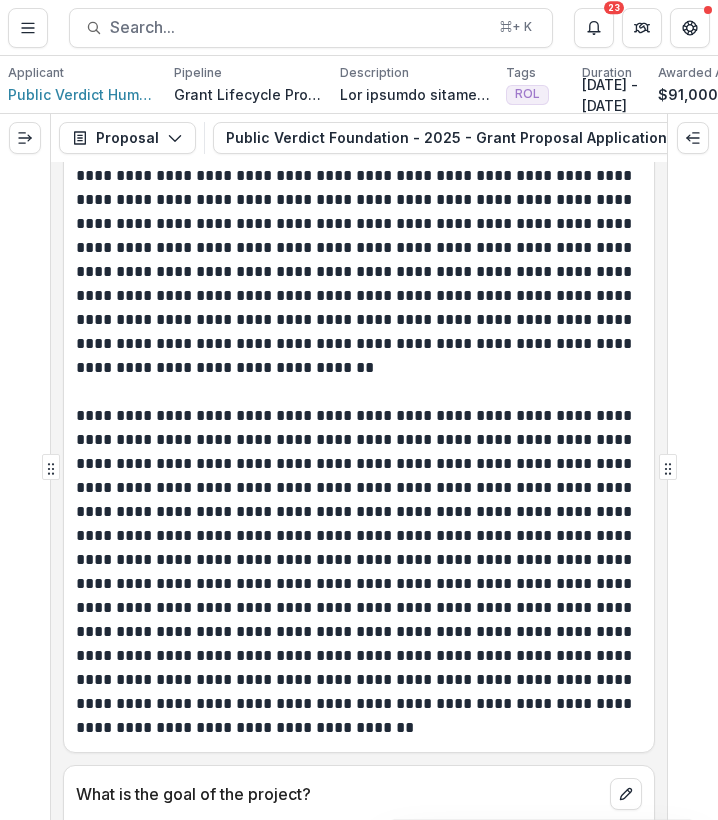 click on "**********" at bounding box center (356, 560) 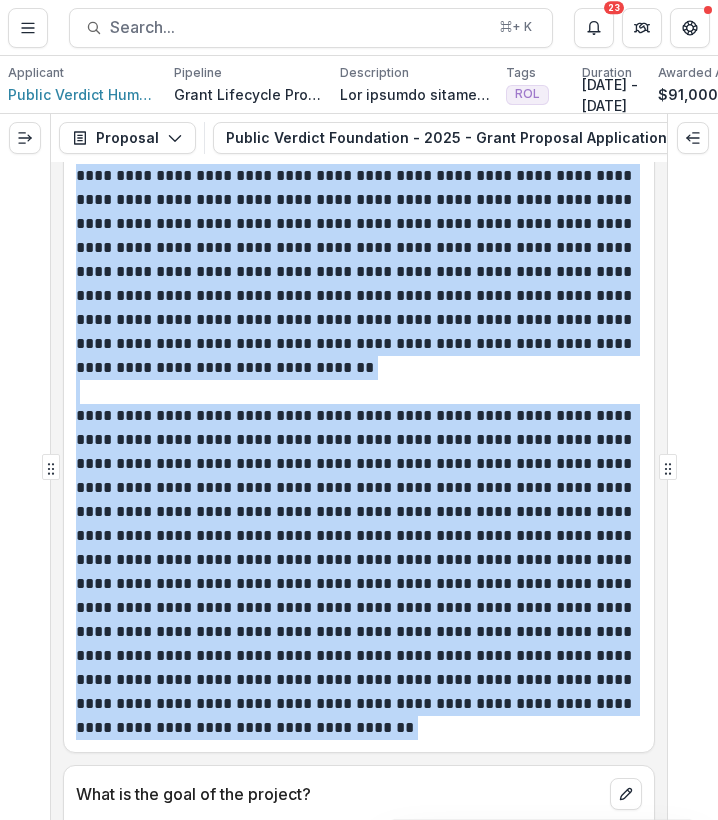drag, startPoint x: 268, startPoint y: 751, endPoint x: 67, endPoint y: 202, distance: 584.63837 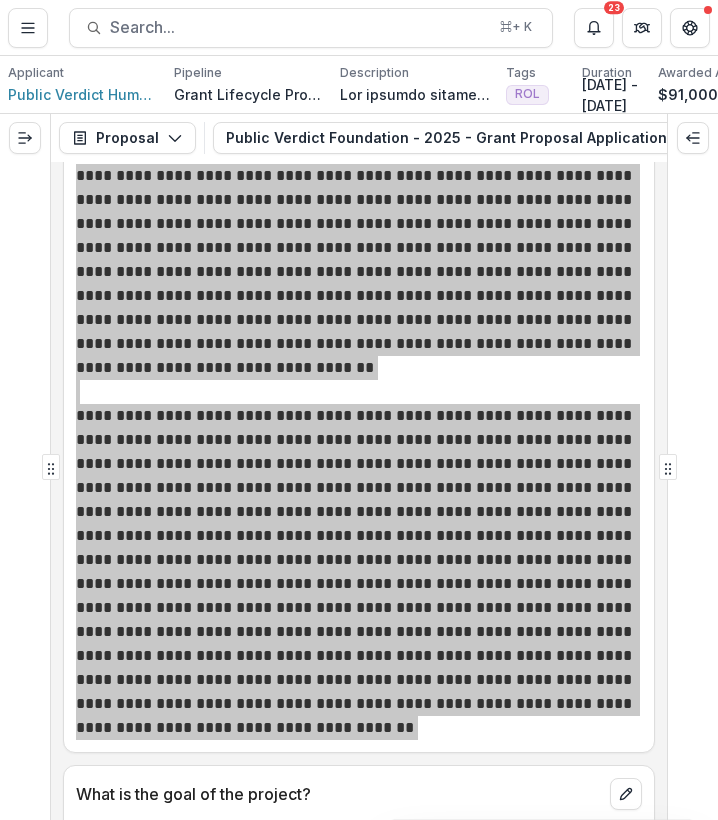 click on "**********" at bounding box center [356, 560] 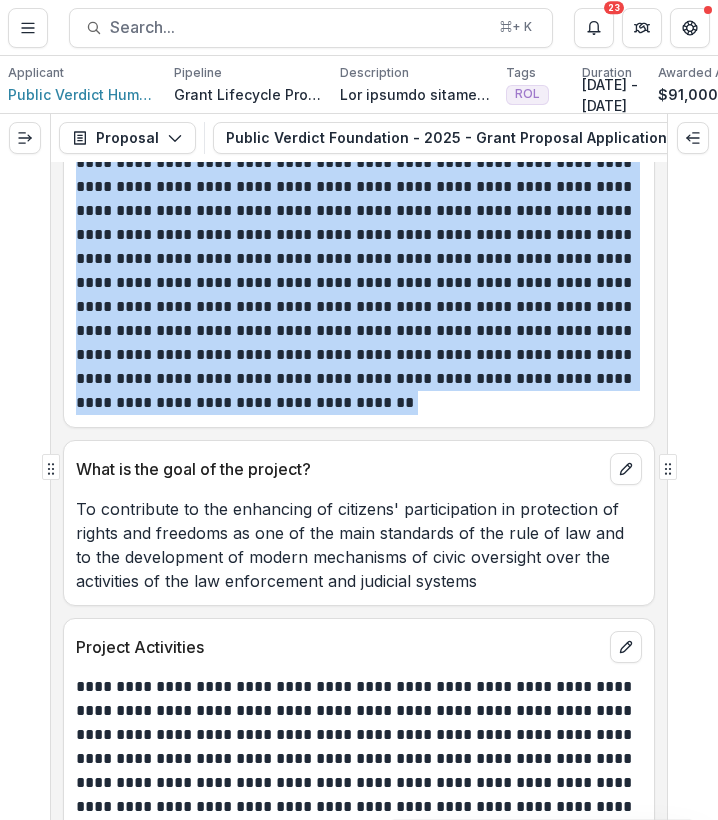 scroll, scrollTop: 10210, scrollLeft: 0, axis: vertical 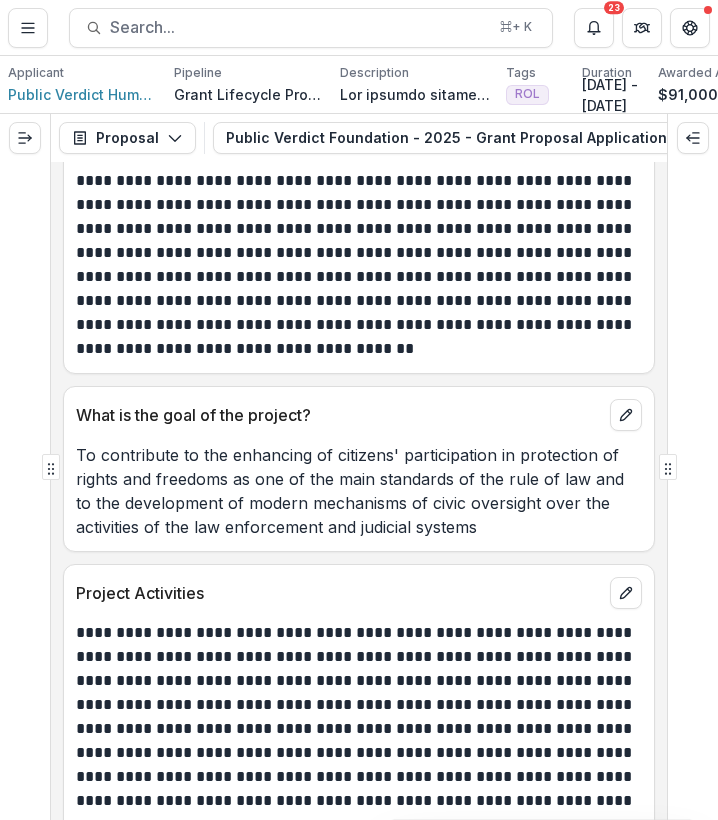 click on "To contribute to the enhancing of citizens' participation in protection of rights and freedoms as one of the main standards of the rule of law and to the development of modern mechanisms of civic oversight over the activities of the law enforcement and judicial systems" at bounding box center (359, 491) 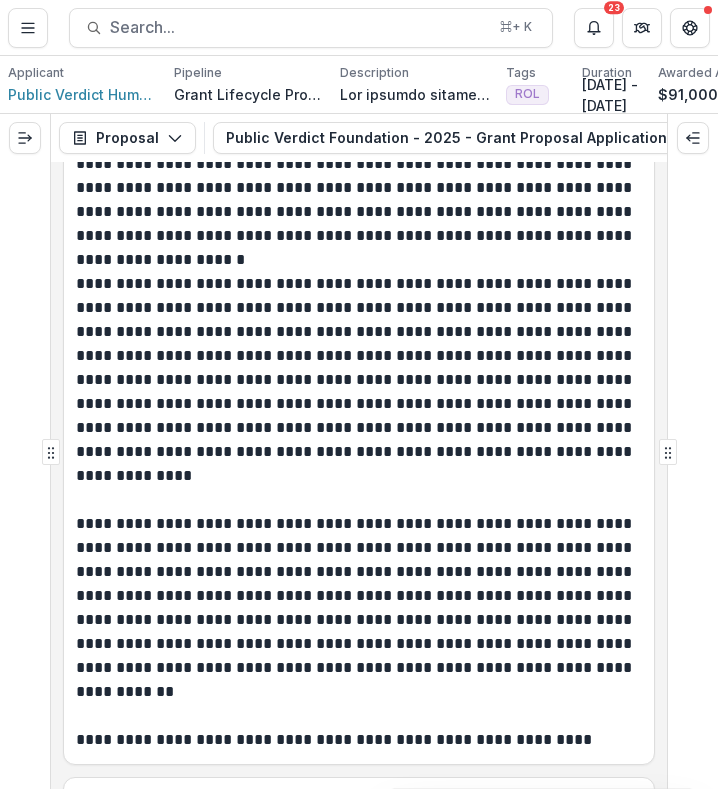 scroll, scrollTop: 22596, scrollLeft: 0, axis: vertical 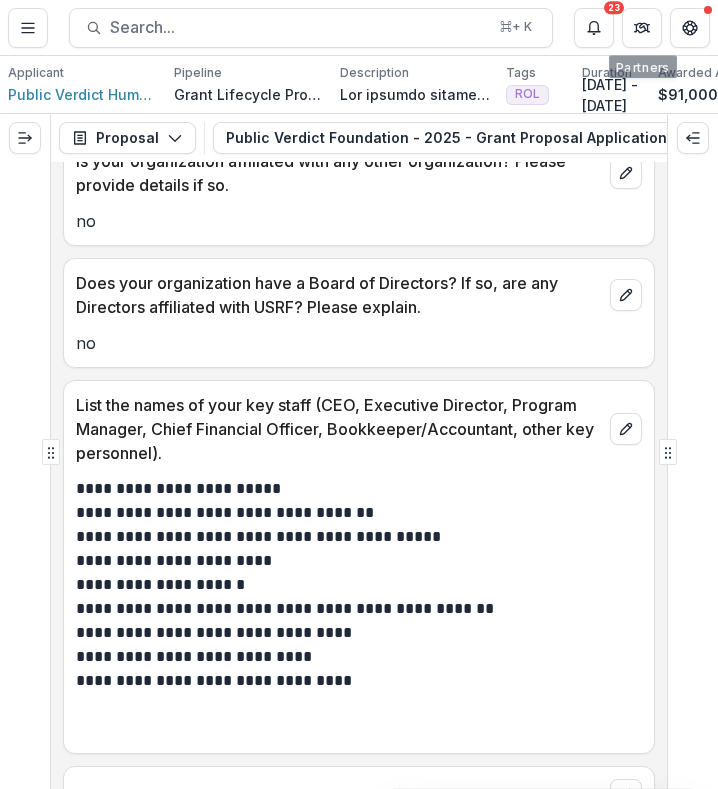 click on "**********" at bounding box center (356, 537) 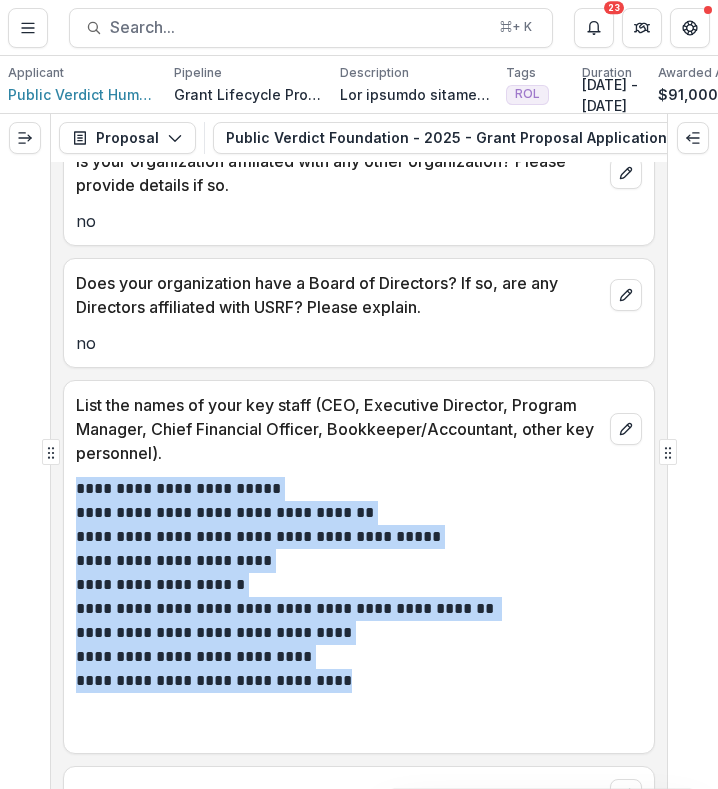 drag, startPoint x: 377, startPoint y: 714, endPoint x: 77, endPoint y: 521, distance: 356.7198 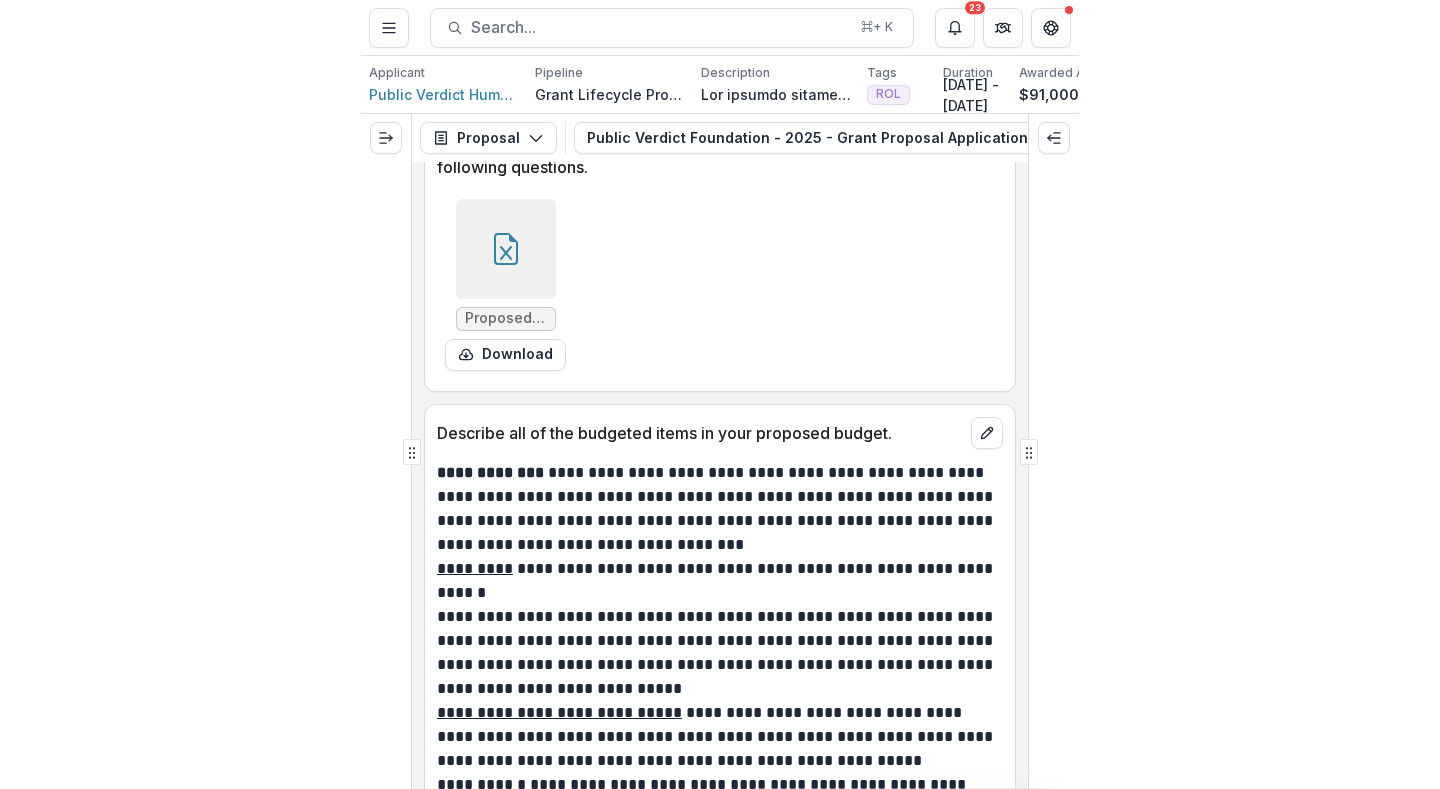 scroll, scrollTop: 18697, scrollLeft: 0, axis: vertical 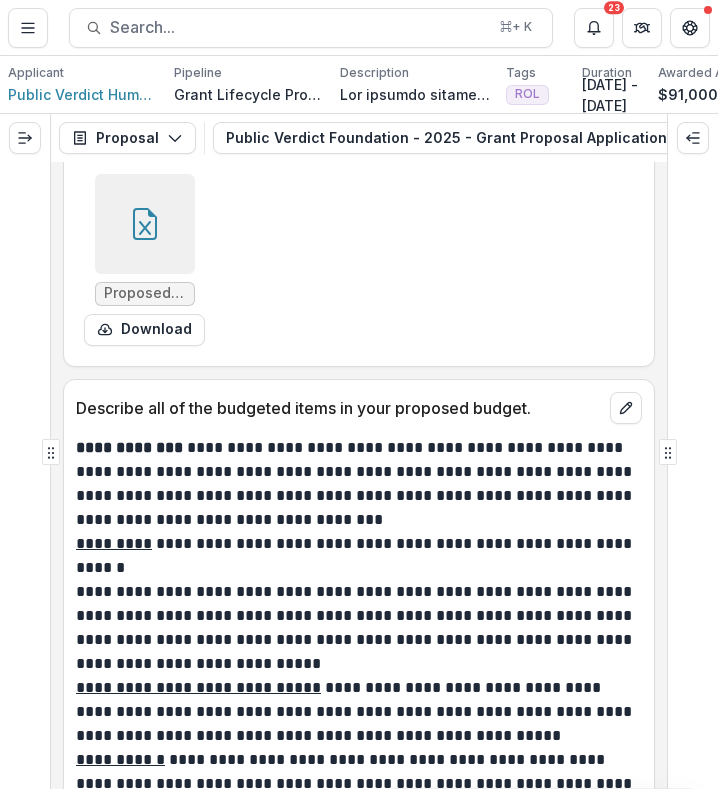 click on "Download" at bounding box center (144, 330) 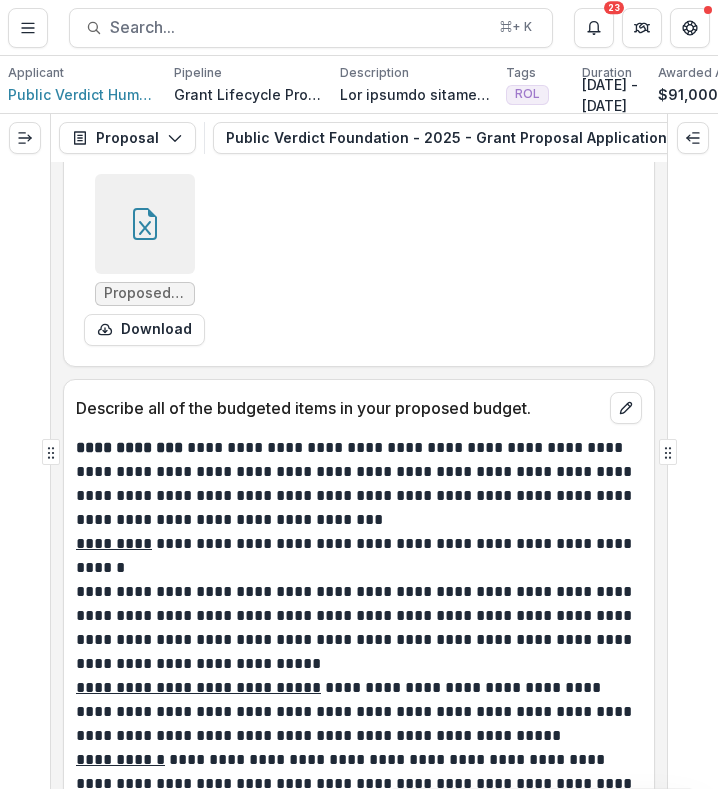 drag, startPoint x: 236, startPoint y: 3, endPoint x: 241, endPoint y: -21, distance: 24.5153 